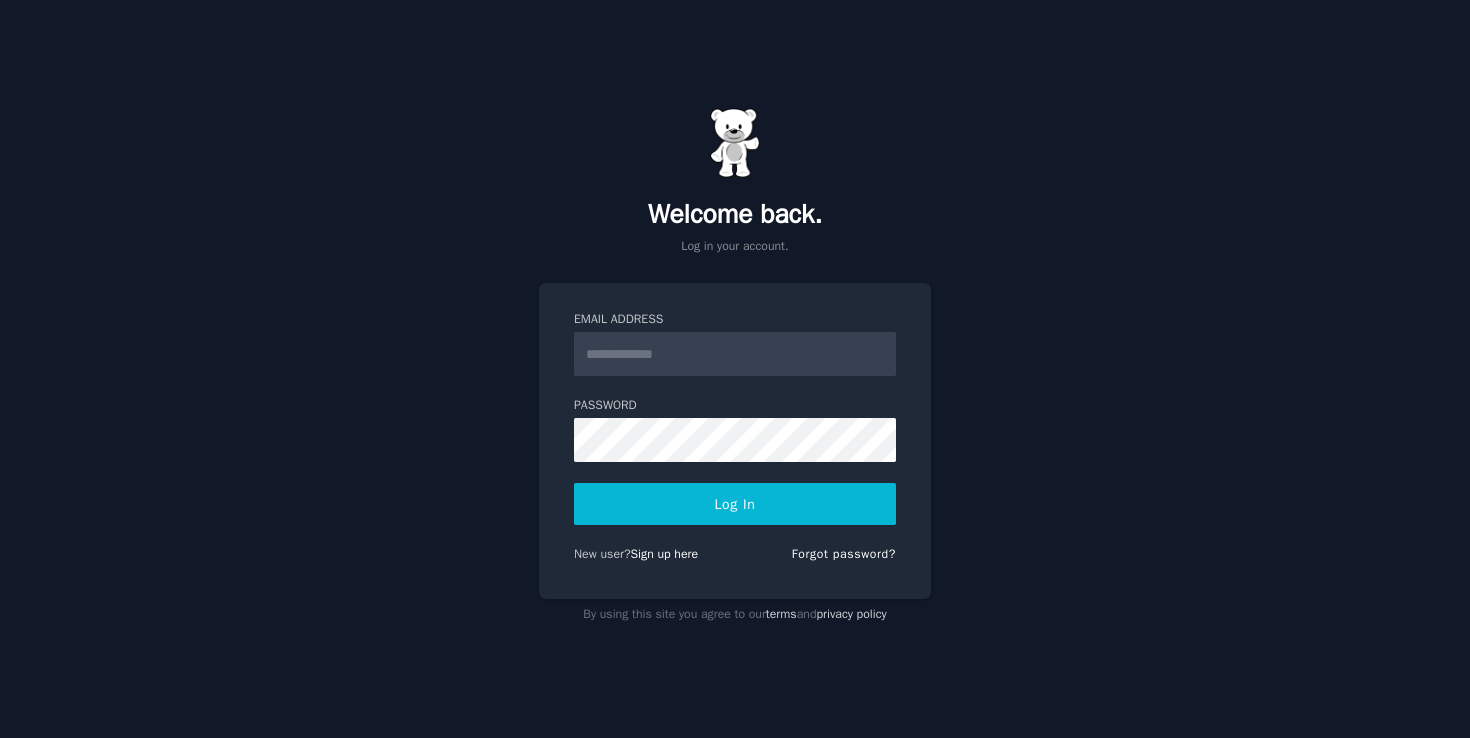 scroll, scrollTop: 0, scrollLeft: 0, axis: both 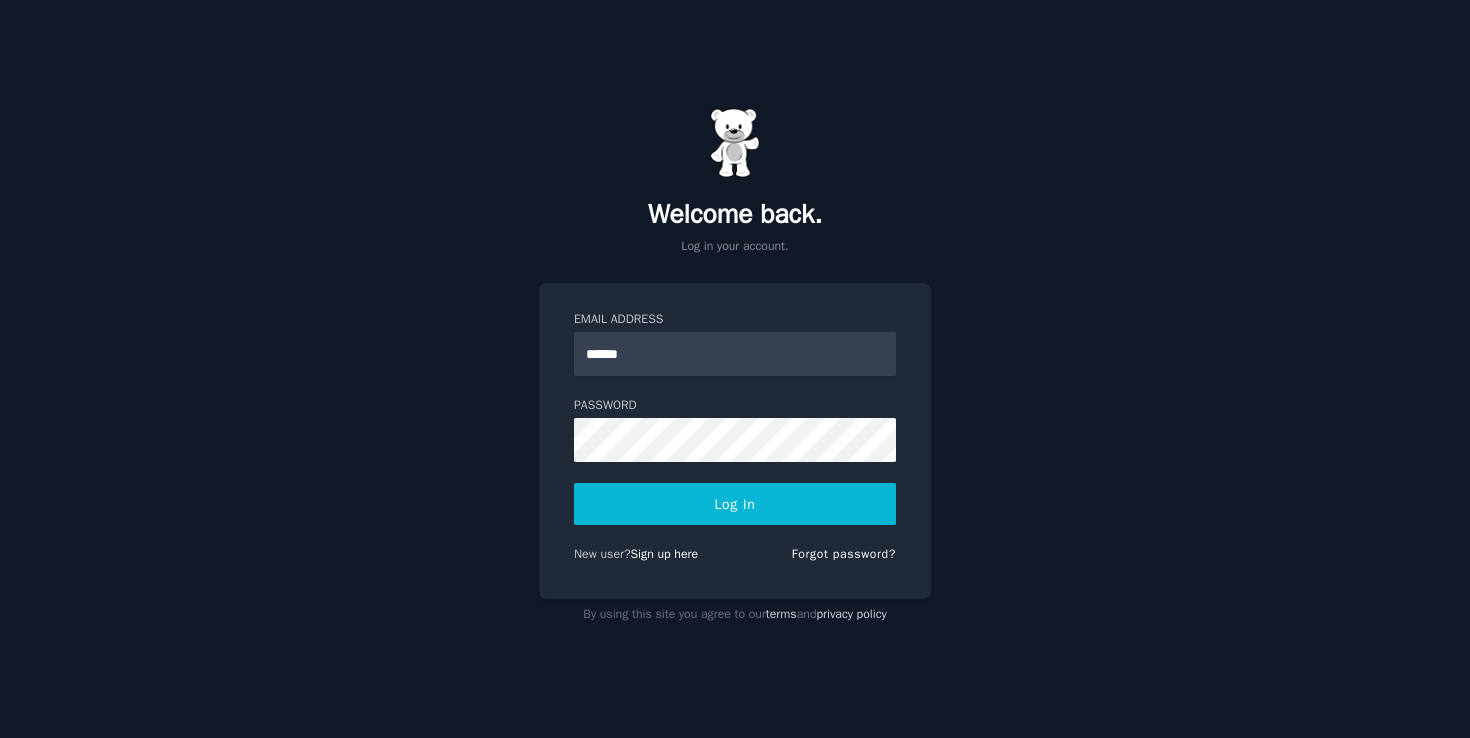 type on "**********" 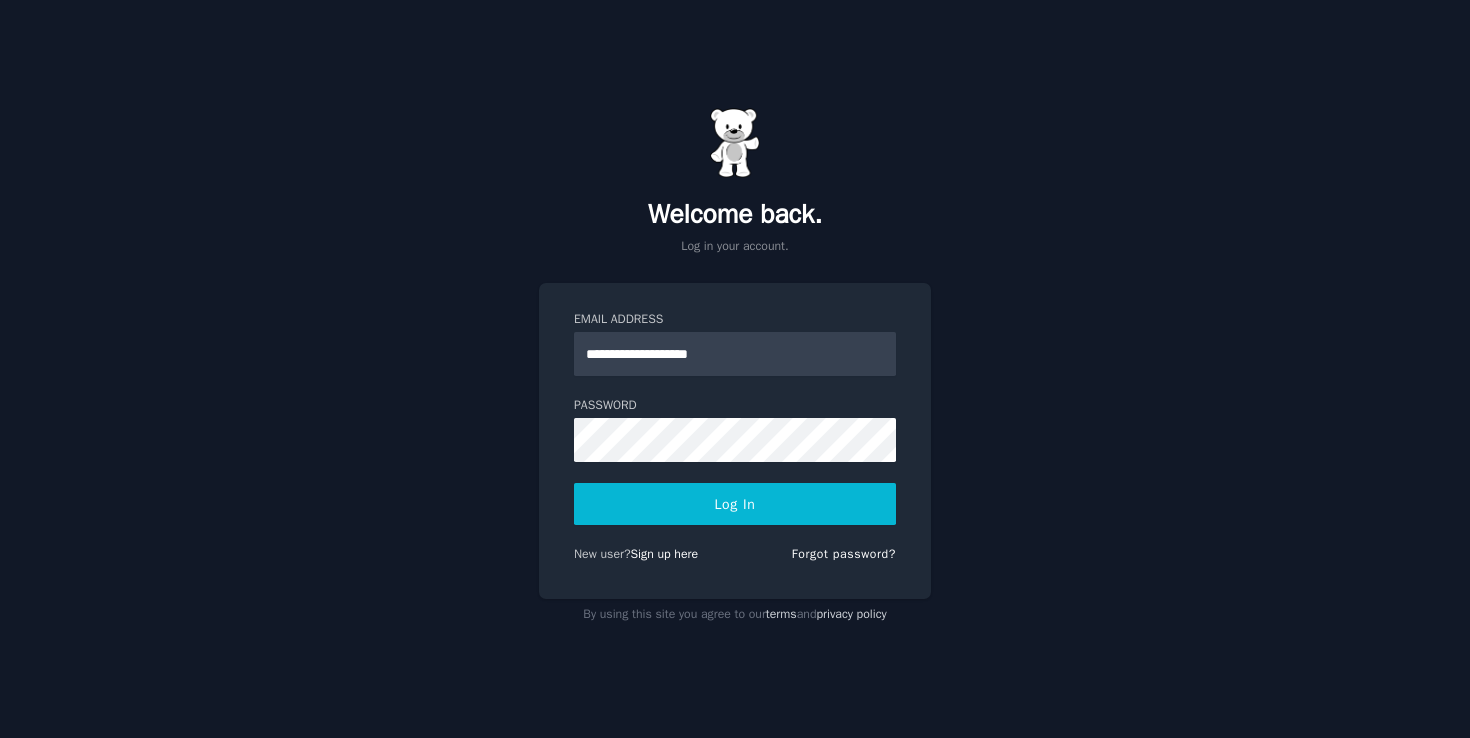 click on "Log In" at bounding box center (735, 504) 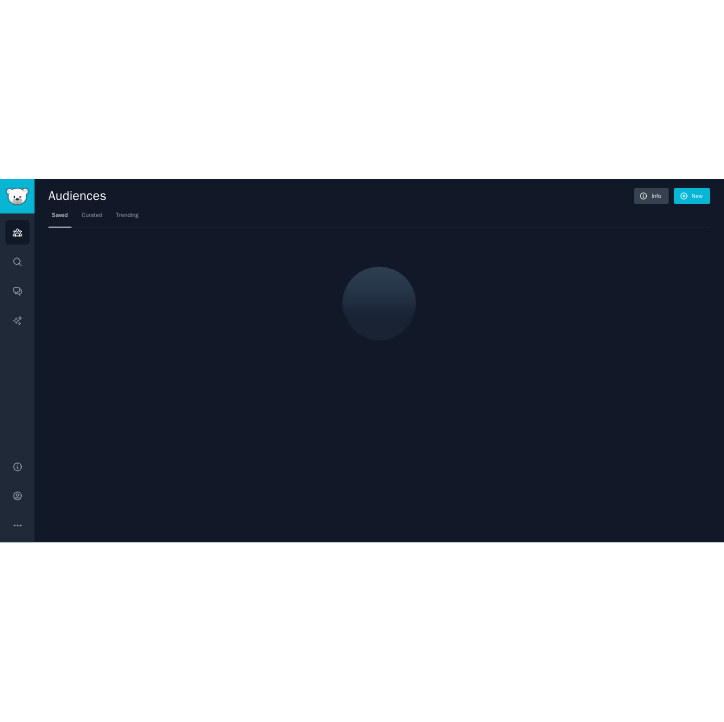 scroll, scrollTop: 0, scrollLeft: 0, axis: both 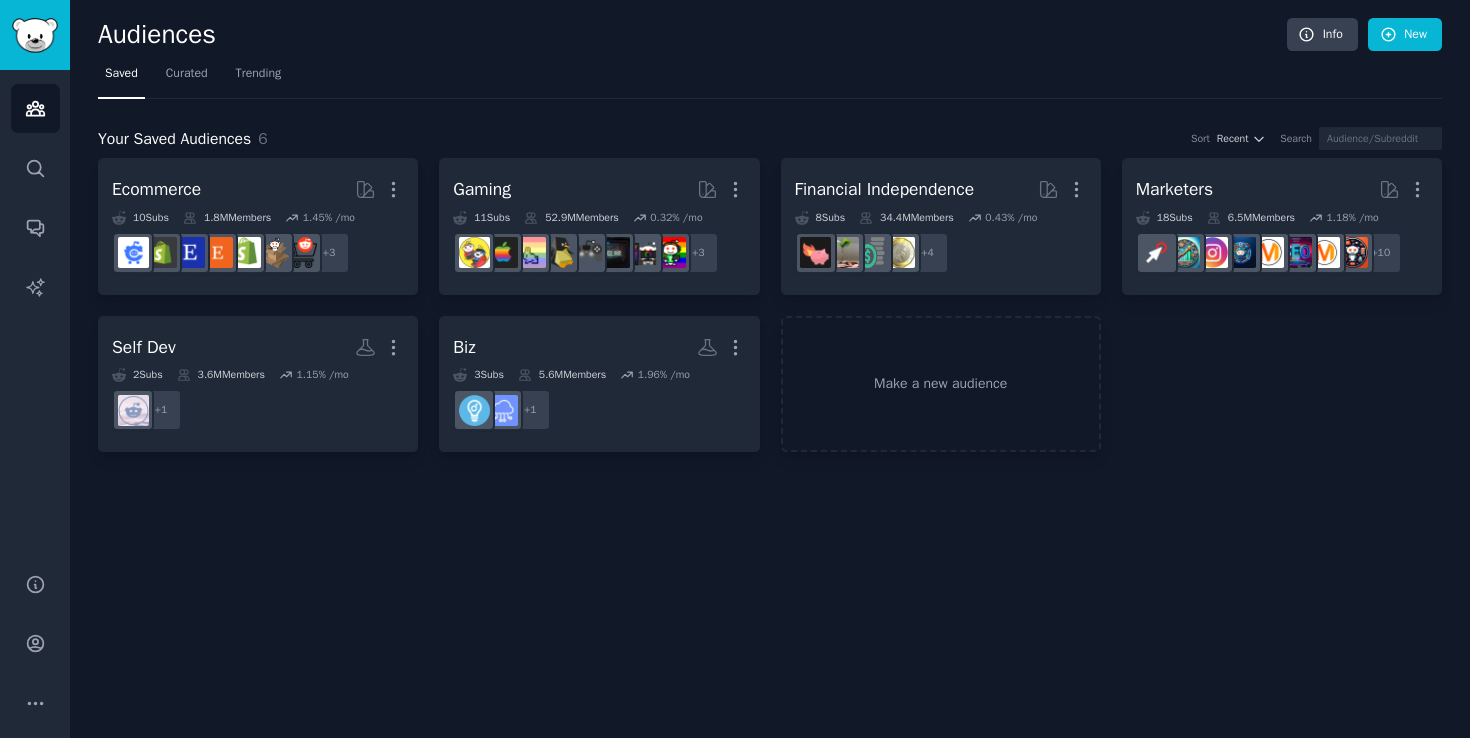 click at bounding box center [0, 738] 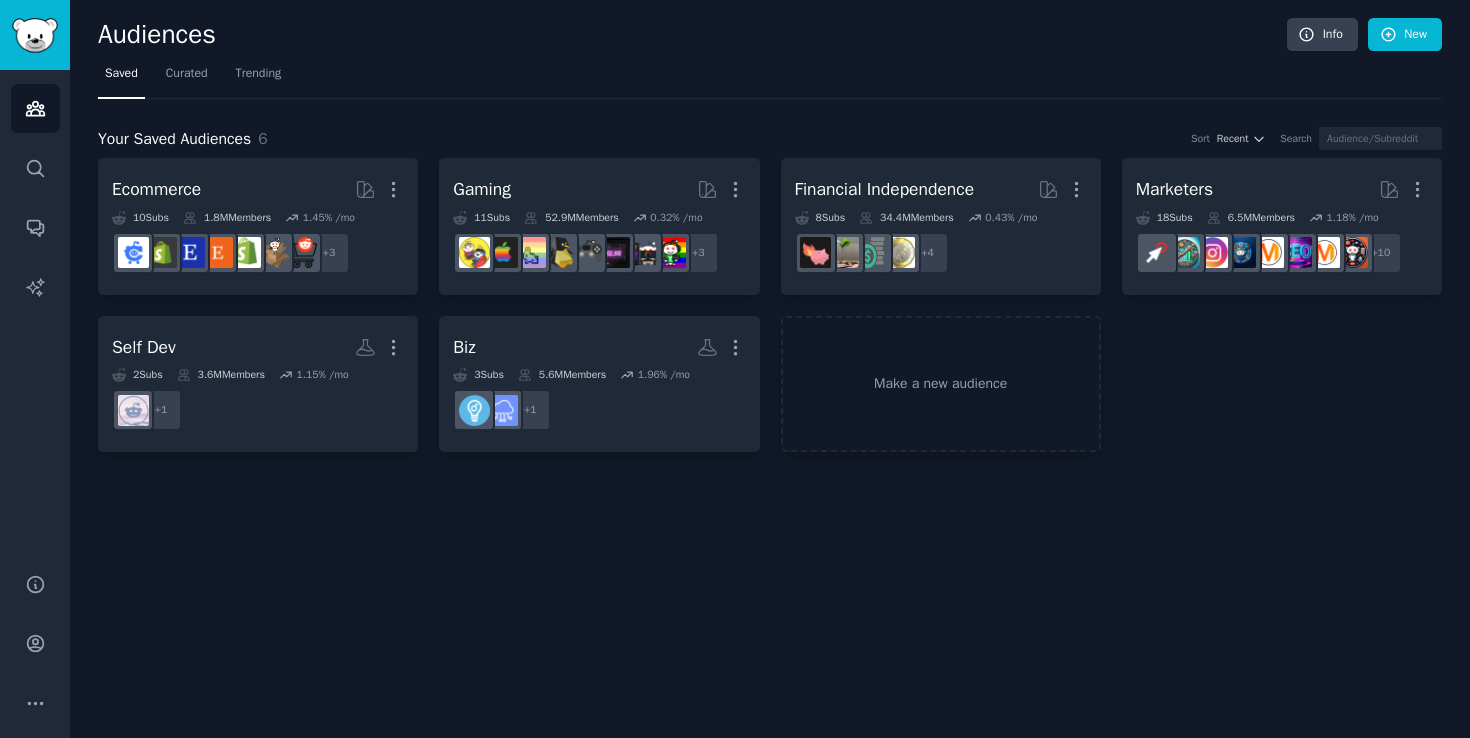 click on "Saved Curated Trending" at bounding box center (770, 78) 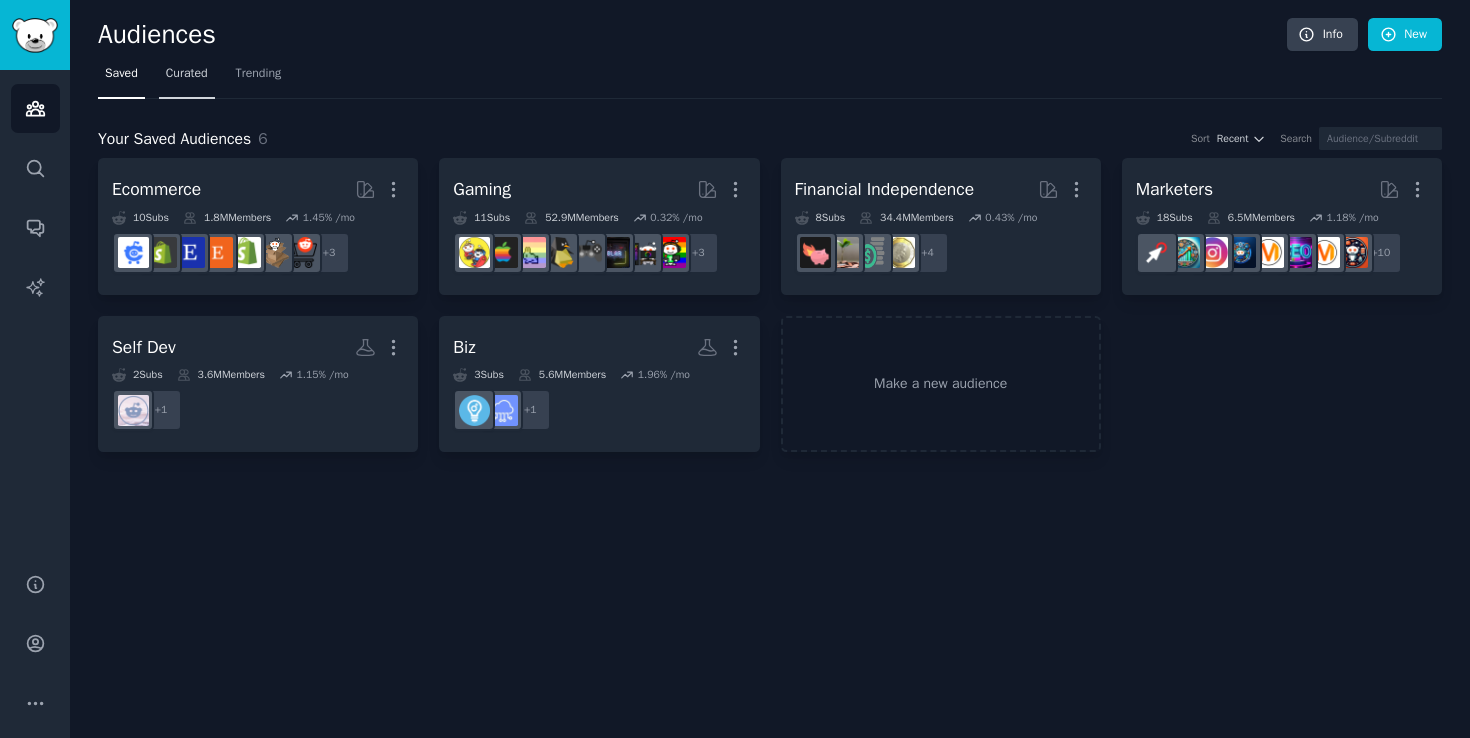 click on "Curated" at bounding box center (187, 74) 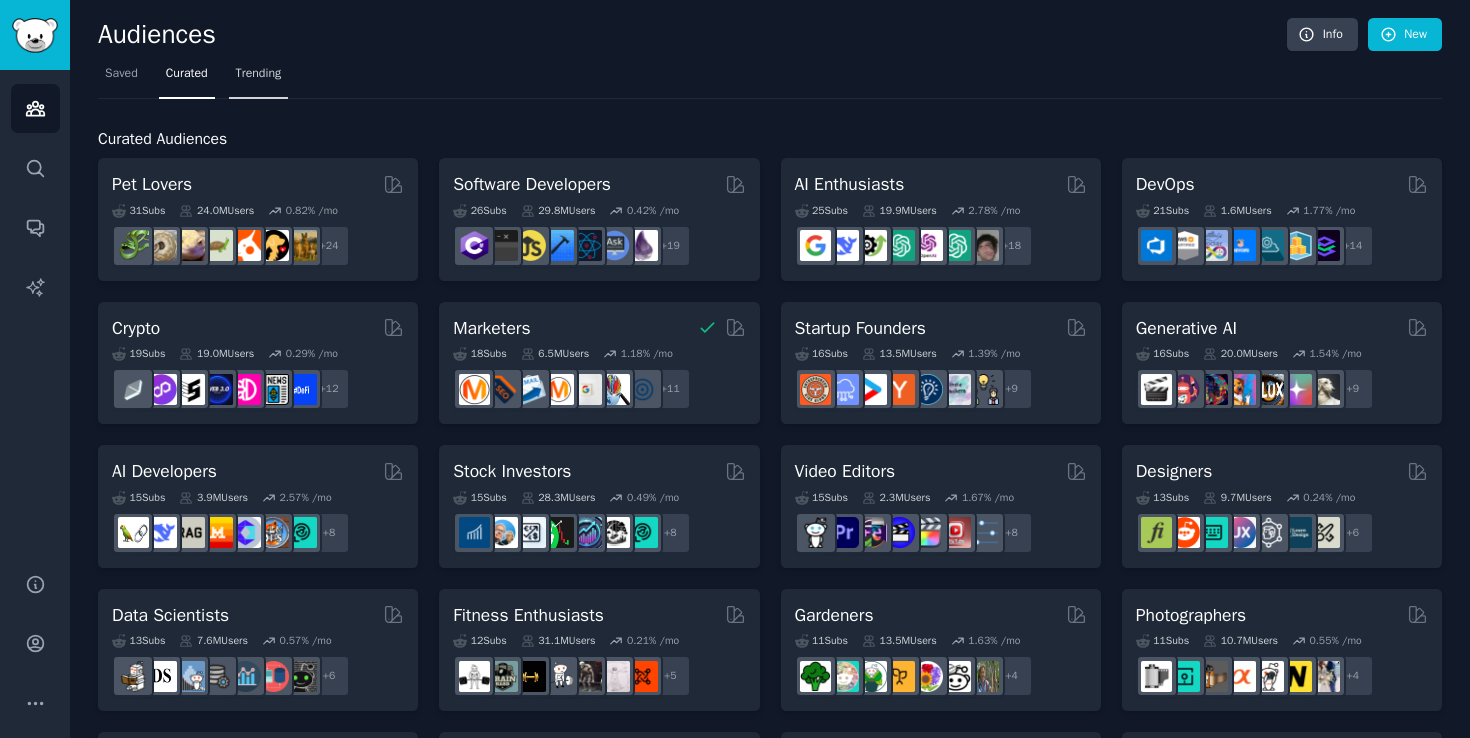 click on "Trending" at bounding box center [259, 74] 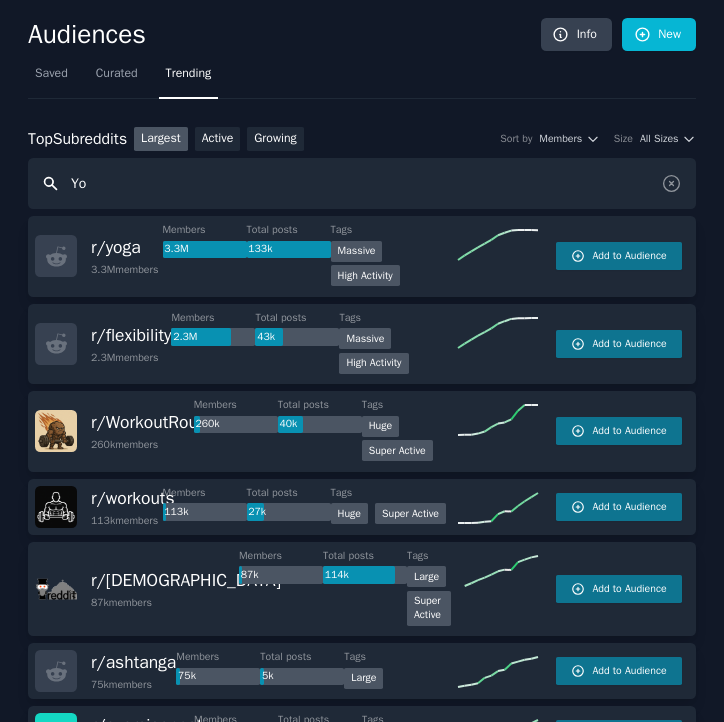 type on "Y" 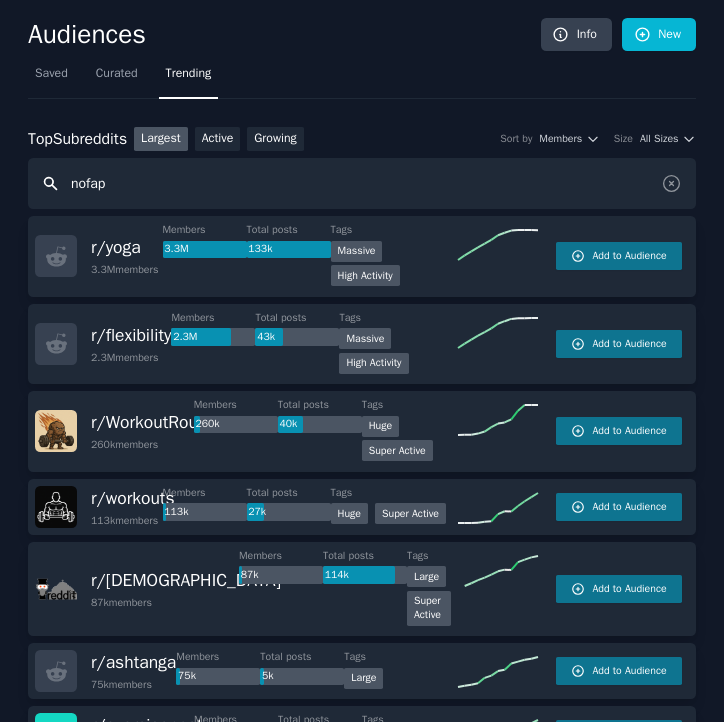 type on "nofap" 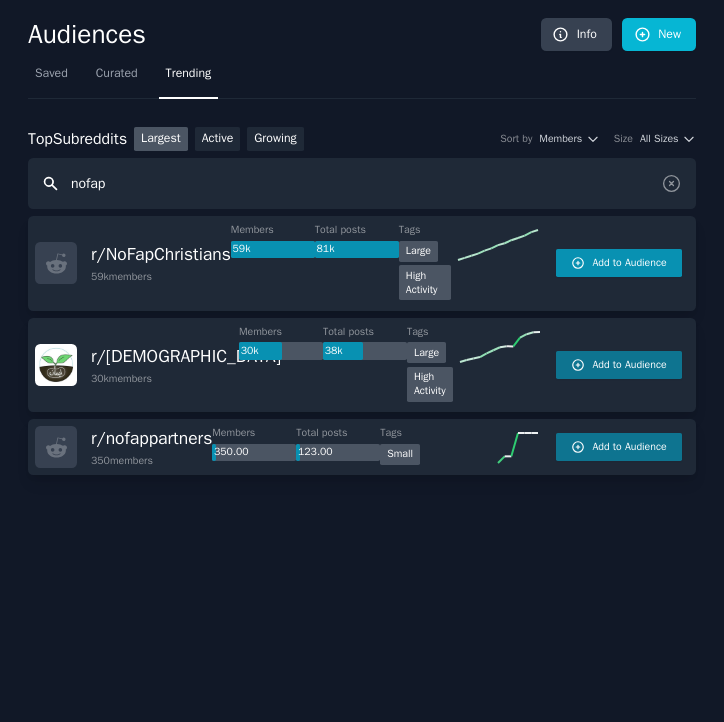 click on "Add to Audience" at bounding box center (629, 263) 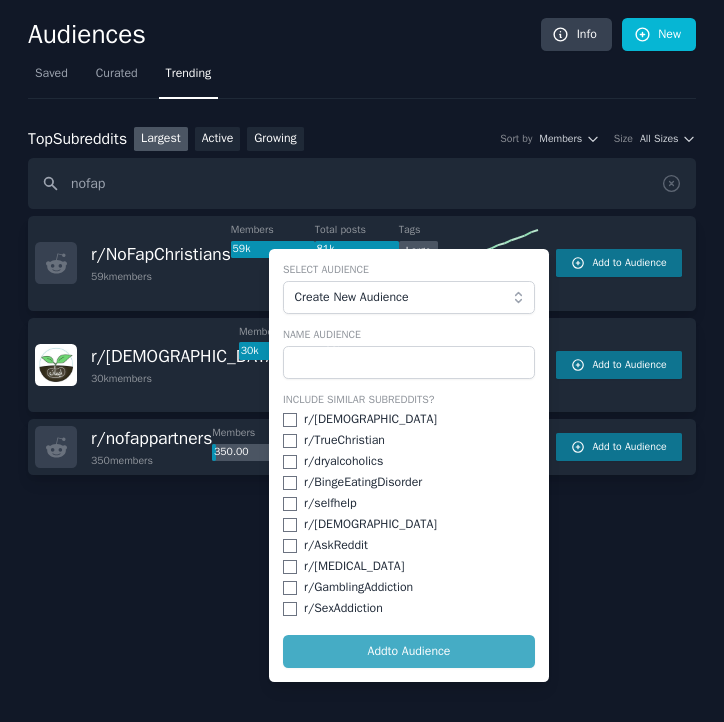 click on "r/ [DEMOGRAPHIC_DATA]" at bounding box center [370, 420] 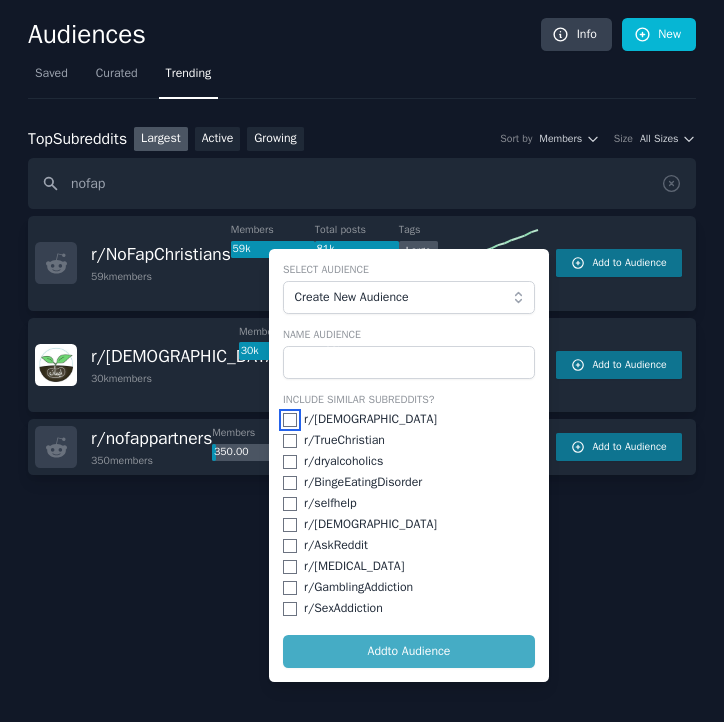 click at bounding box center (290, 420) 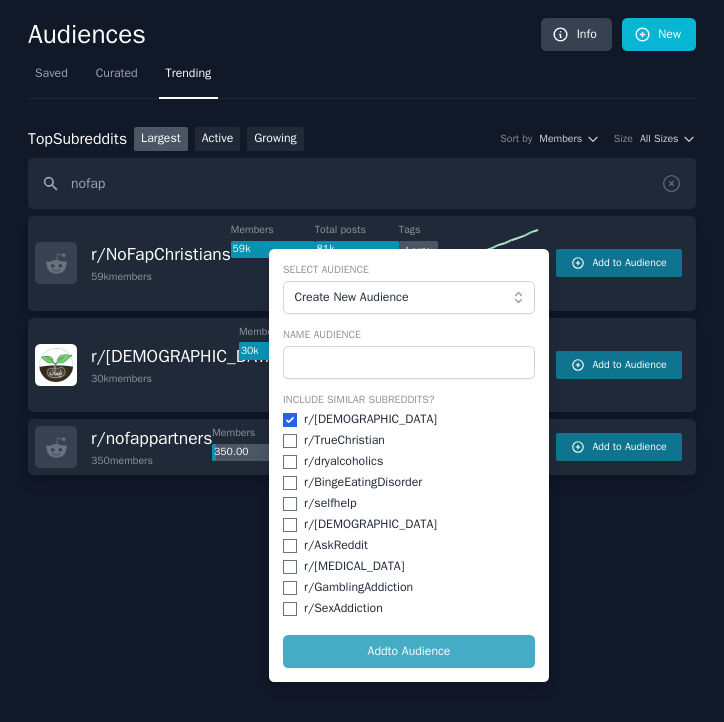 click on "350.00" at bounding box center (254, 453) 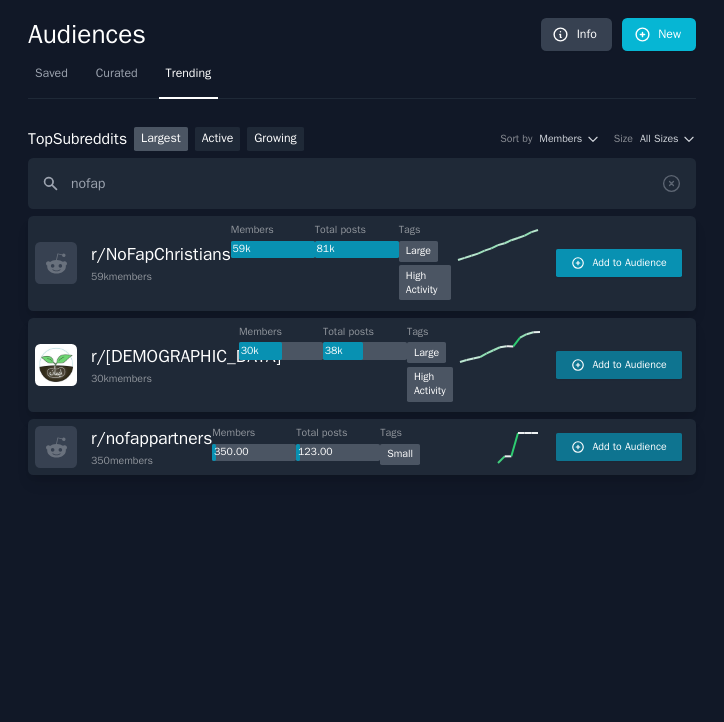 click on "Add to Audience" at bounding box center (629, 263) 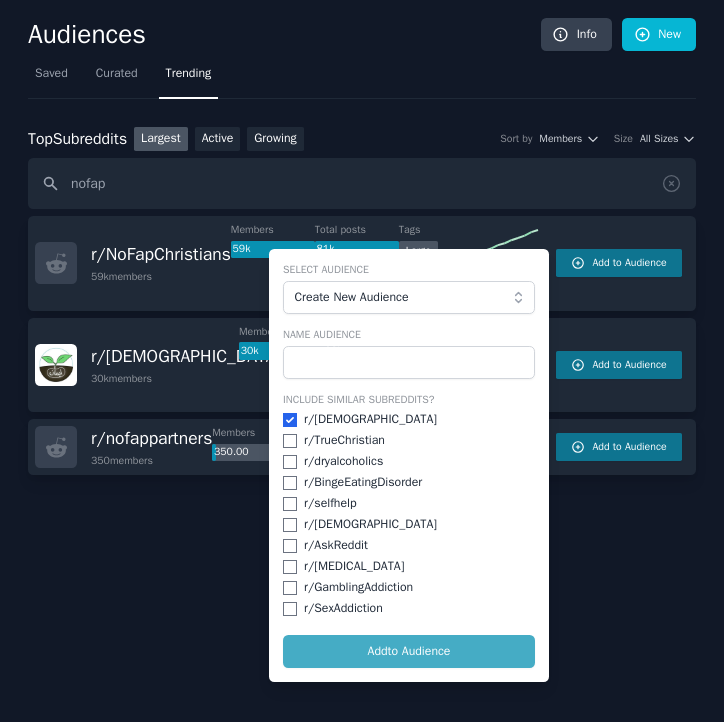 click on "350.00" at bounding box center (254, 453) 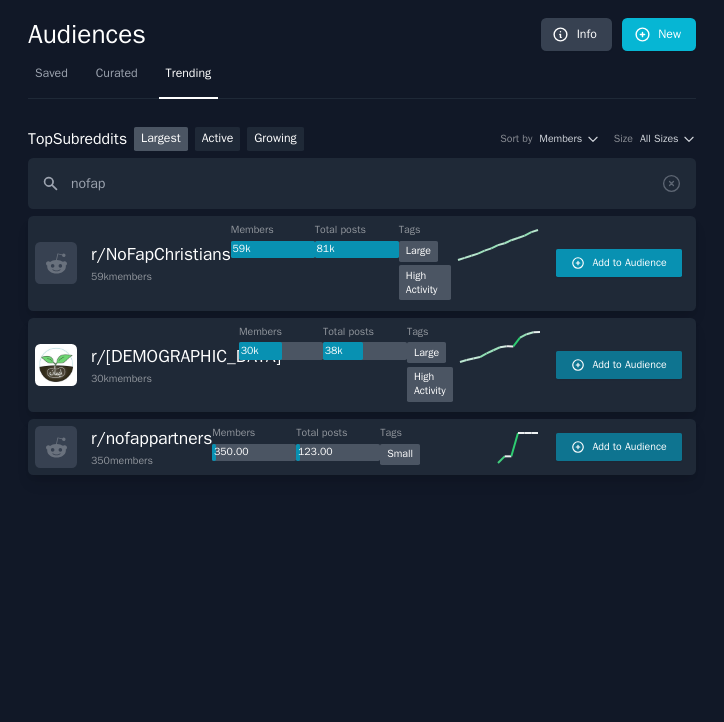 click on "Add to Audience" at bounding box center [619, 263] 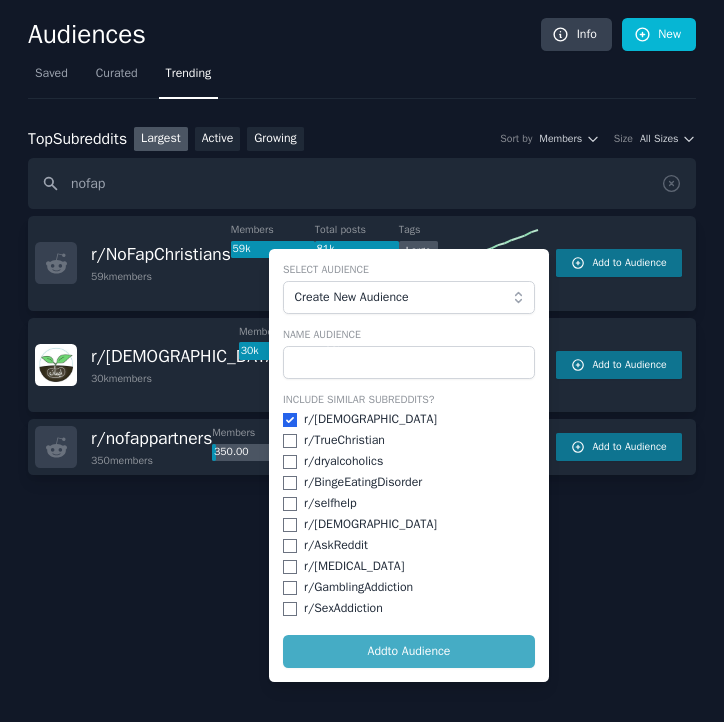 click on "123.00" at bounding box center [338, 453] 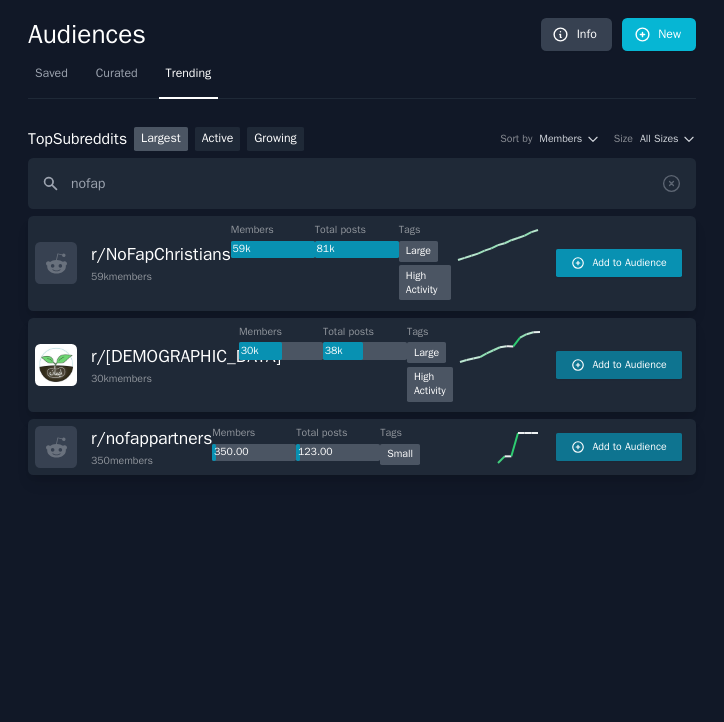 click on "Add to Audience" at bounding box center (629, 263) 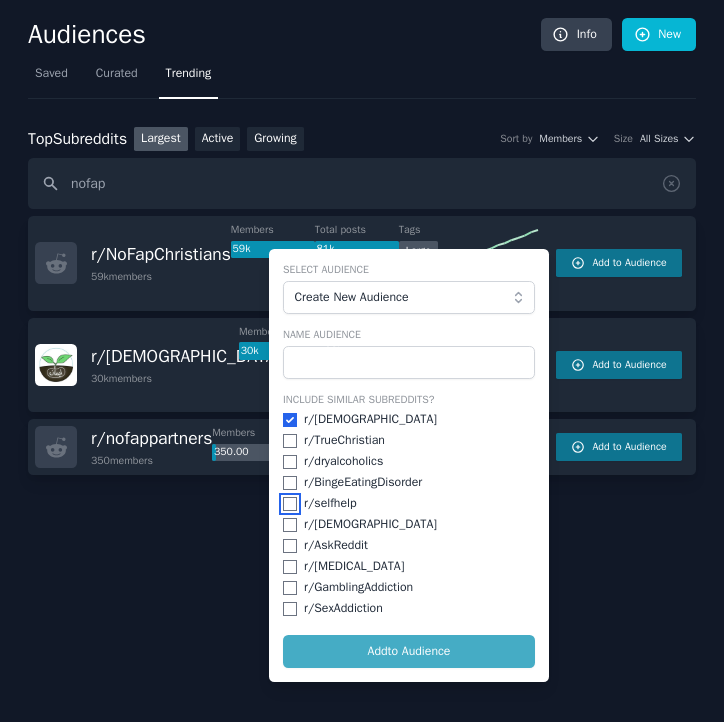click at bounding box center [290, 504] 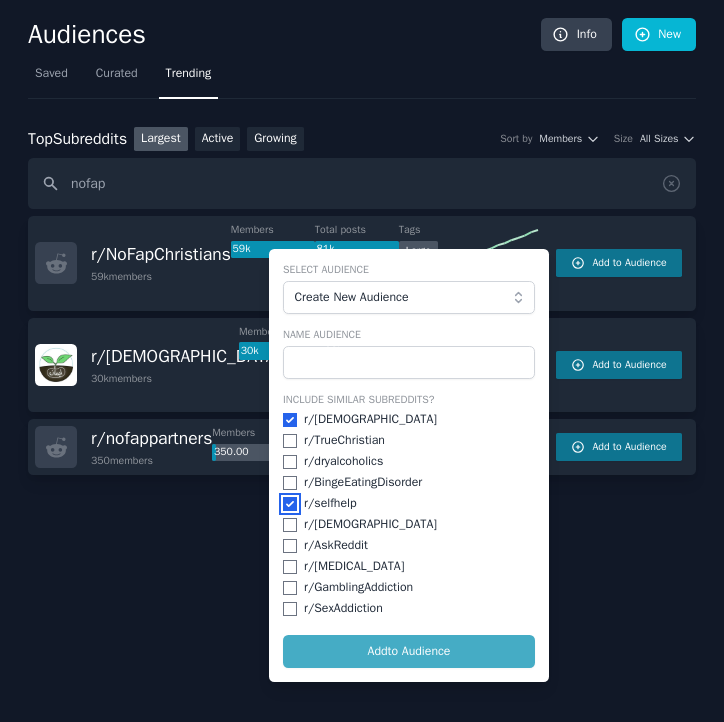checkbox on "true" 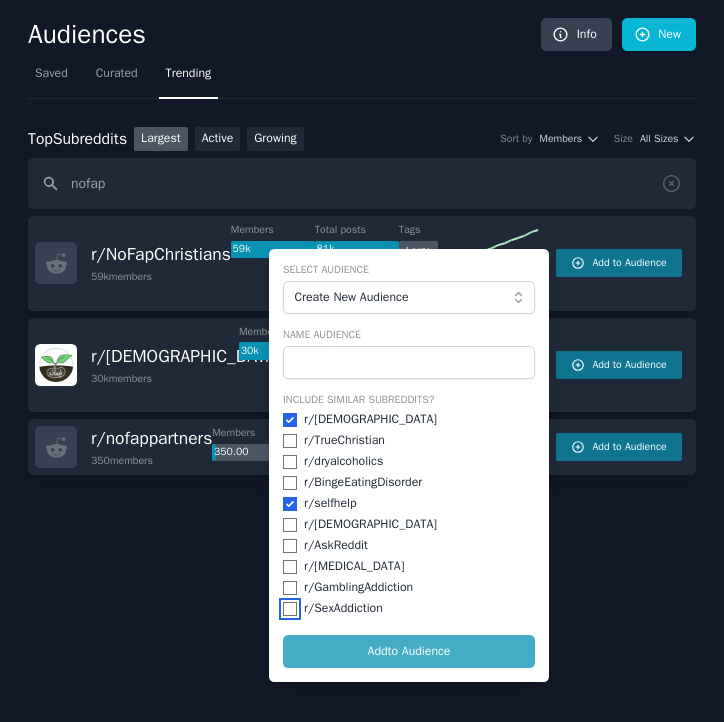 click at bounding box center (290, 609) 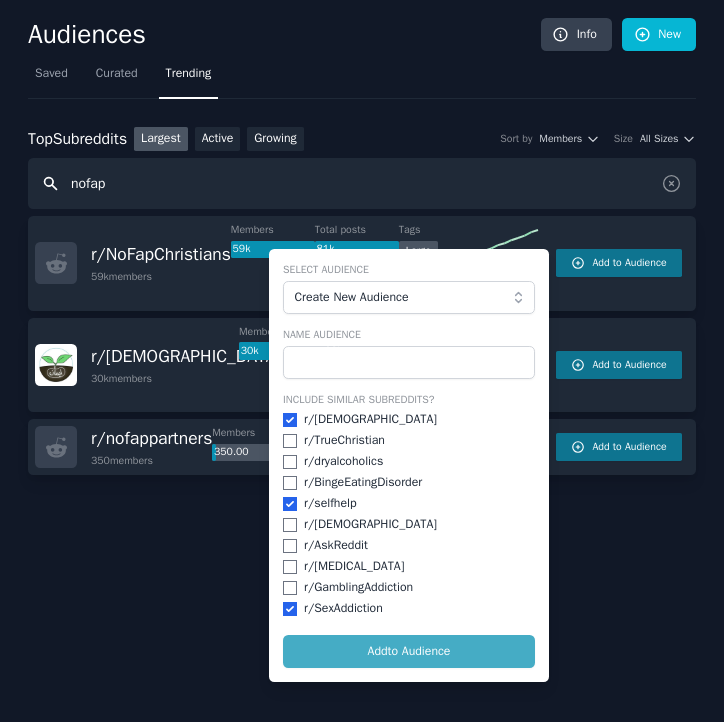 click on "nofap" at bounding box center (362, 183) 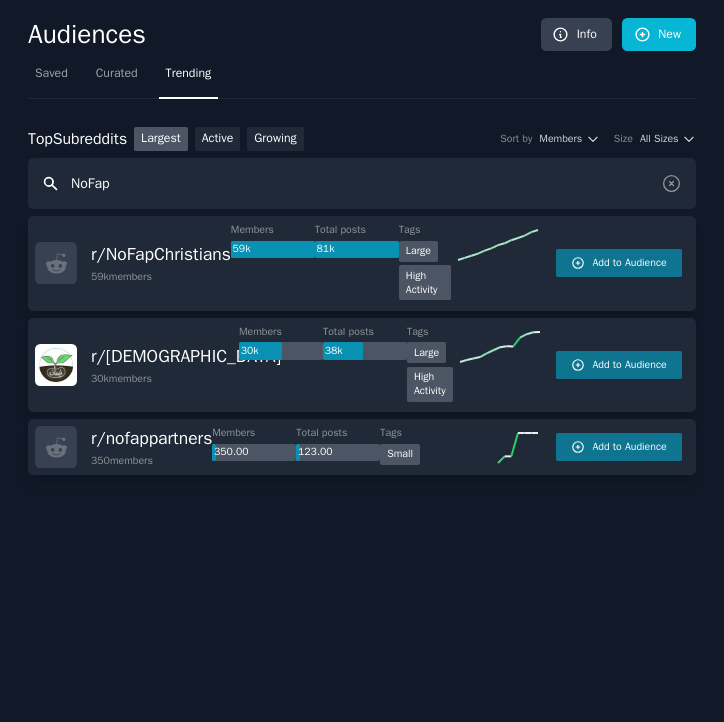 type on "NoFap" 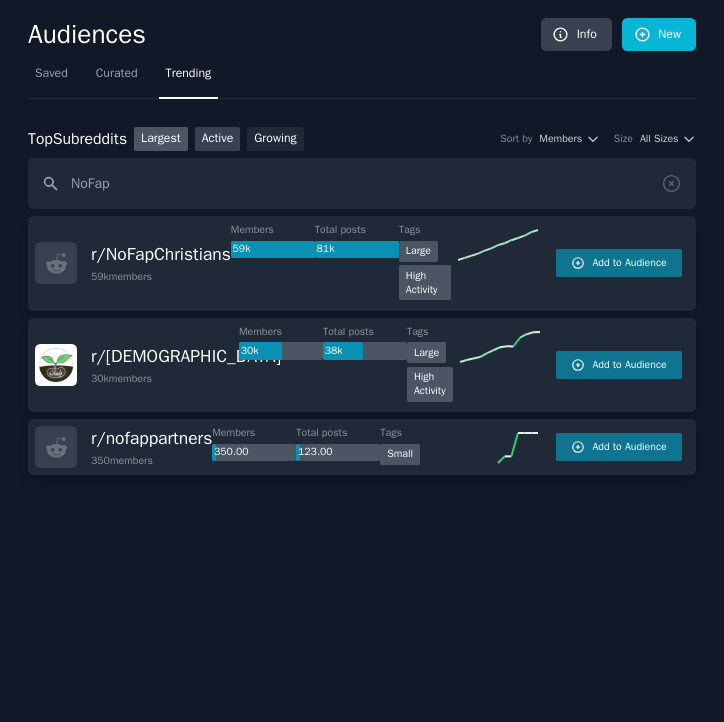 click on "Active" at bounding box center (218, 139) 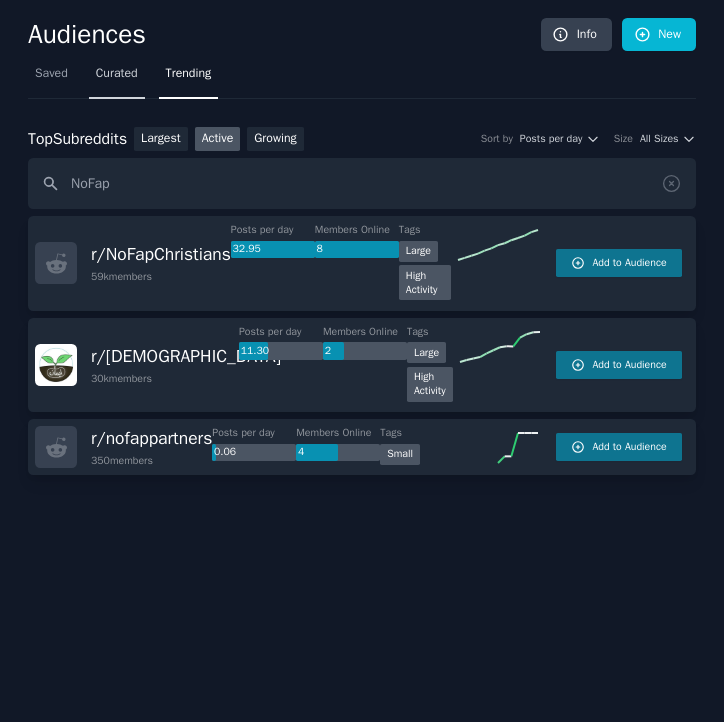 click on "Curated" at bounding box center [117, 74] 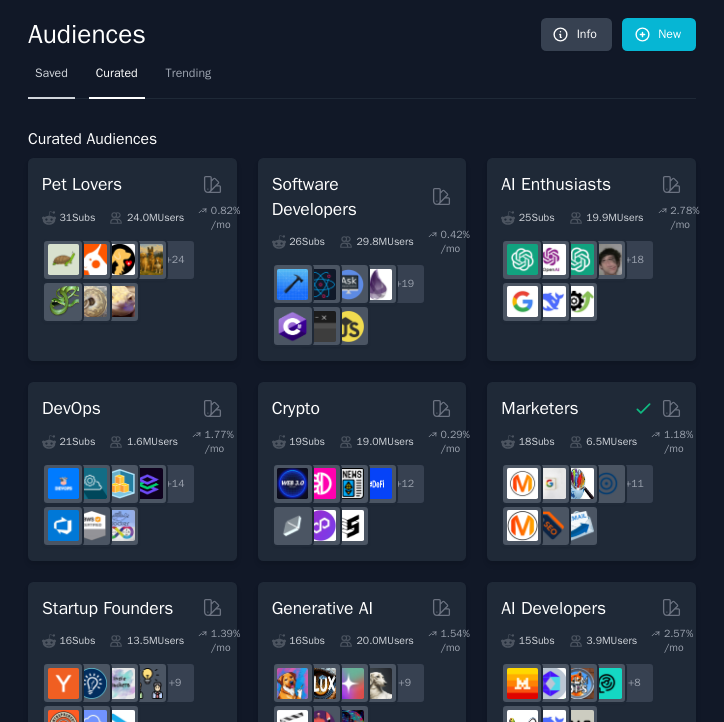 click on "Saved" at bounding box center (51, 74) 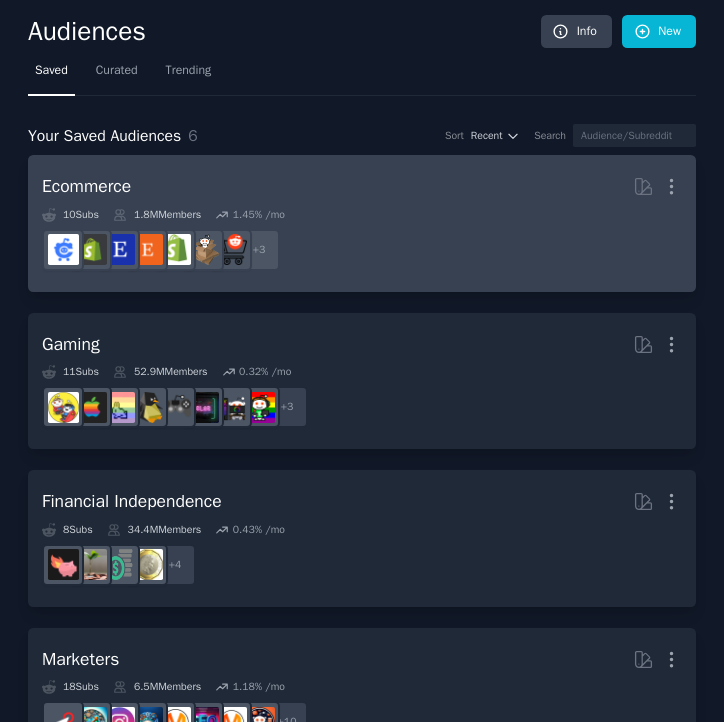 scroll, scrollTop: 0, scrollLeft: 0, axis: both 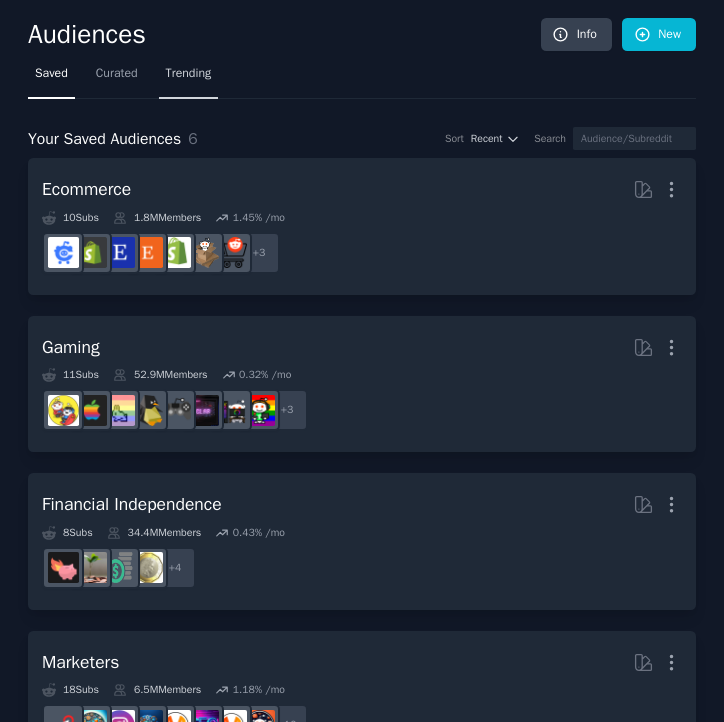 click on "Trending" at bounding box center [189, 74] 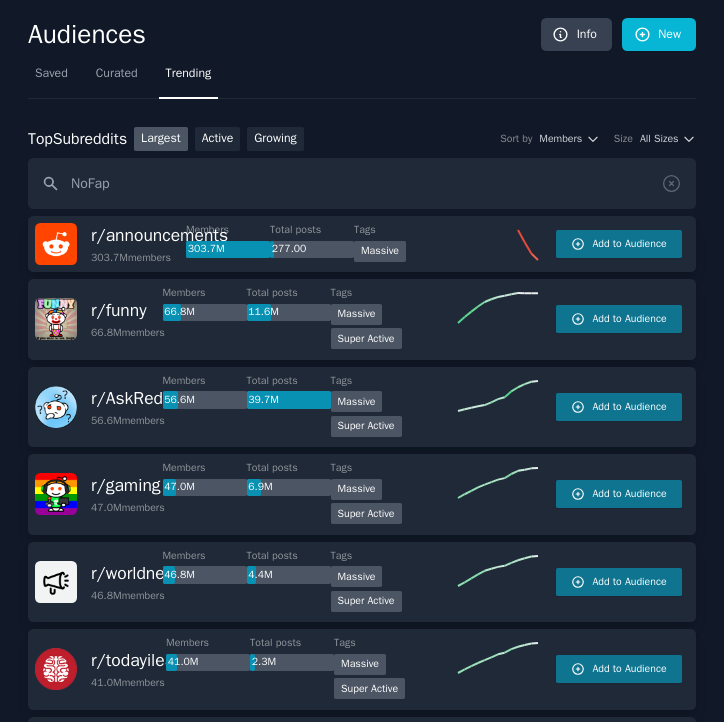 type on "NoFap" 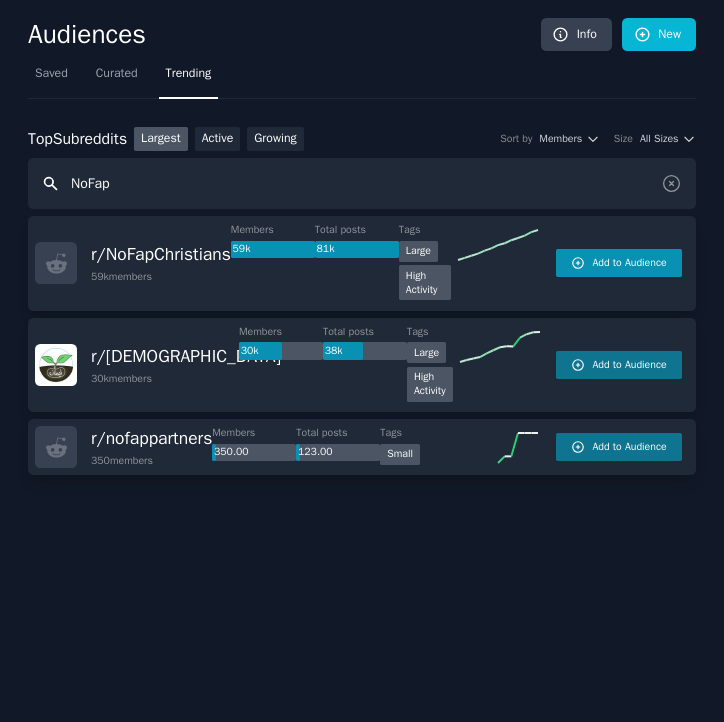 click on "Add to Audience" at bounding box center [619, 263] 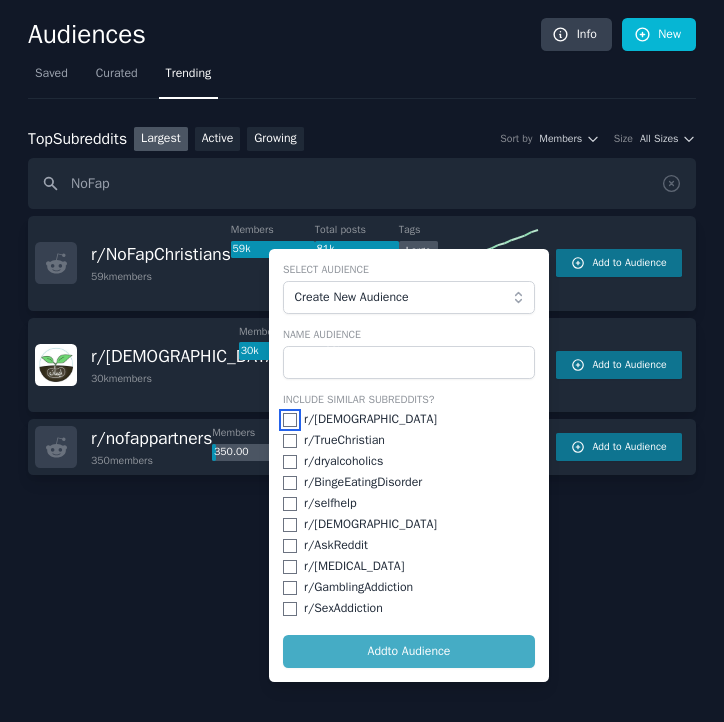 click at bounding box center (290, 420) 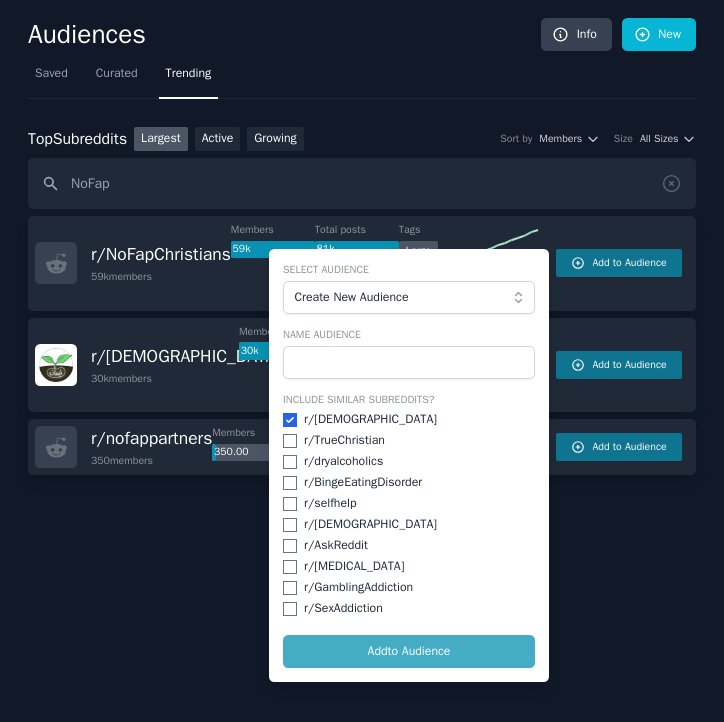 click on "350.00" at bounding box center (254, 453) 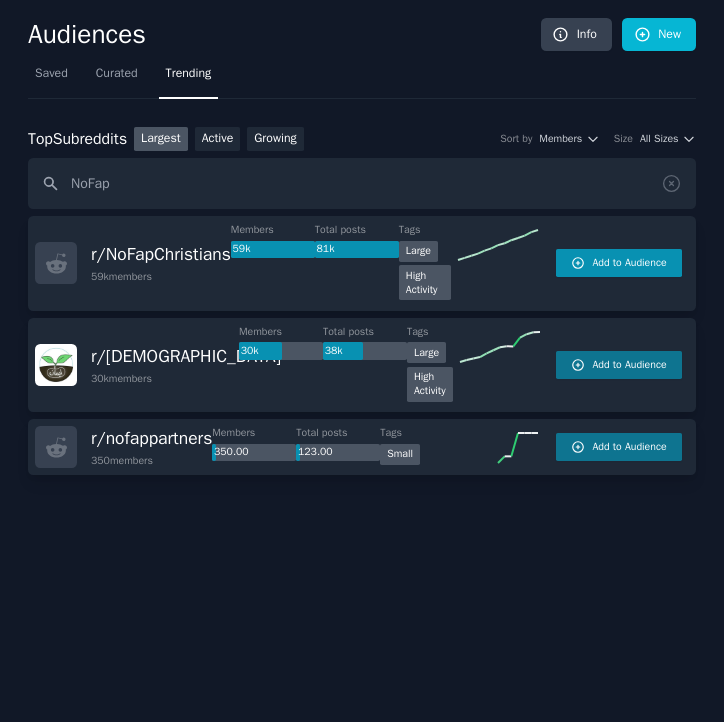 click on "Add to Audience" at bounding box center (629, 263) 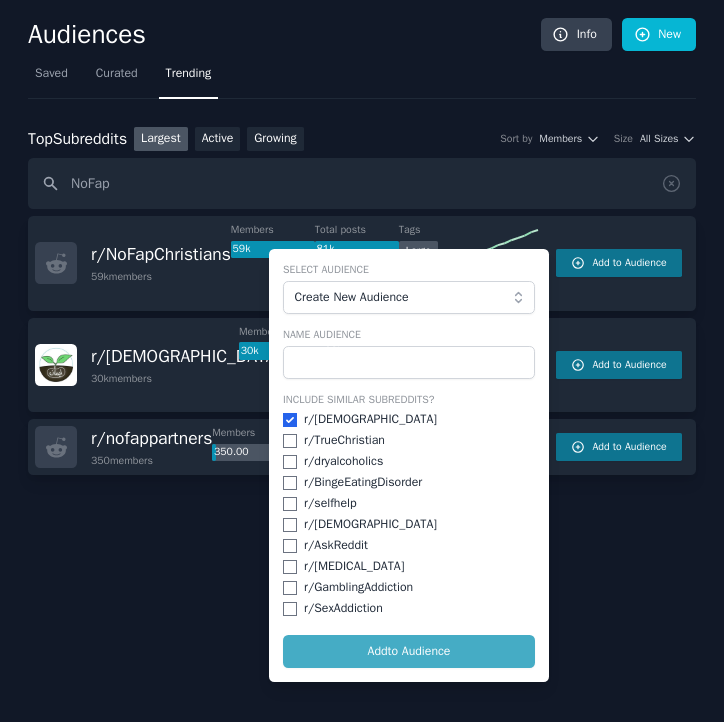 click on "123.00" at bounding box center (338, 453) 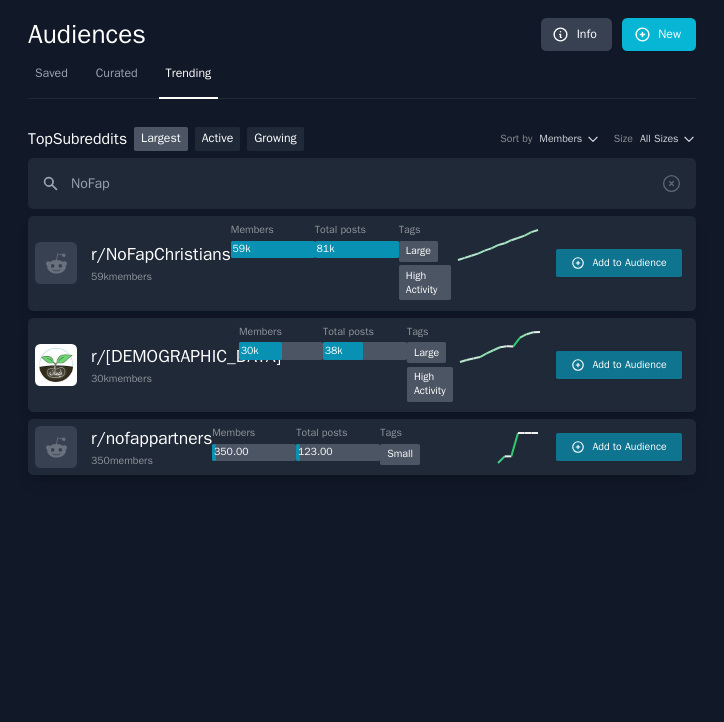 click on "r/ NoFapChristians 59k  members Members 59k Total posts 81k Tags >= 80th percentile for submissions / day Large High Activity Add to Audience" at bounding box center (362, 263) 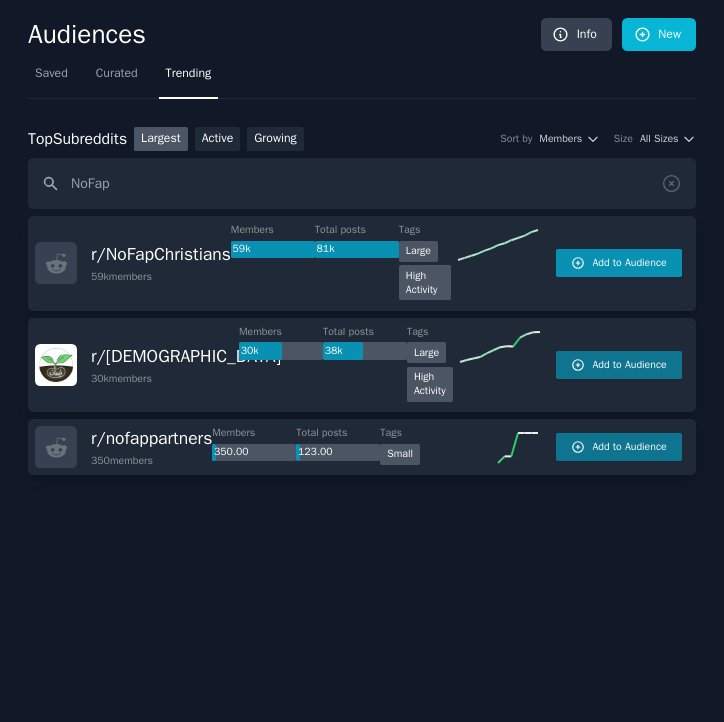 click 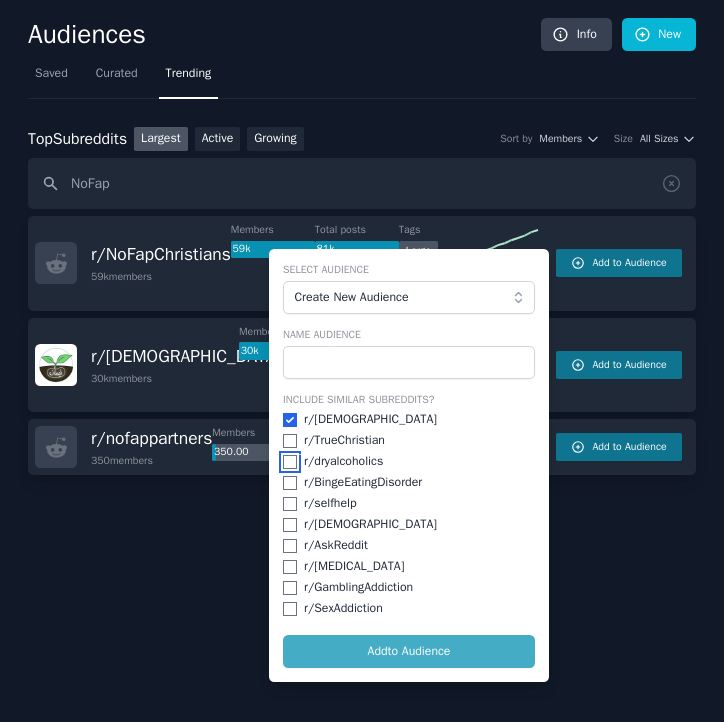click at bounding box center (290, 462) 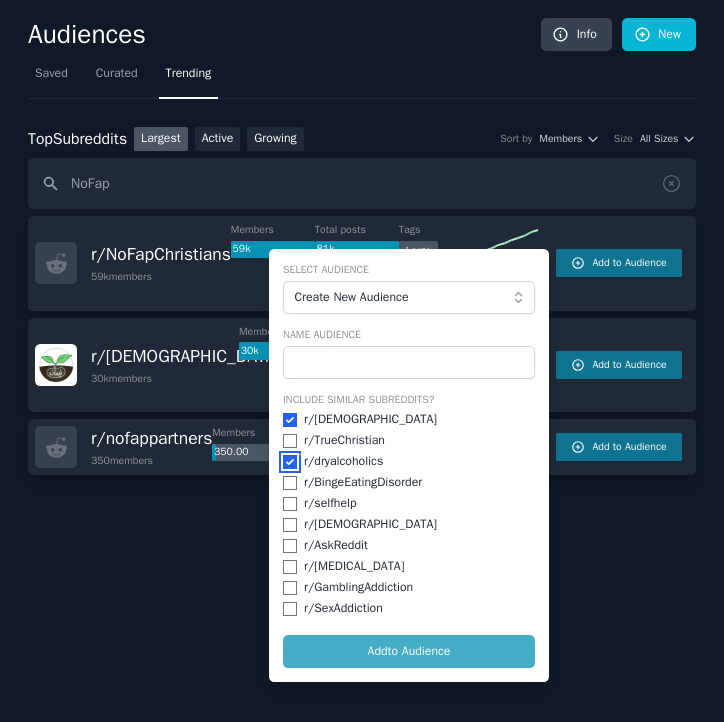 checkbox on "true" 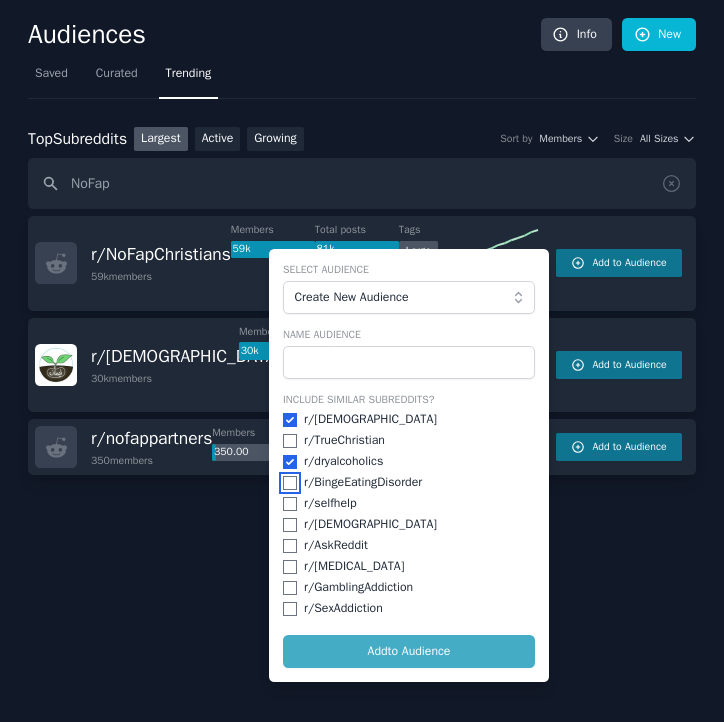 click at bounding box center (290, 483) 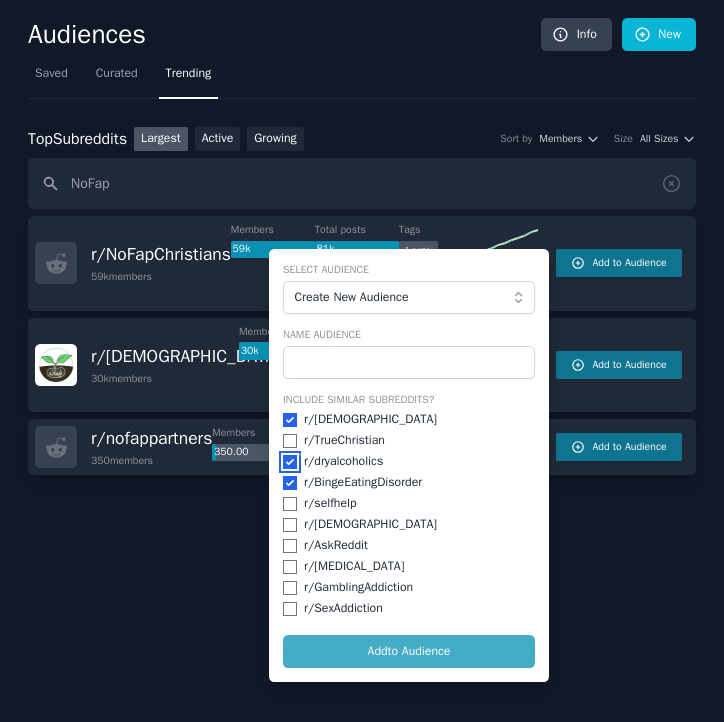 click at bounding box center (290, 462) 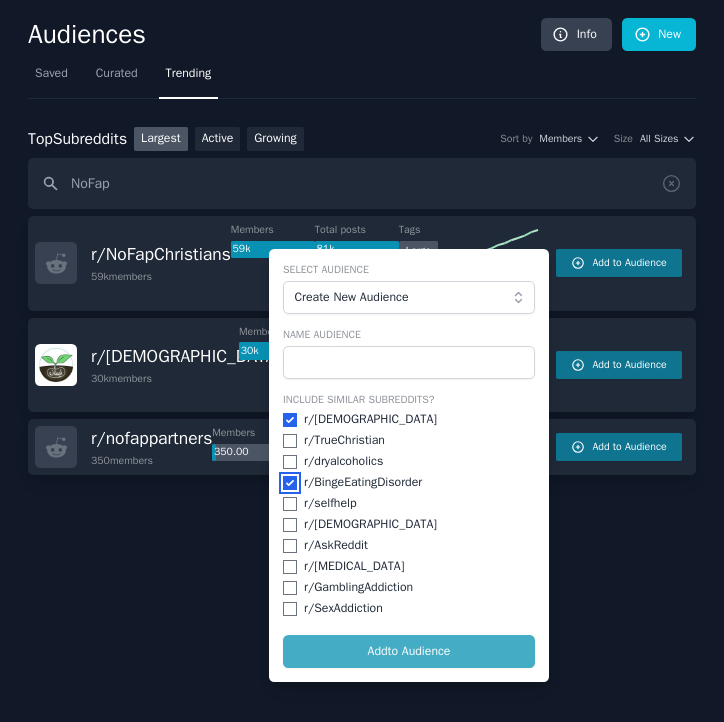 click at bounding box center (290, 483) 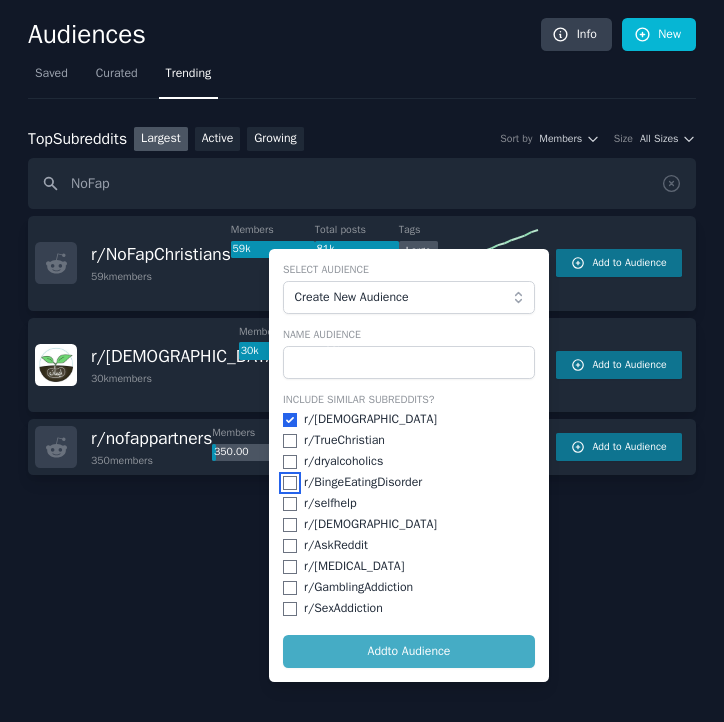checkbox on "false" 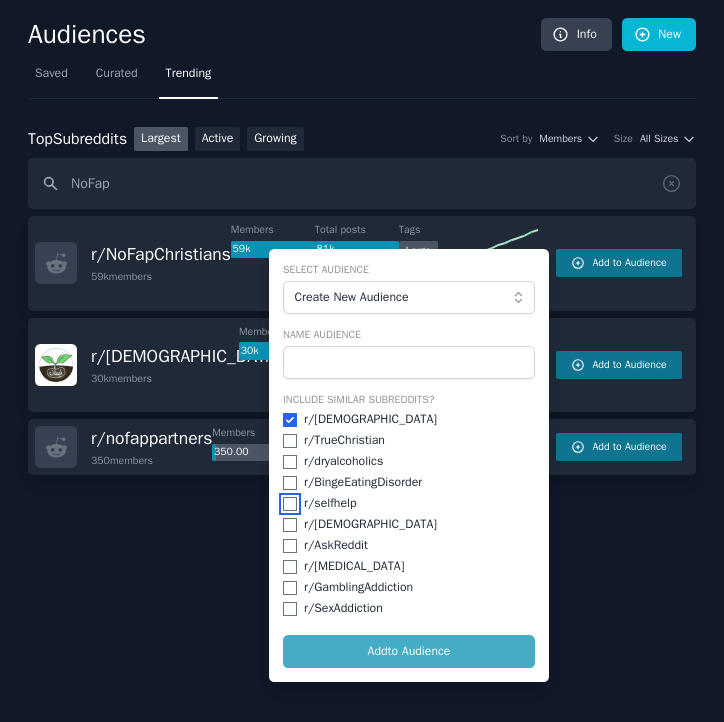click at bounding box center [290, 504] 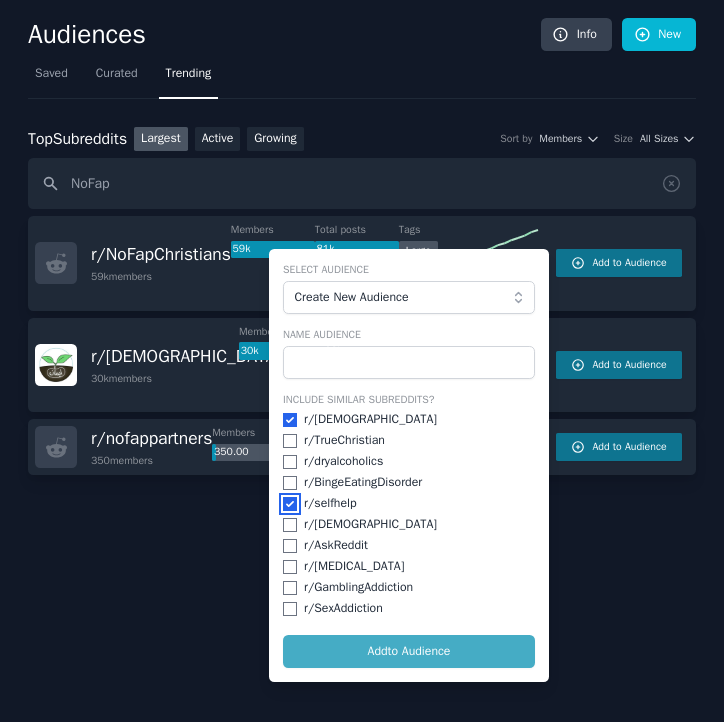 checkbox on "true" 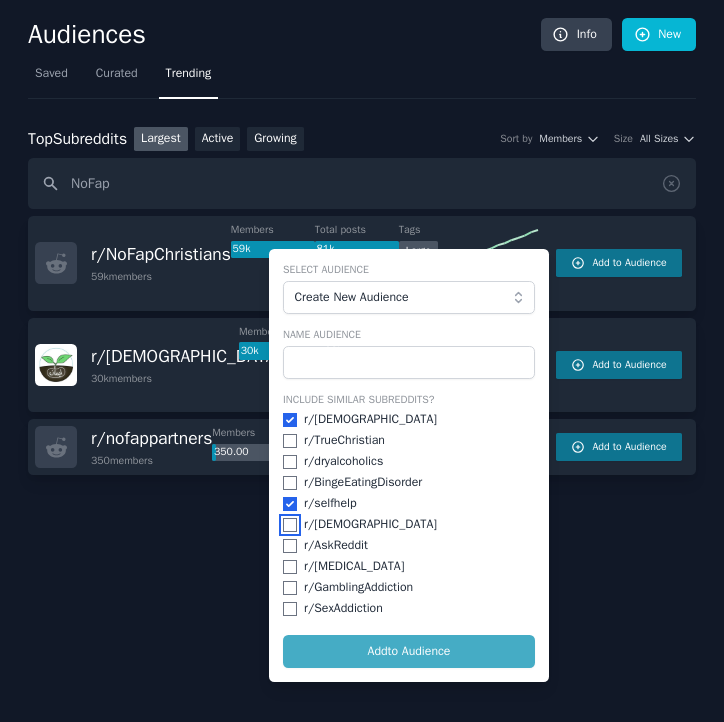 click at bounding box center [290, 525] 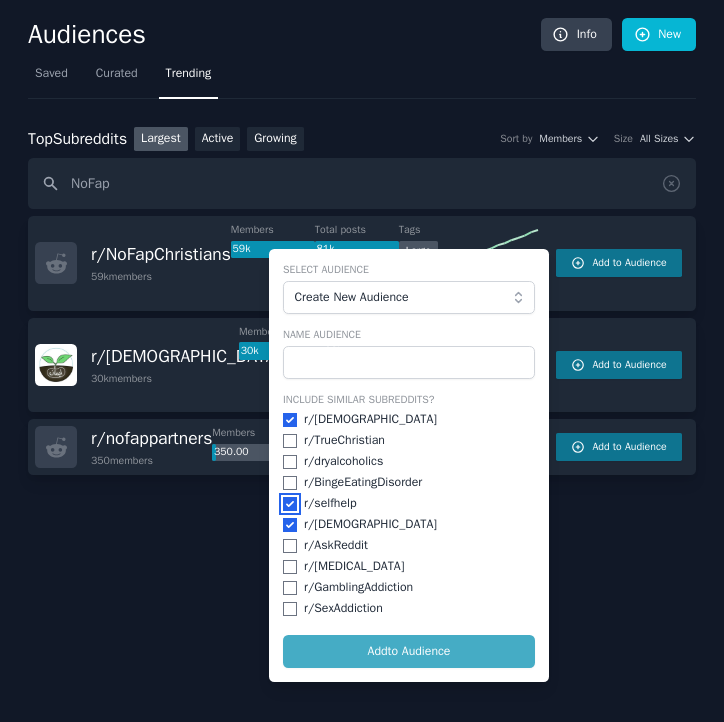 click at bounding box center [290, 504] 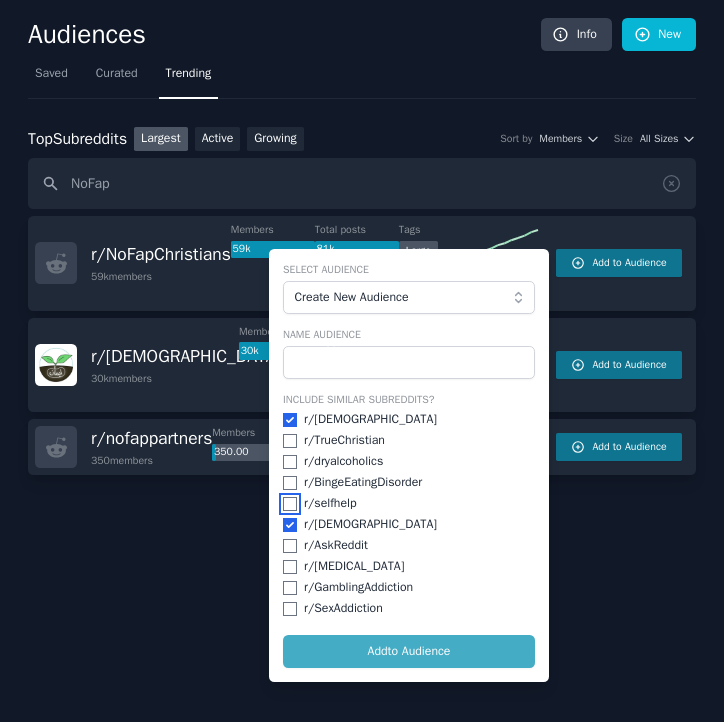 checkbox on "false" 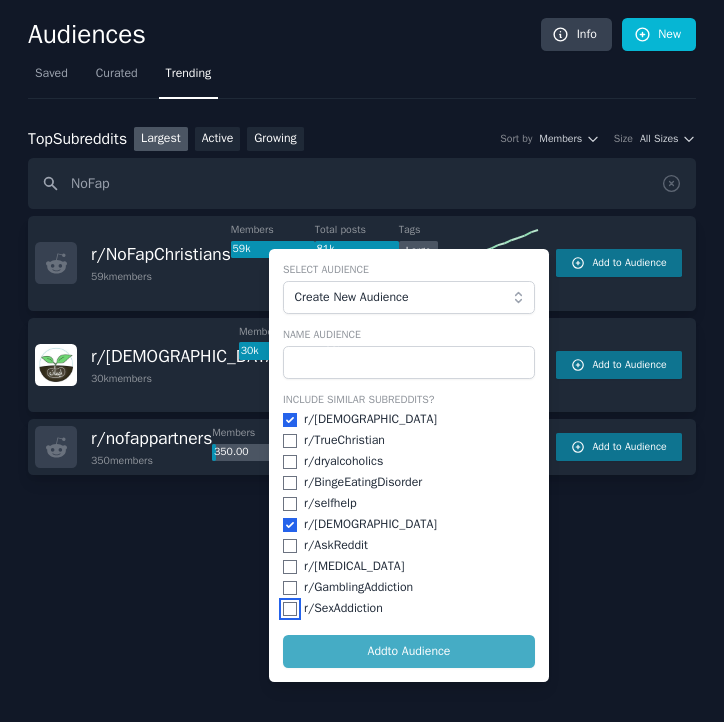 click at bounding box center (290, 609) 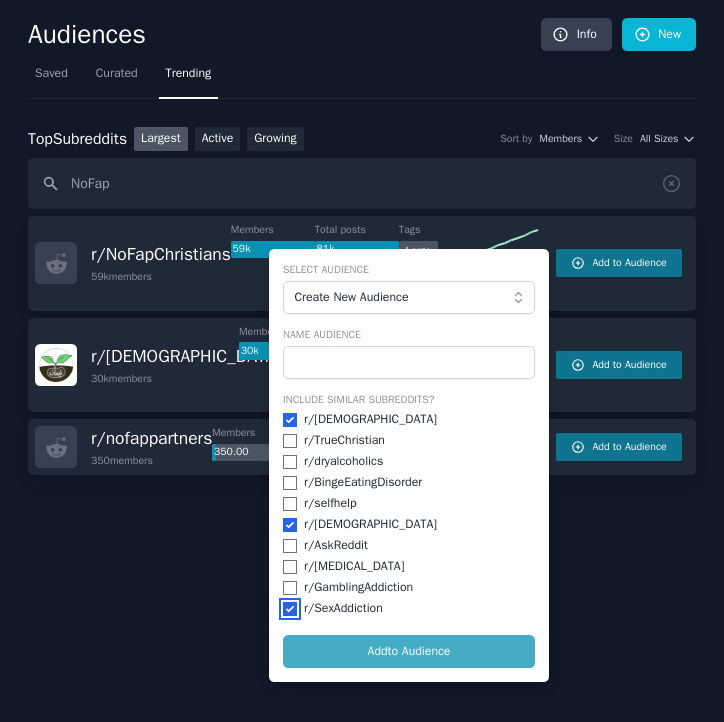 checkbox on "true" 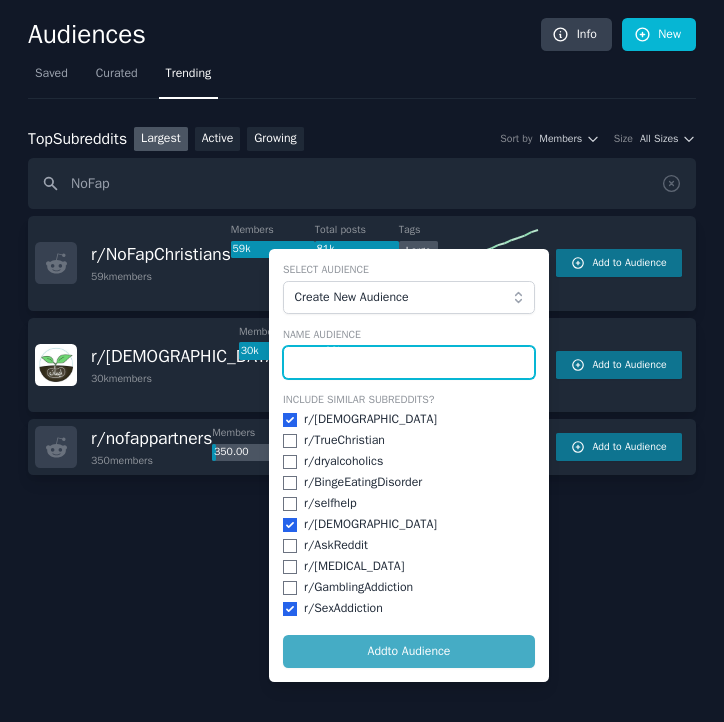 click at bounding box center (409, 363) 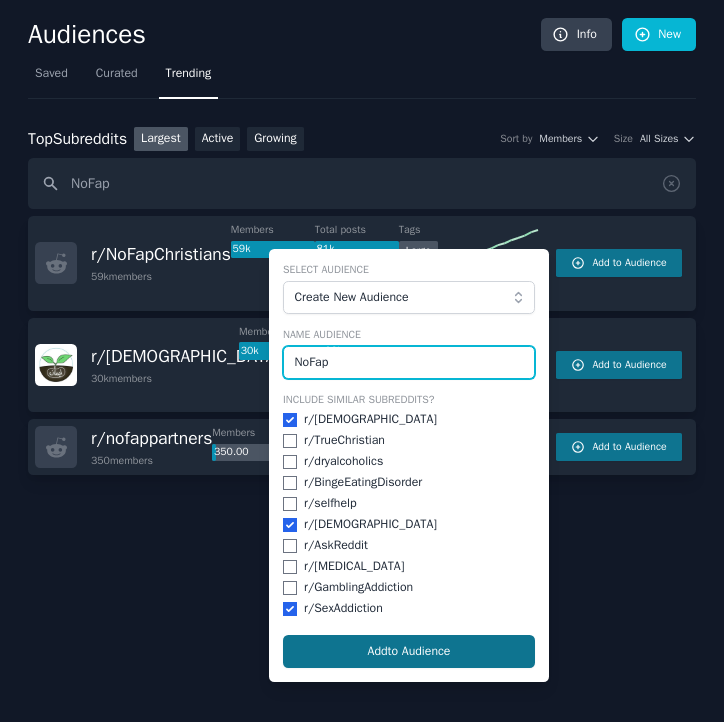 type on "NoFap" 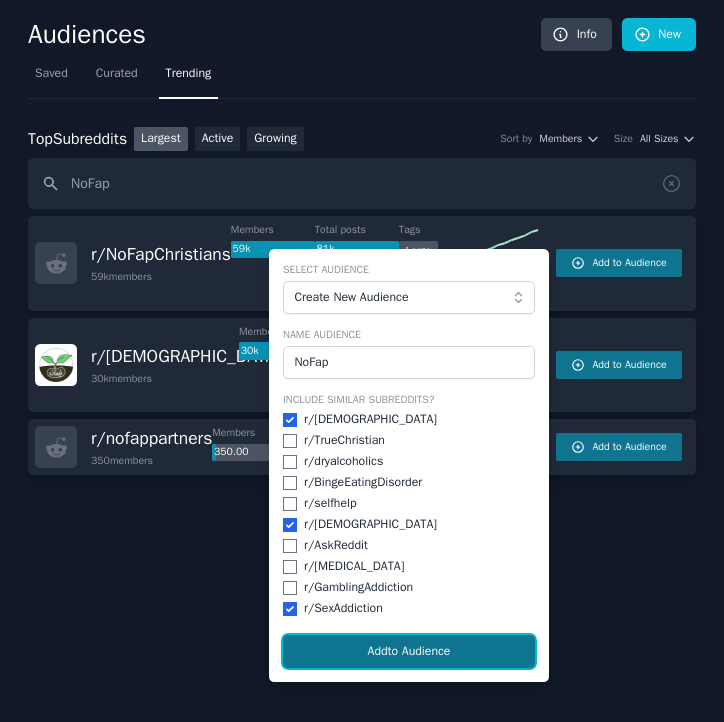 click on "Add  to Audience" at bounding box center [409, 652] 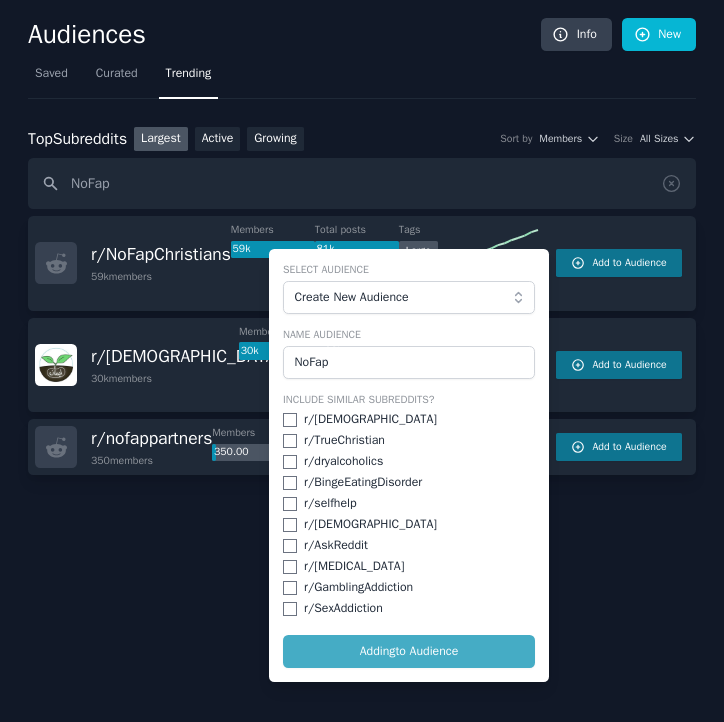 checkbox on "false" 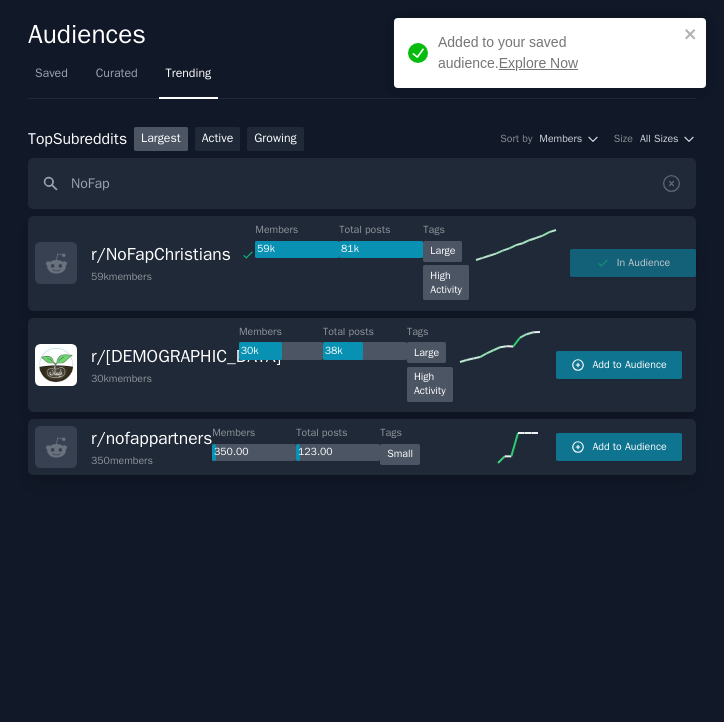 click on "Explore Now" at bounding box center (538, 63) 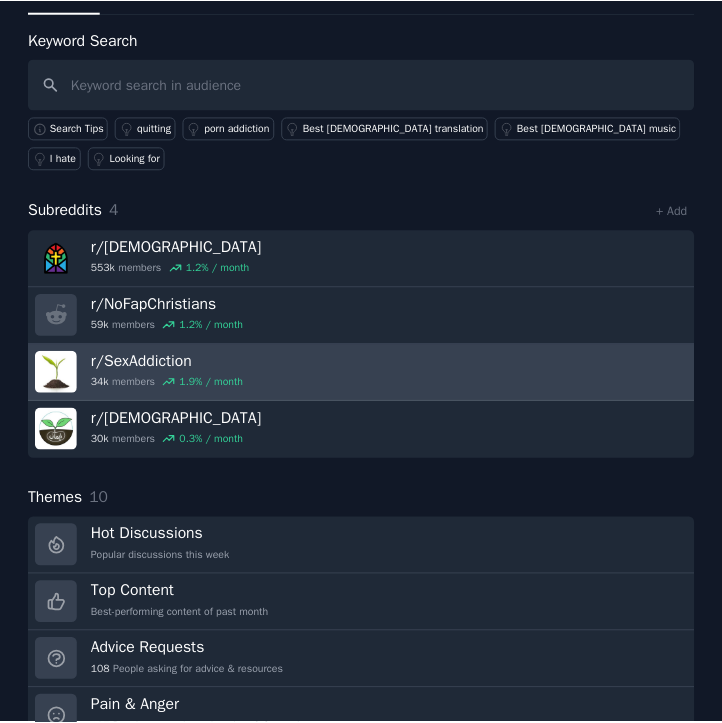 scroll, scrollTop: 0, scrollLeft: 0, axis: both 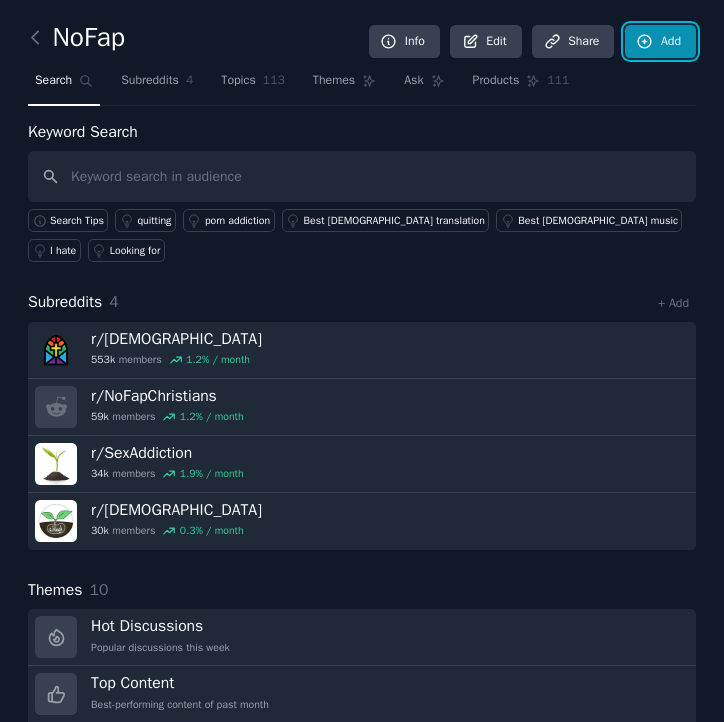 click 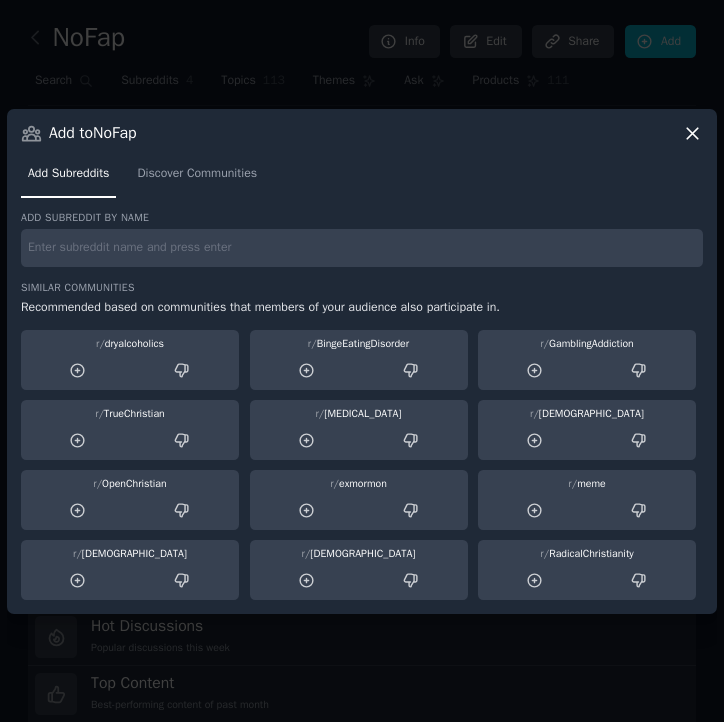 click at bounding box center (362, 248) 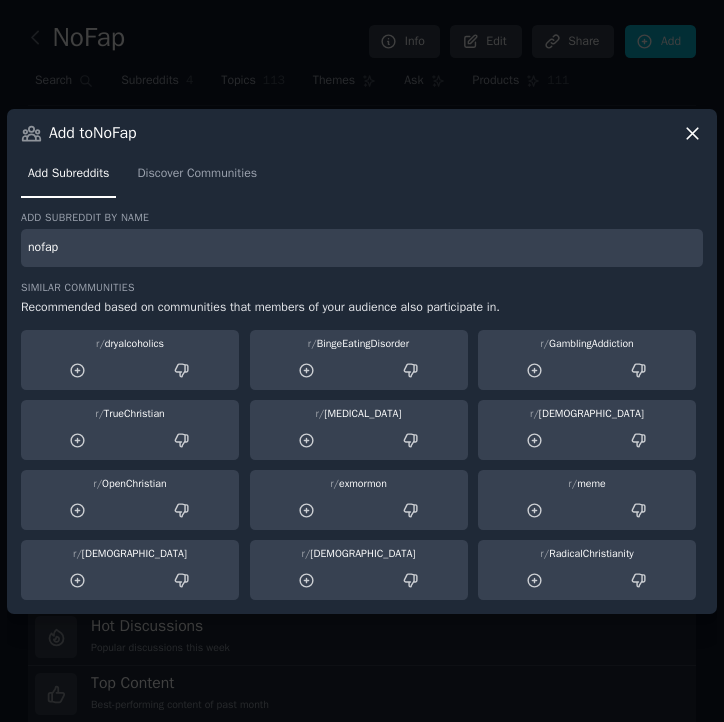 type on "nofap" 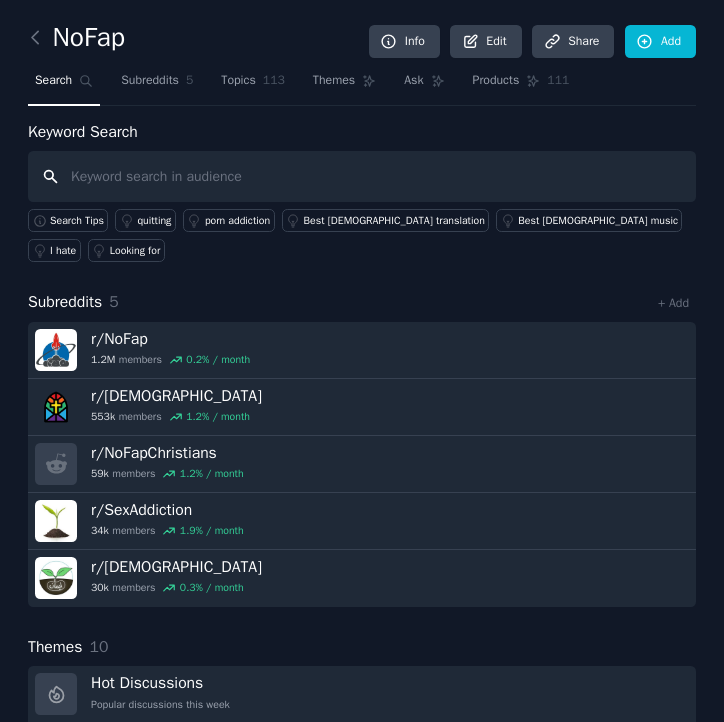 click at bounding box center (362, 176) 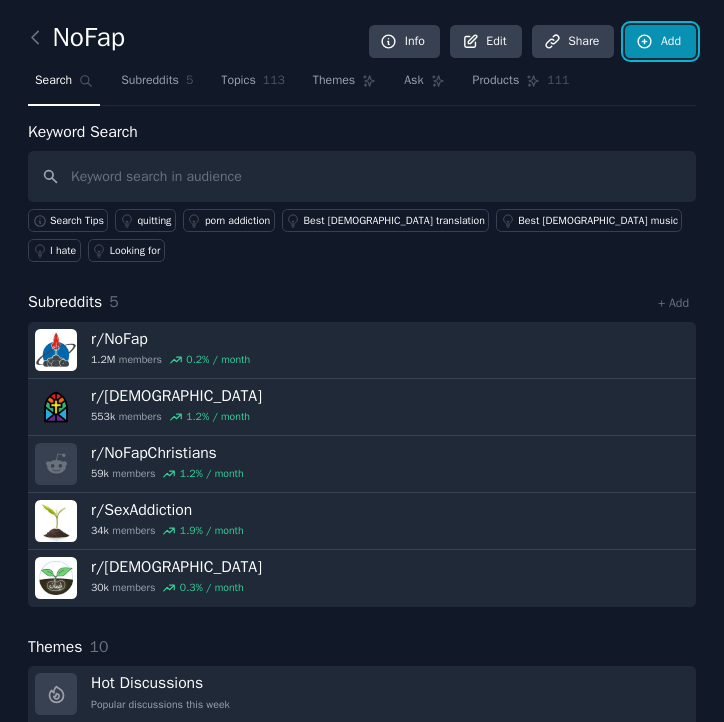 click on "Add" at bounding box center [660, 42] 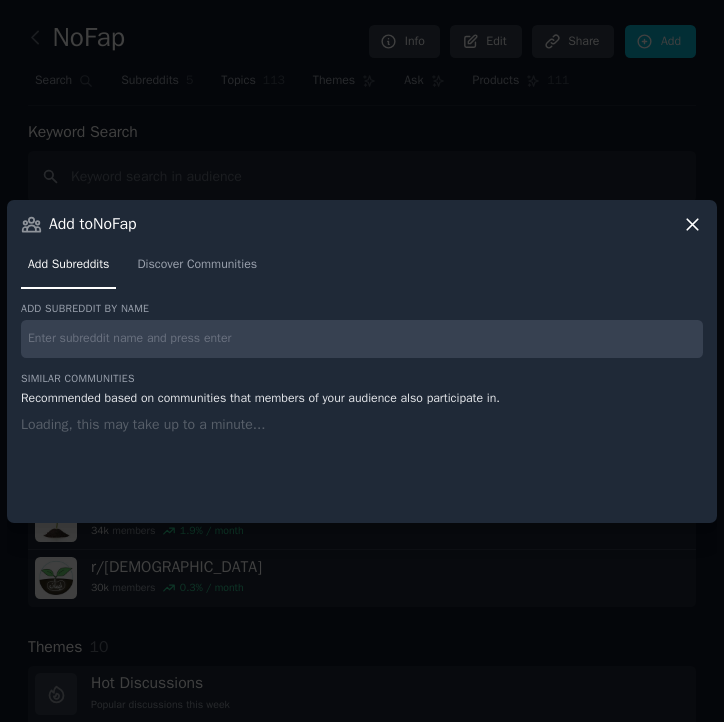 click at bounding box center (362, 339) 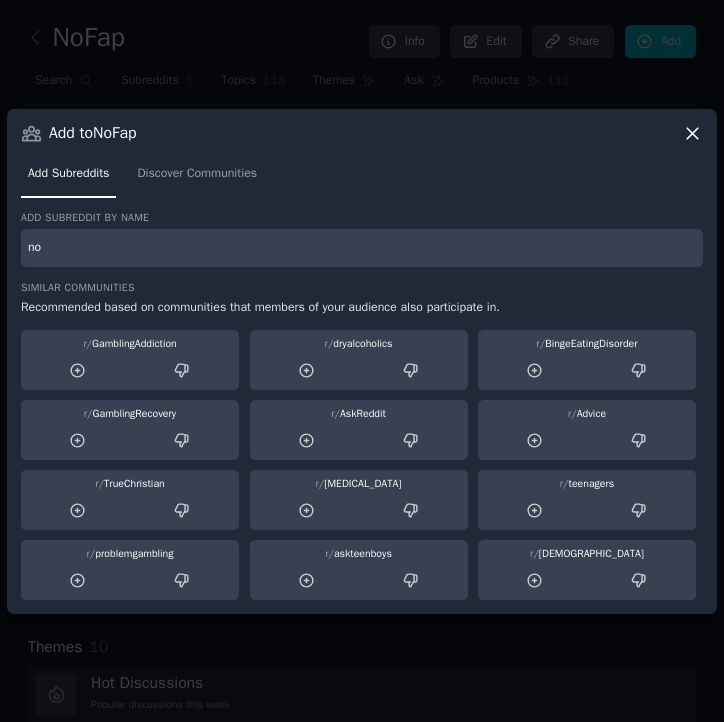 type on "n" 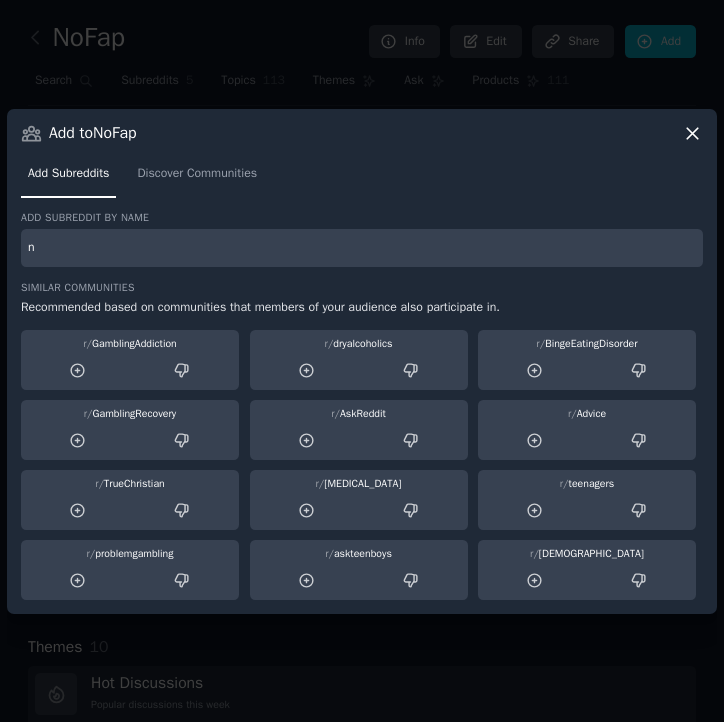 type 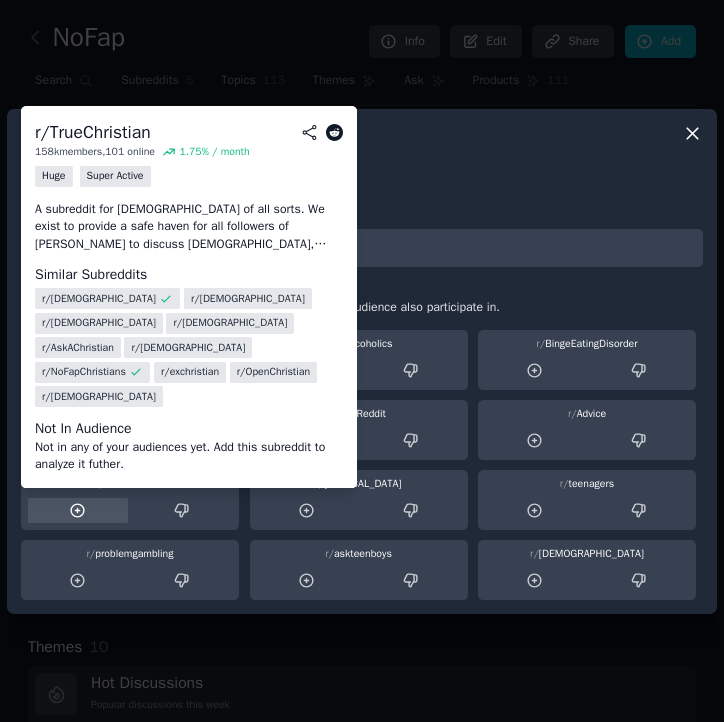 click 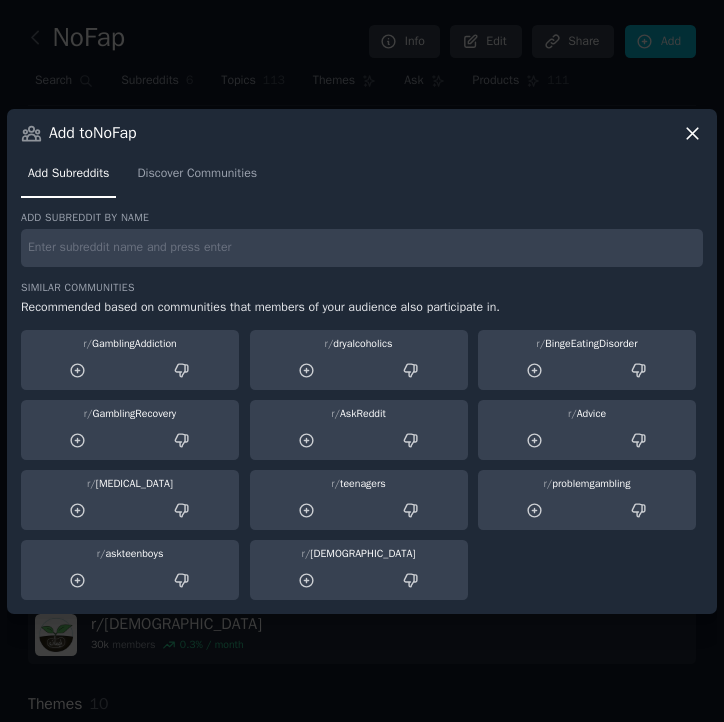 click 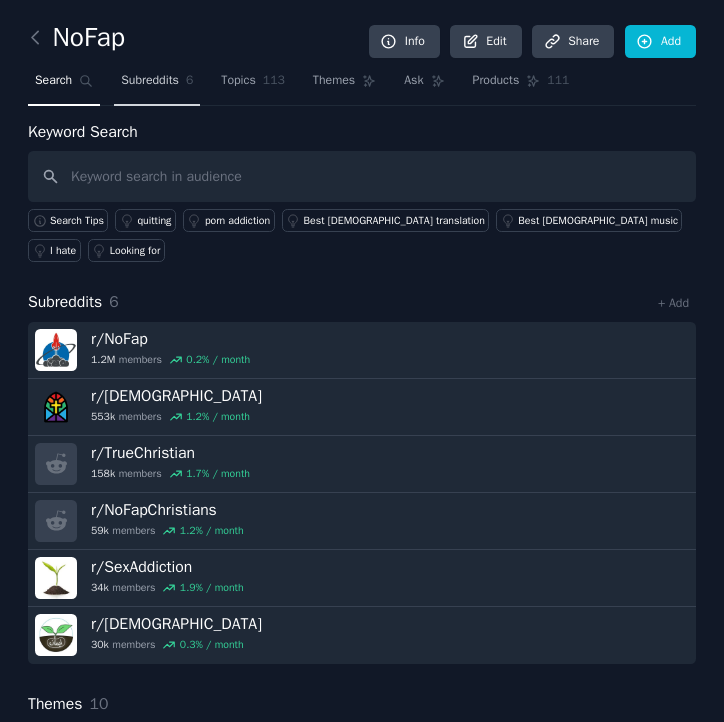 click on "Subreddits" at bounding box center [150, 81] 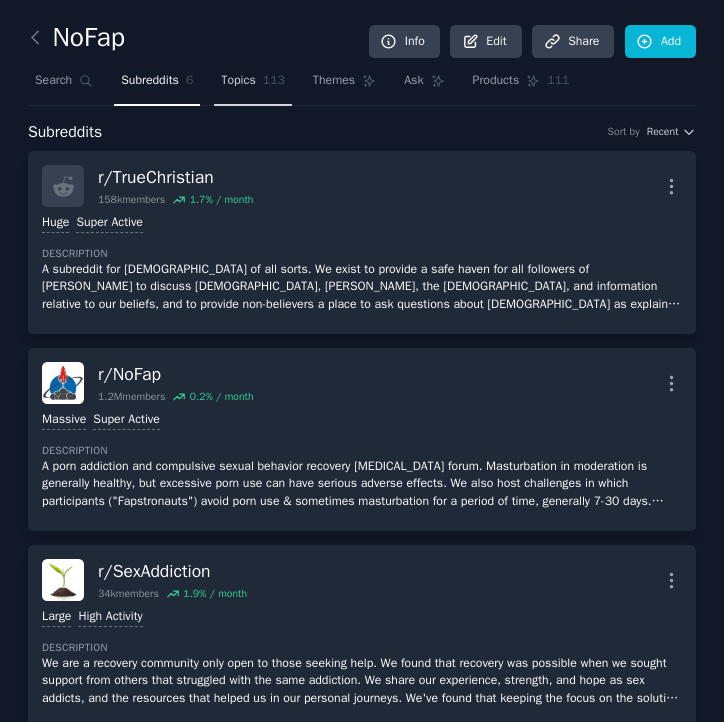 click on "Topics 113" at bounding box center (253, 85) 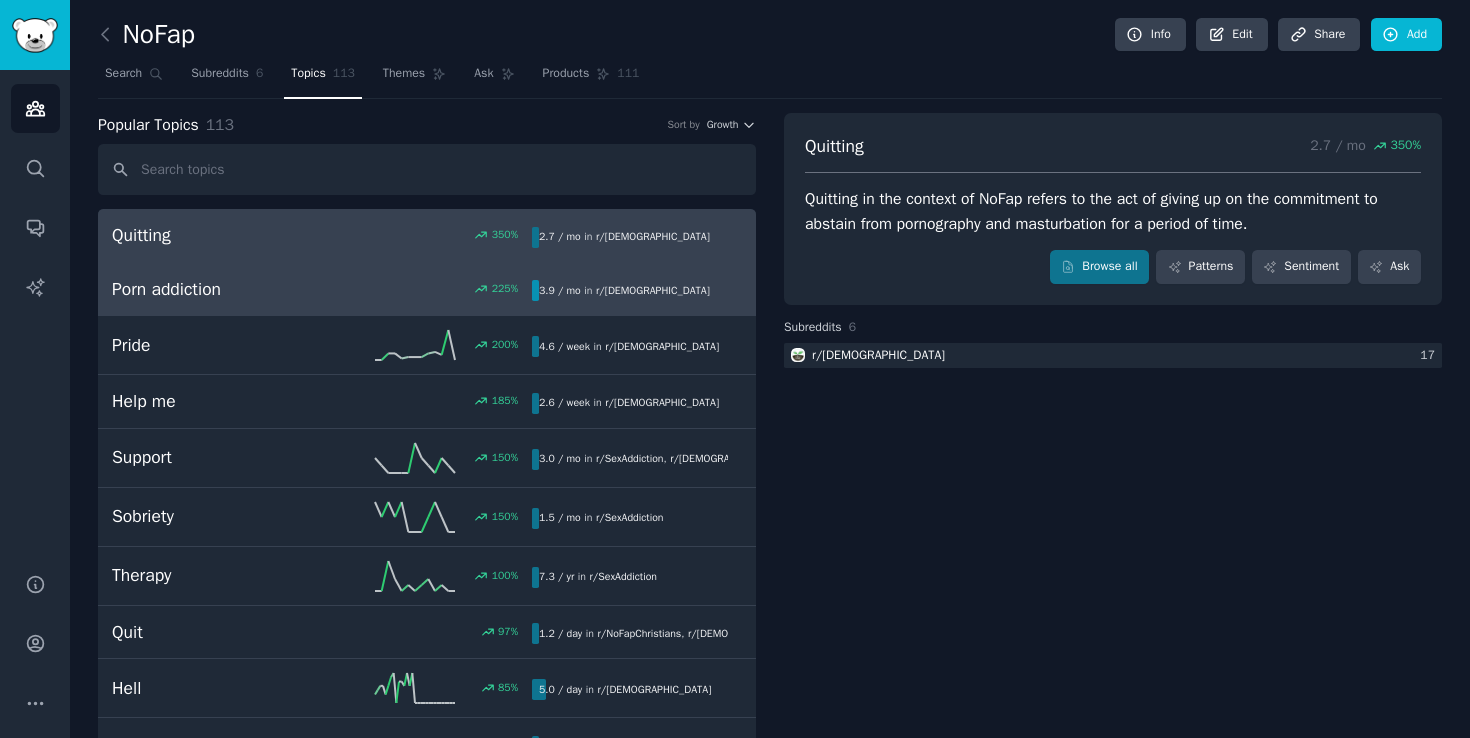 click on "Porn addiction 225 % 3.9 / mo  in    r/ [DEMOGRAPHIC_DATA]" at bounding box center [427, 290] 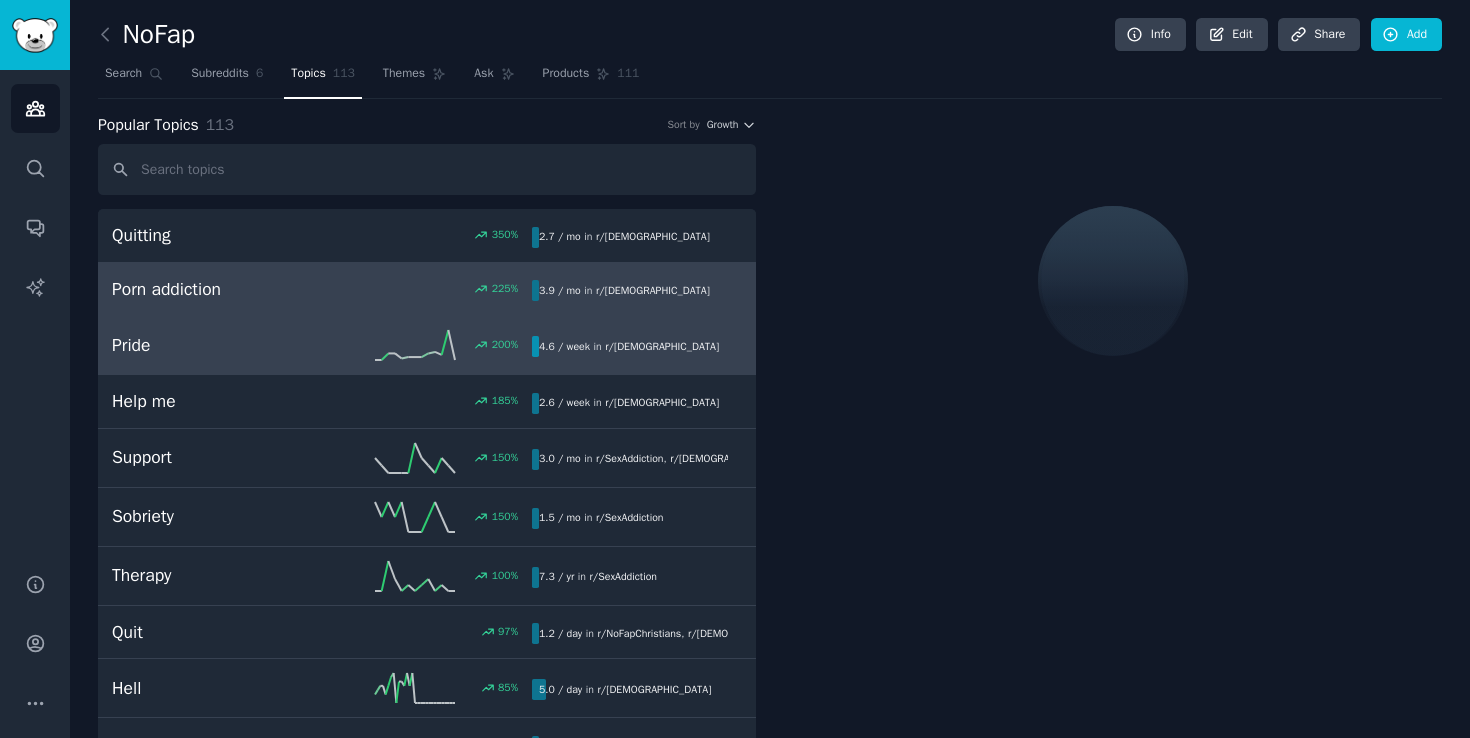 click on "Pride" at bounding box center (217, 345) 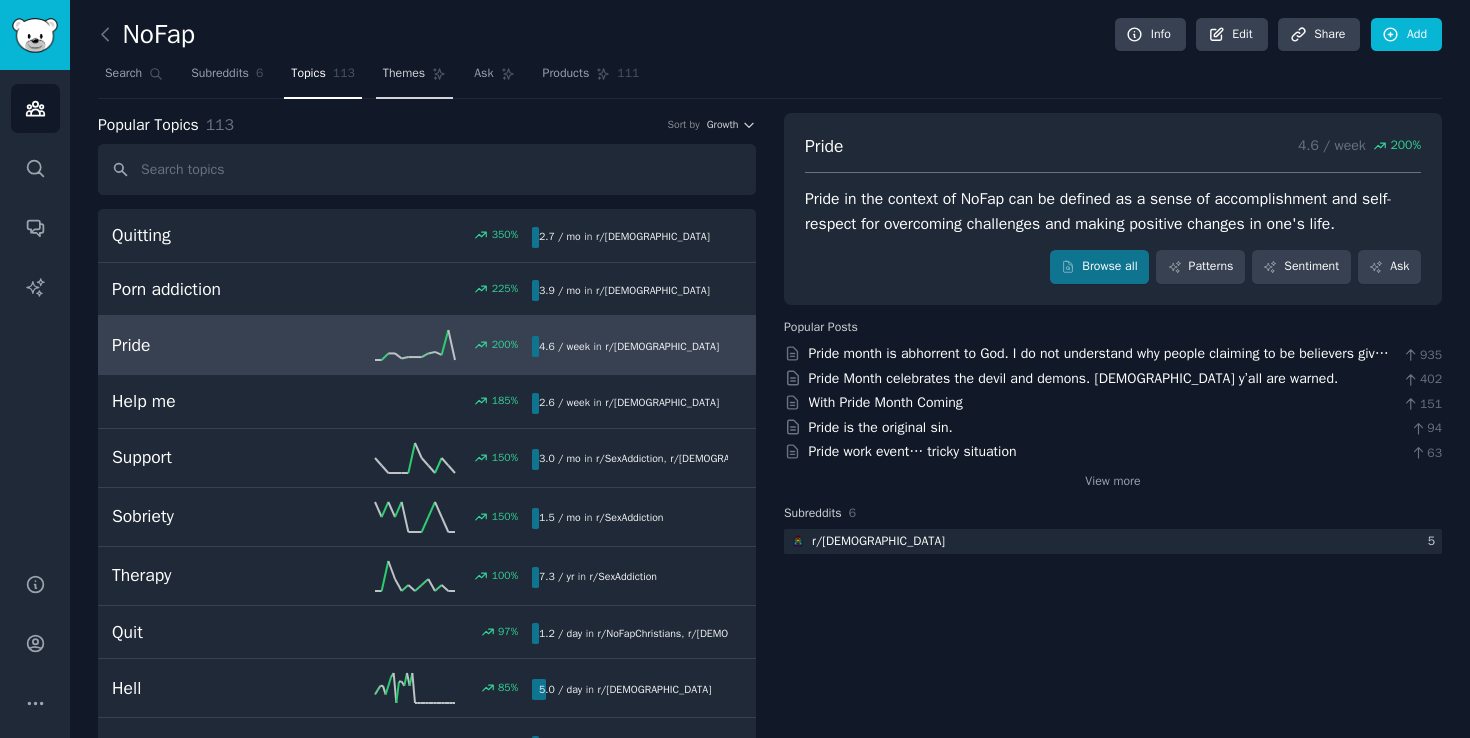 click on "Themes" at bounding box center (404, 74) 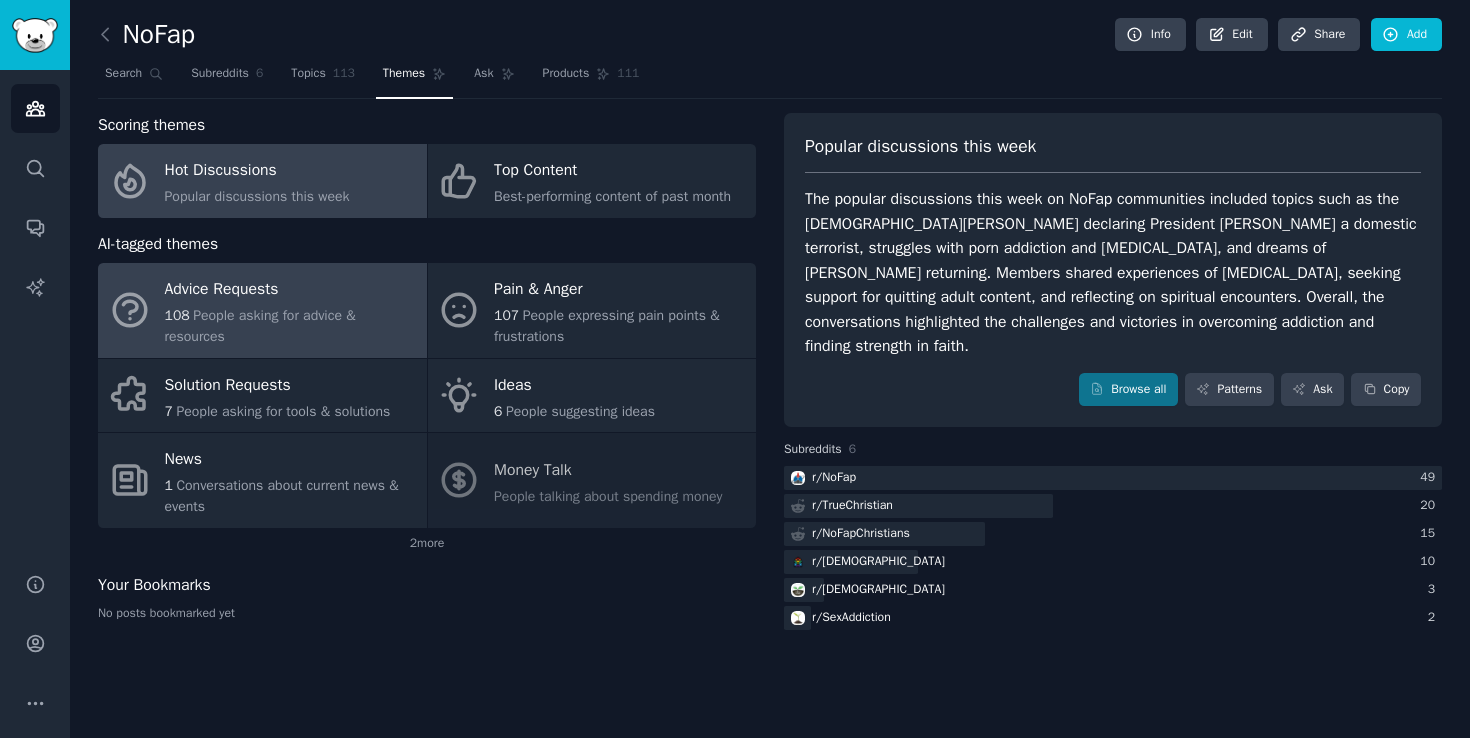 click on "108 People asking for advice & resources" at bounding box center (291, 326) 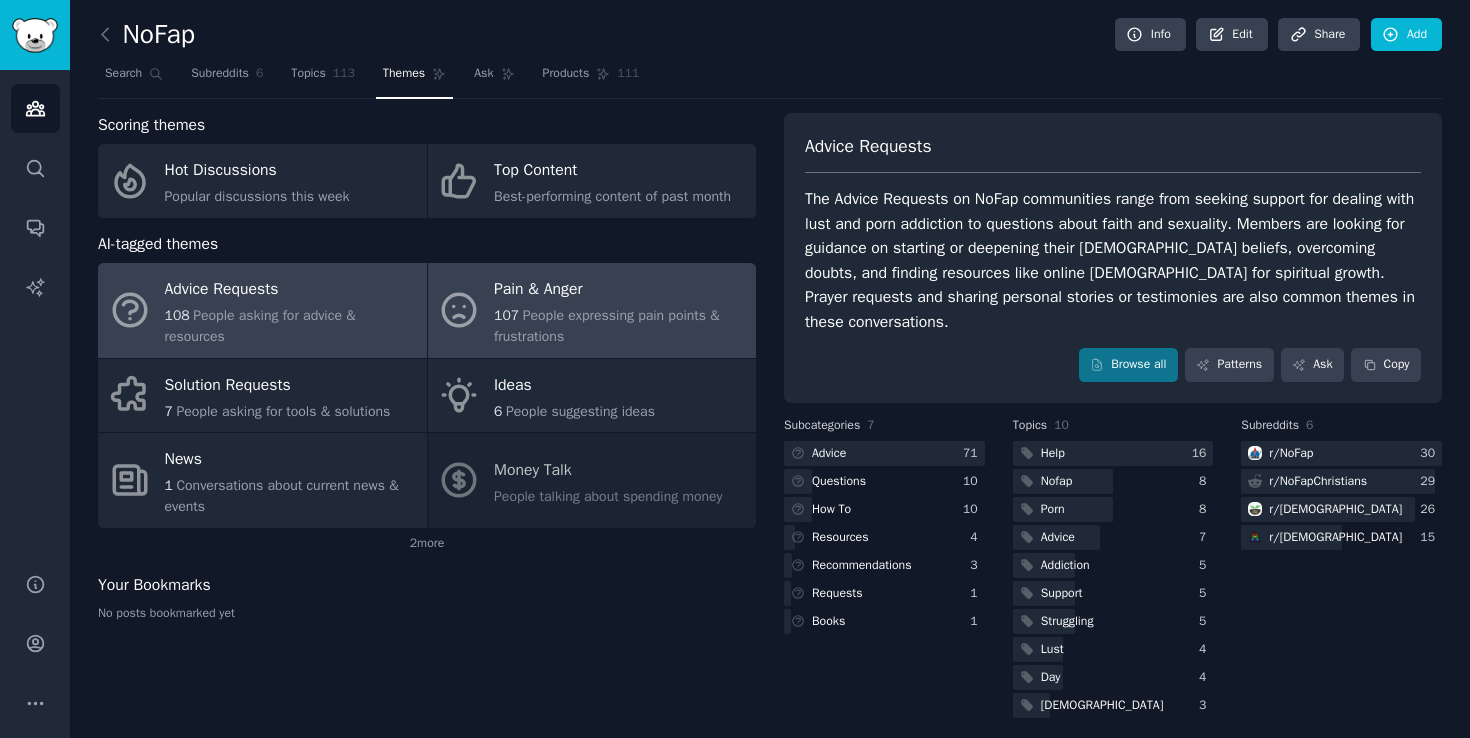 click on "Pain & Anger" at bounding box center [620, 290] 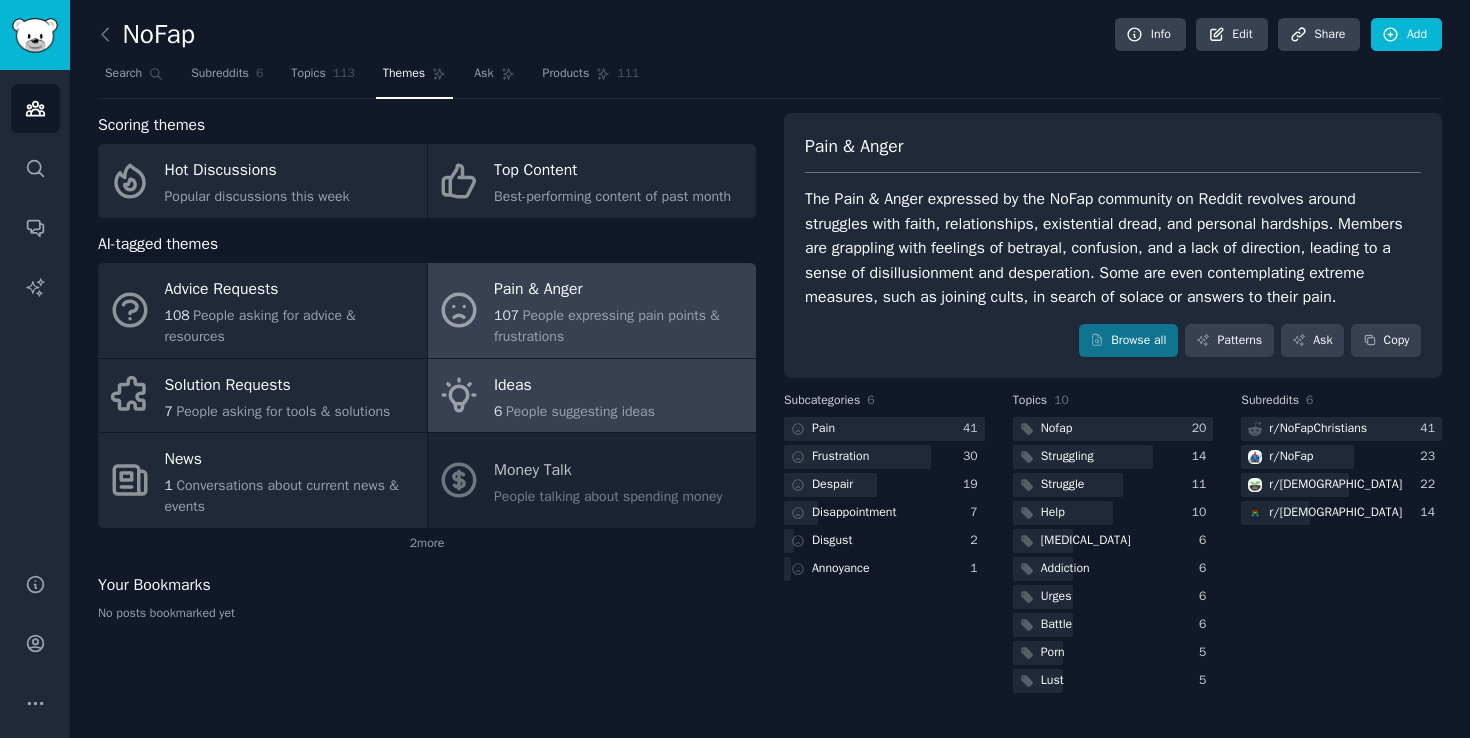 click on "Ideas" at bounding box center [574, 385] 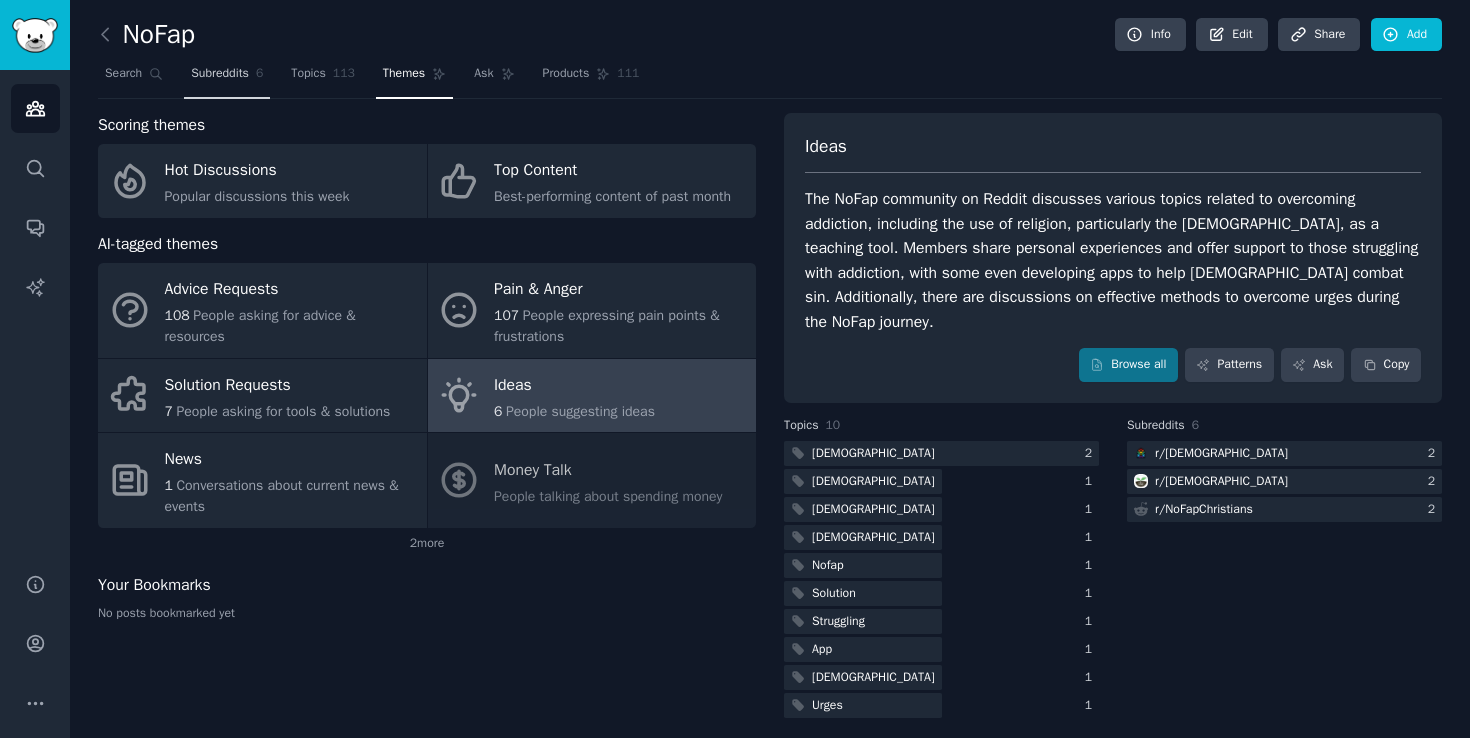 click on "Subreddits 6" at bounding box center [227, 78] 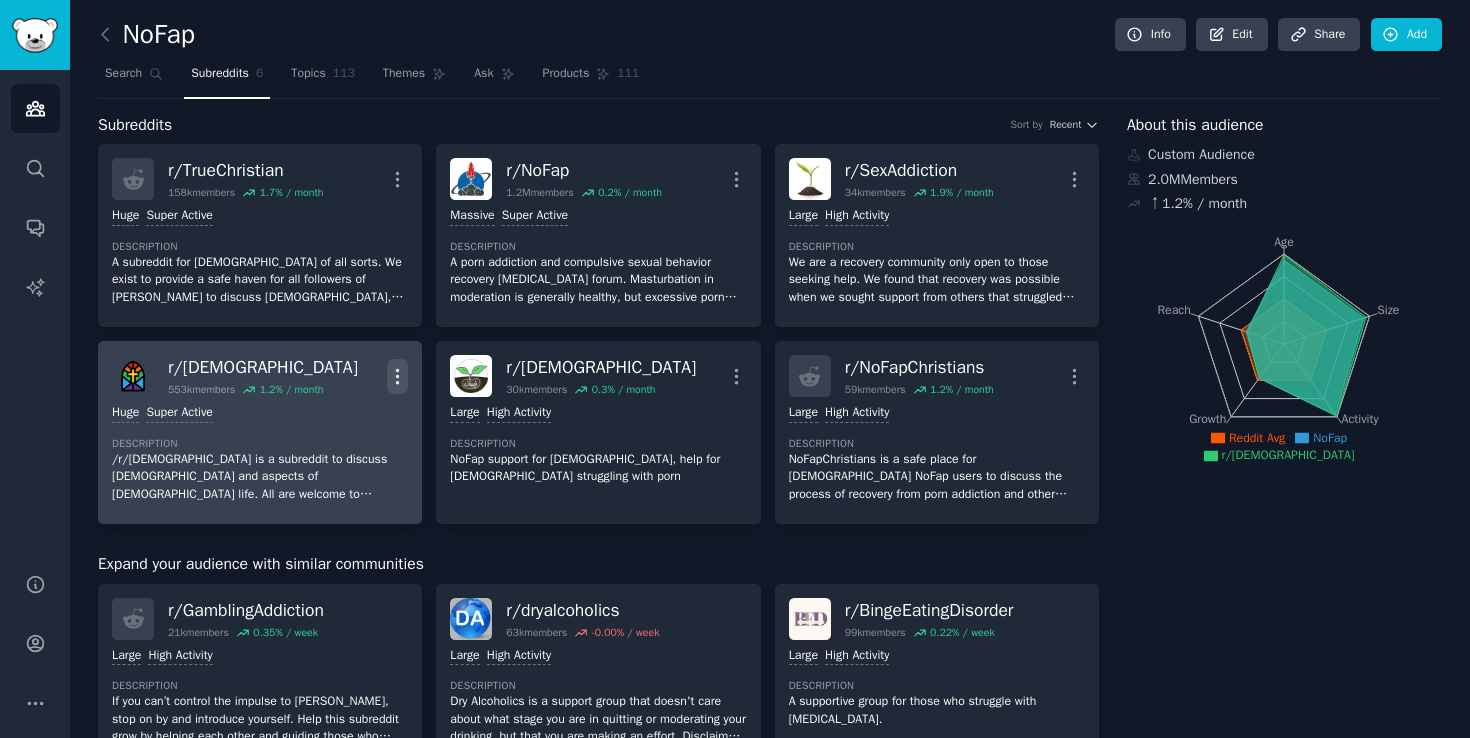 click 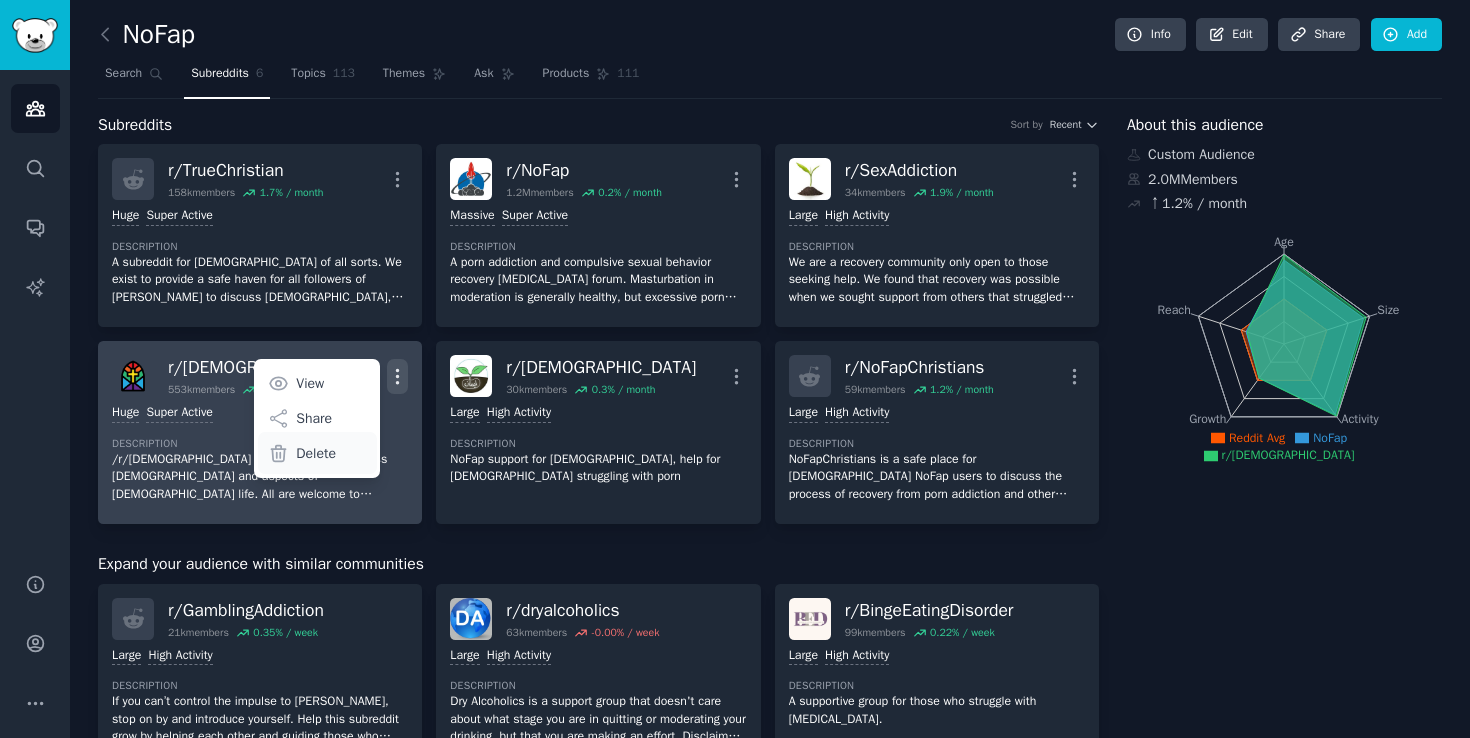 click on "Delete" at bounding box center [317, 453] 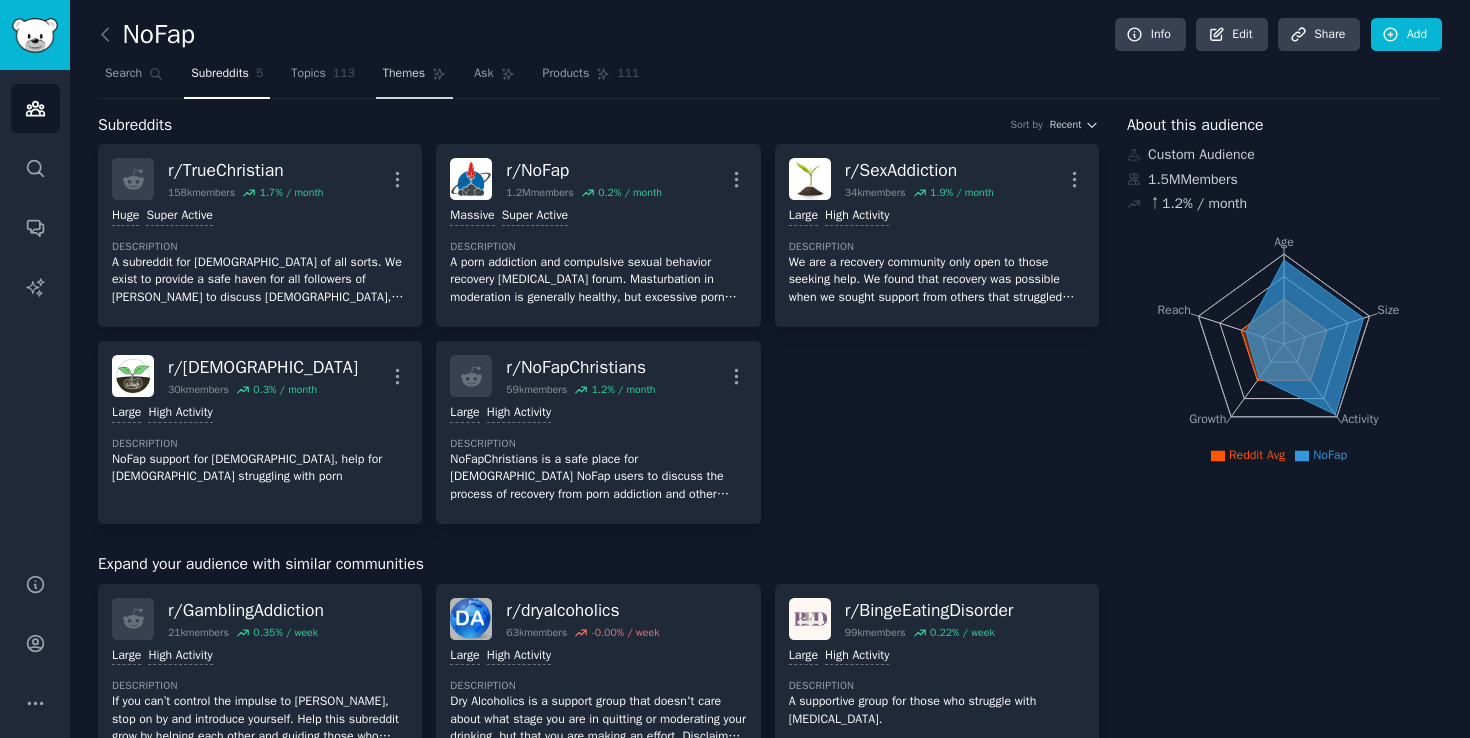 click on "Themes" at bounding box center (404, 74) 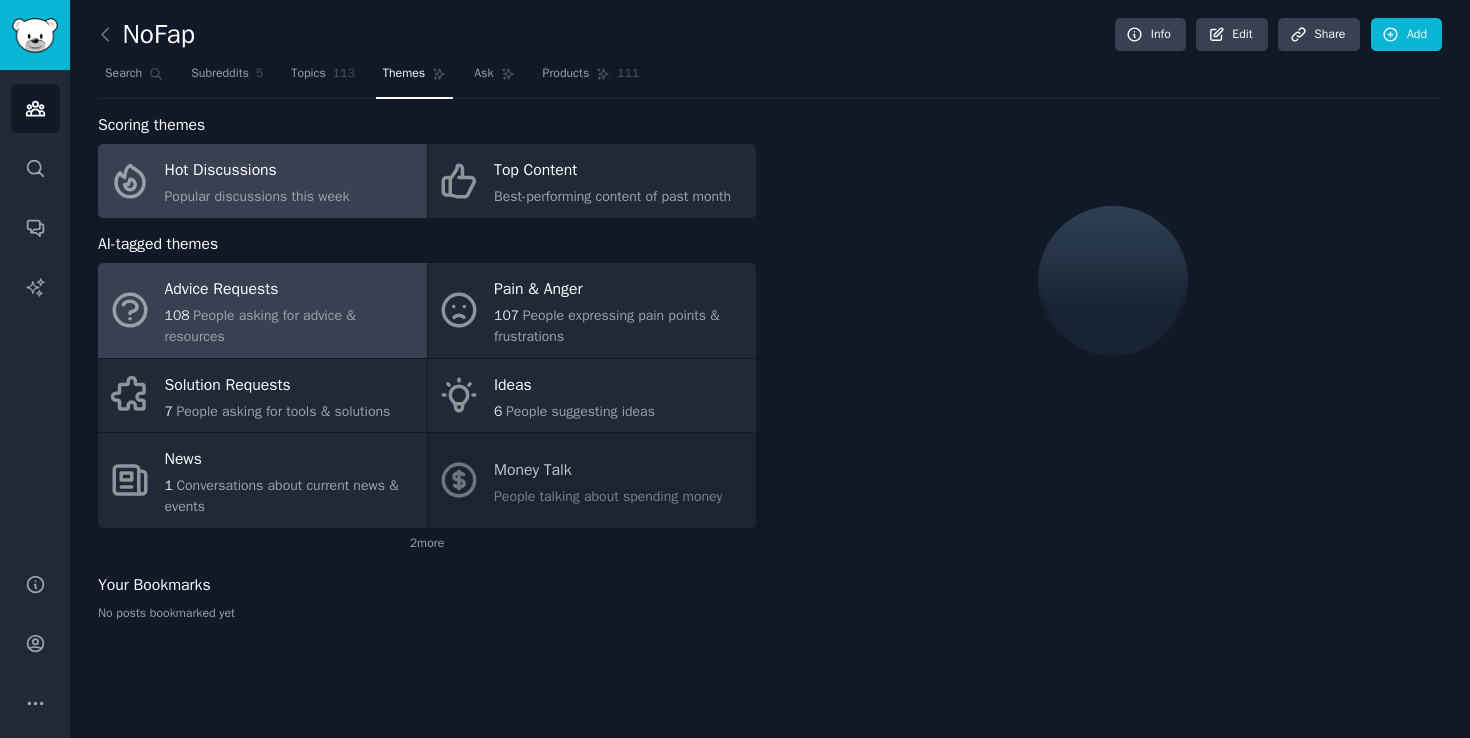 click on "Advice Requests" at bounding box center (291, 290) 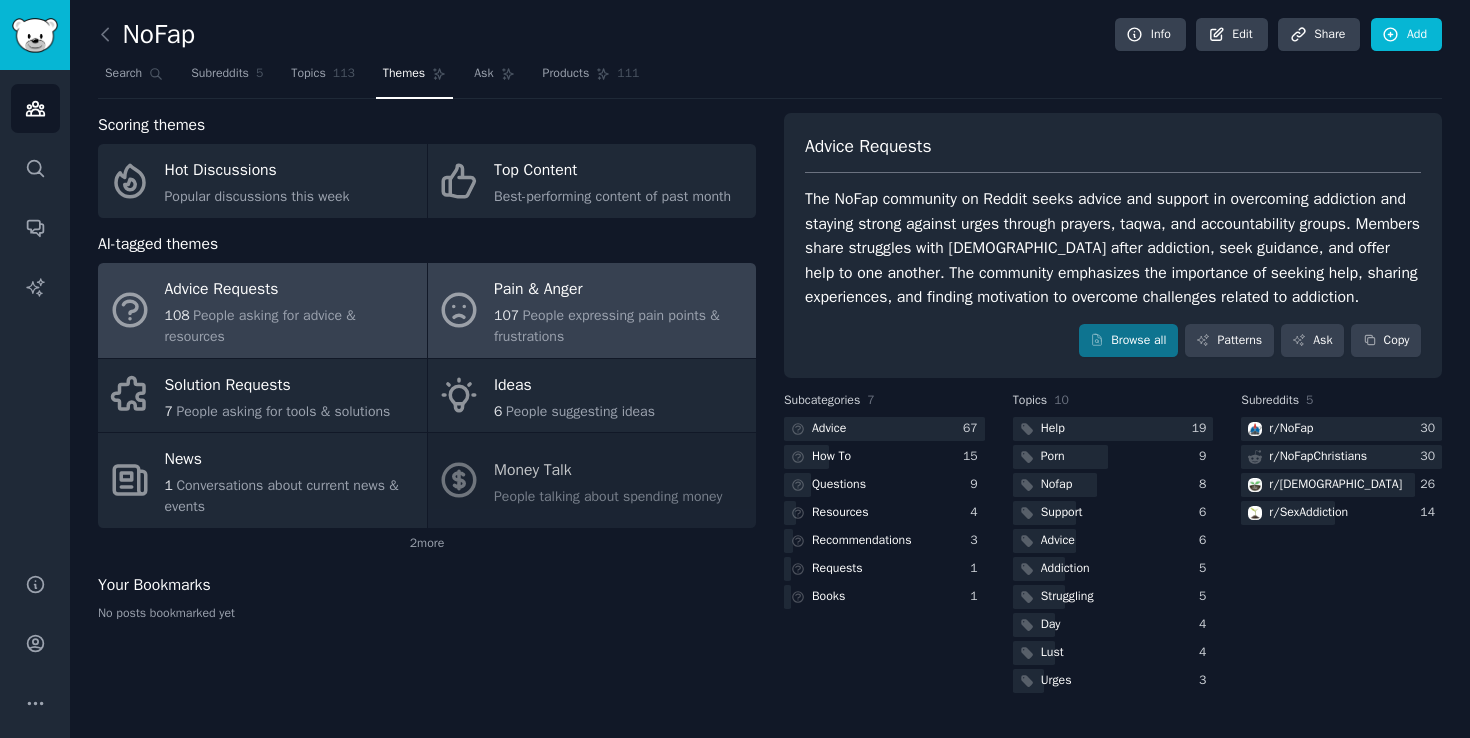 click on "People expressing pain points & frustrations" at bounding box center (607, 326) 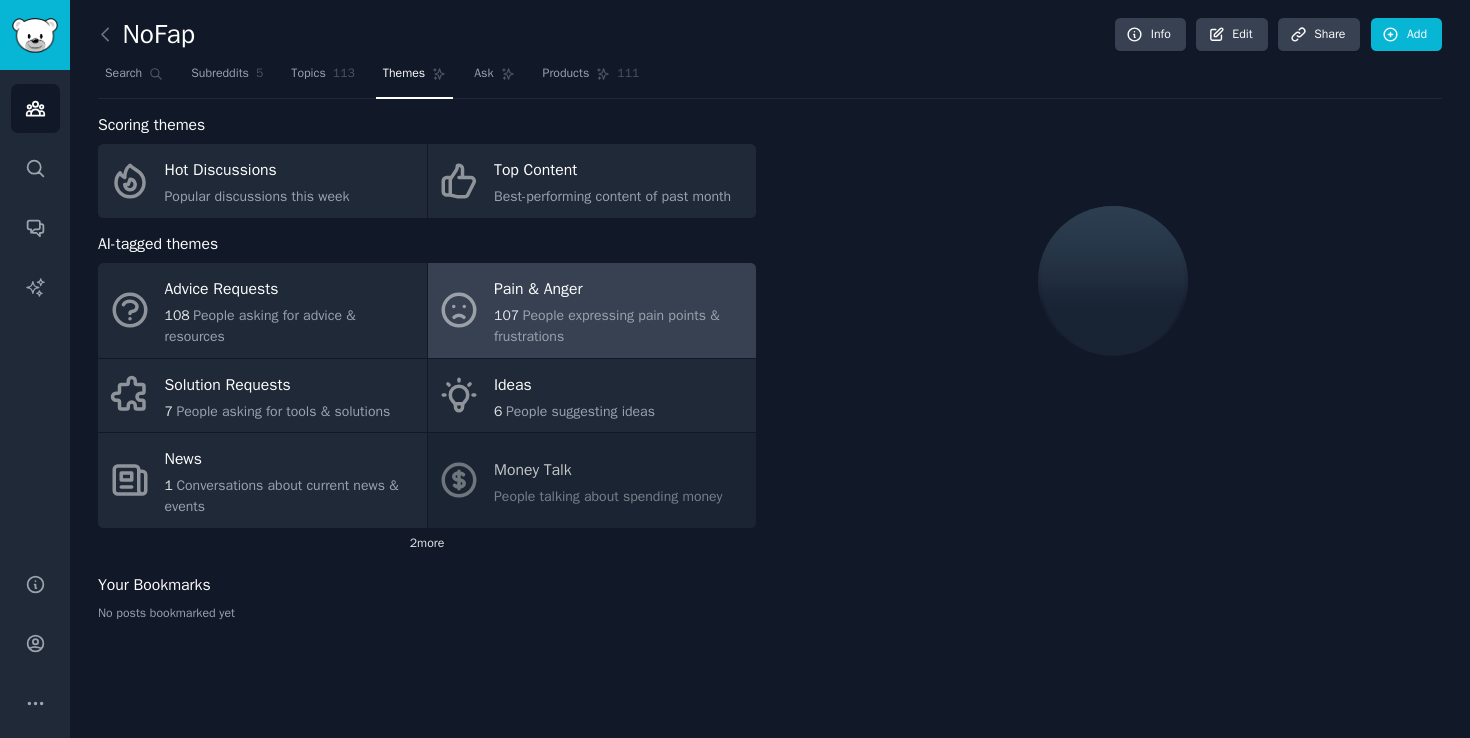 click on "2  more" 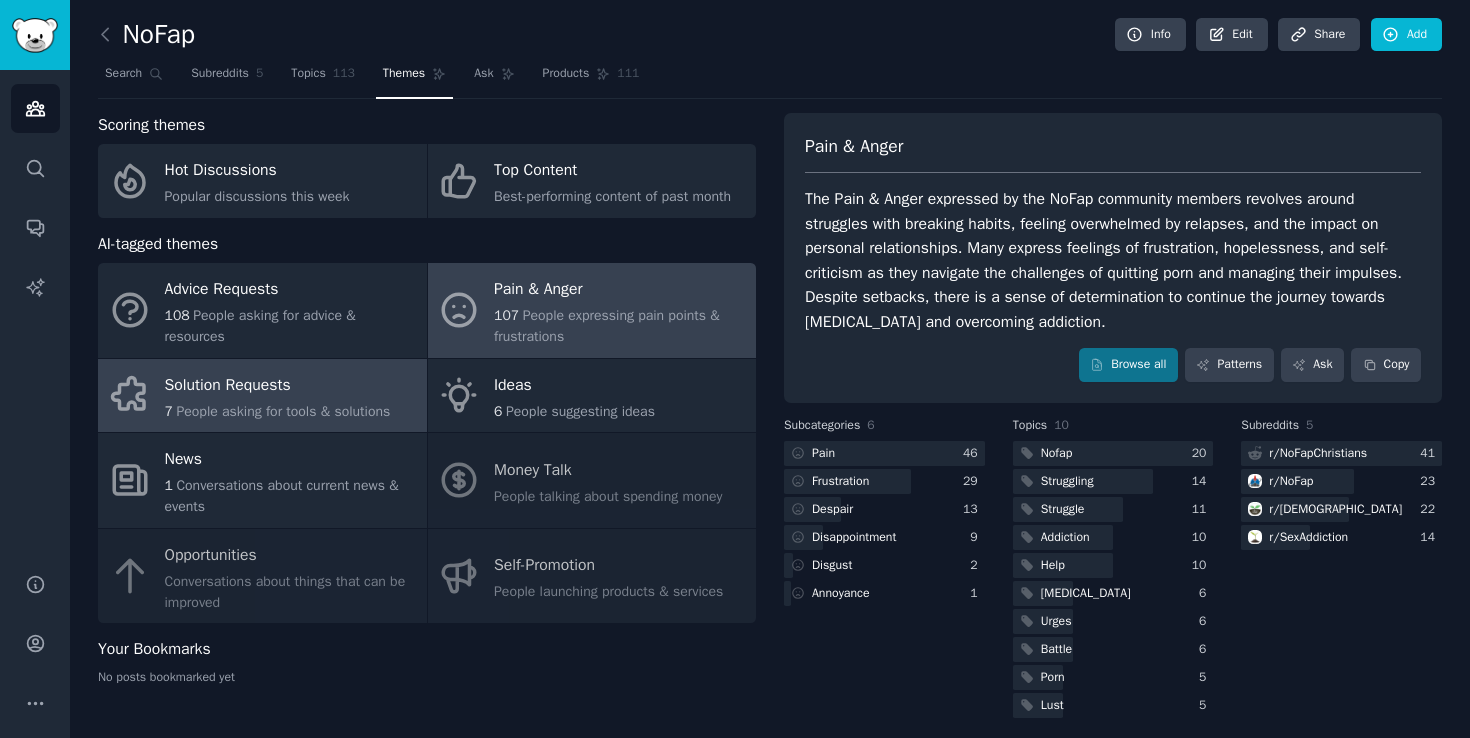 click on "Solution Requests" at bounding box center (278, 385) 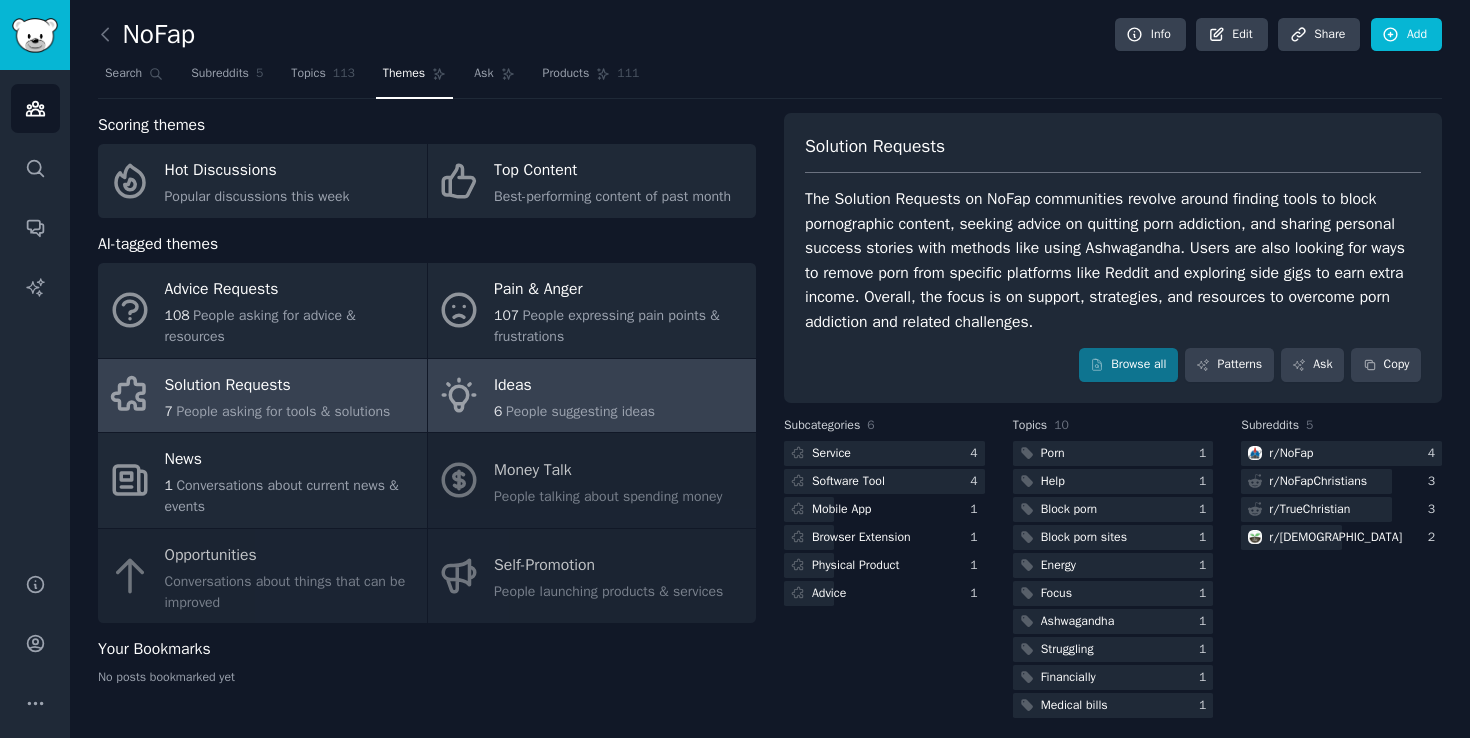 click on "Ideas" at bounding box center (574, 385) 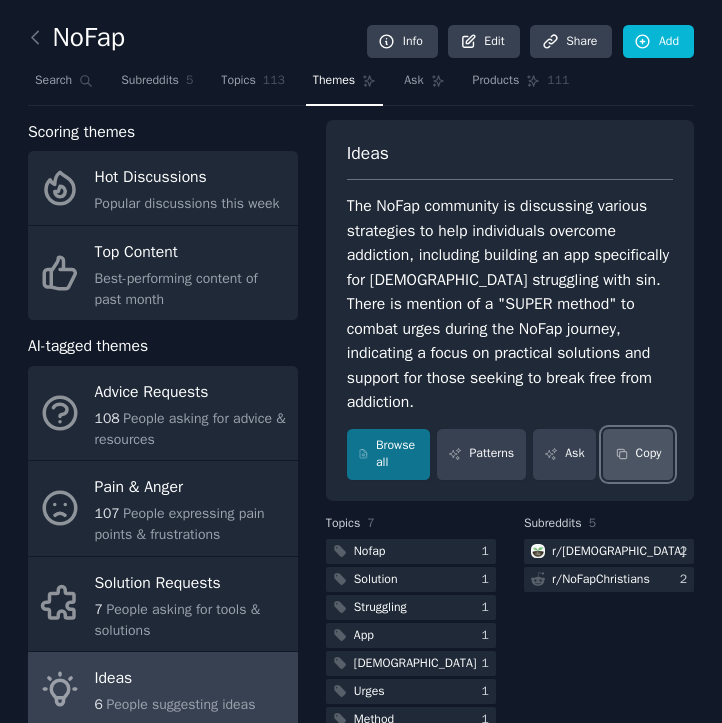 click on "Copy" at bounding box center (638, 454) 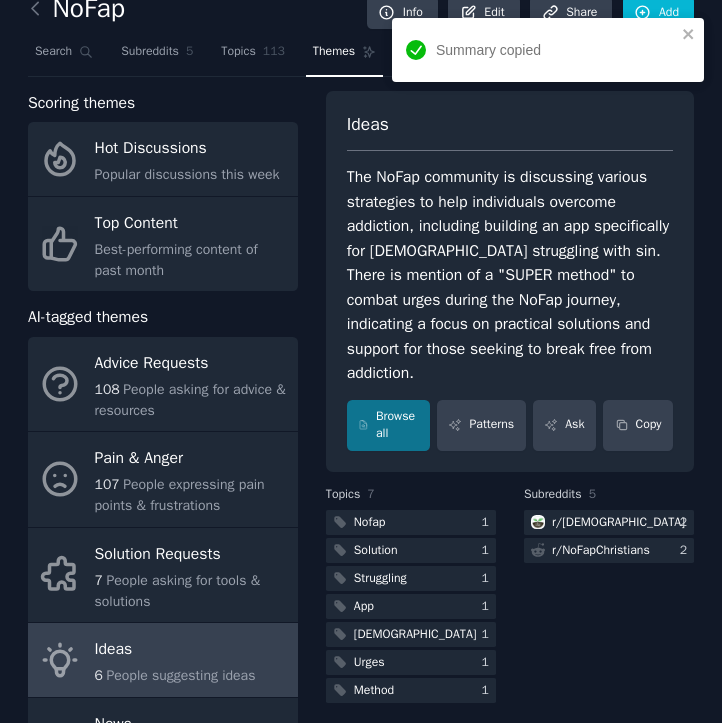 scroll, scrollTop: 37, scrollLeft: 0, axis: vertical 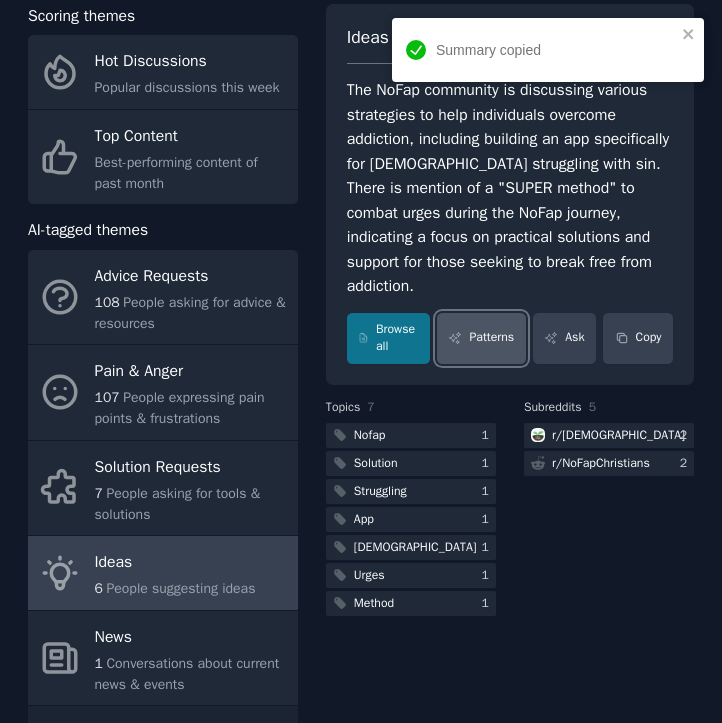 click on "Patterns" at bounding box center [481, 338] 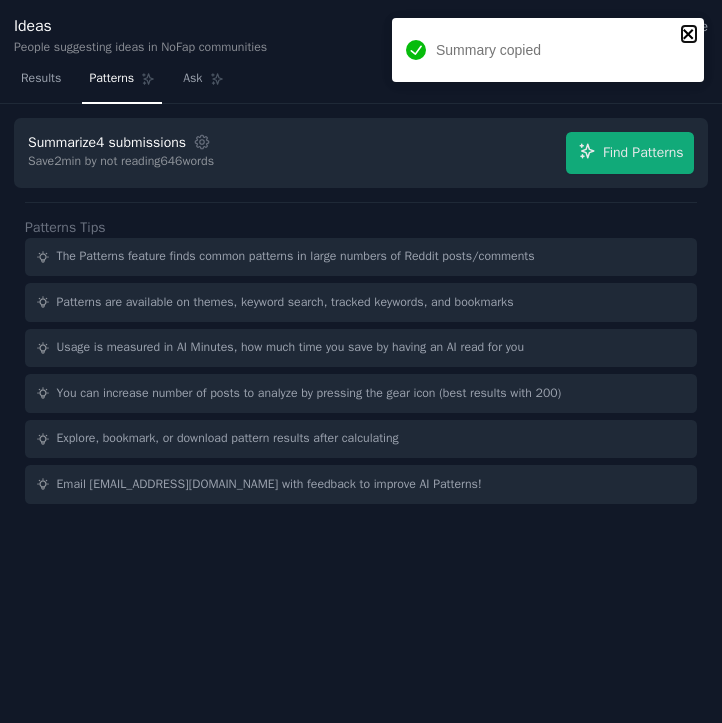 click 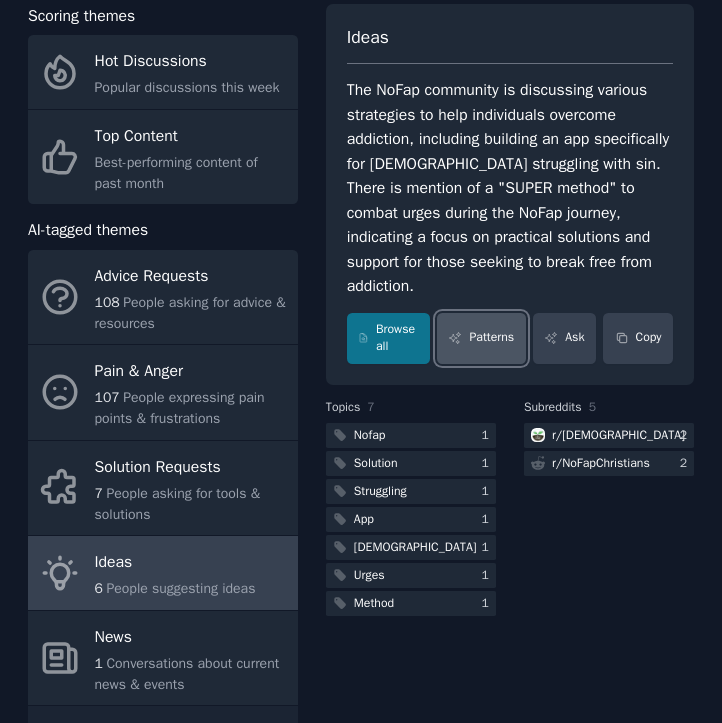 click on "Patterns" at bounding box center [481, 338] 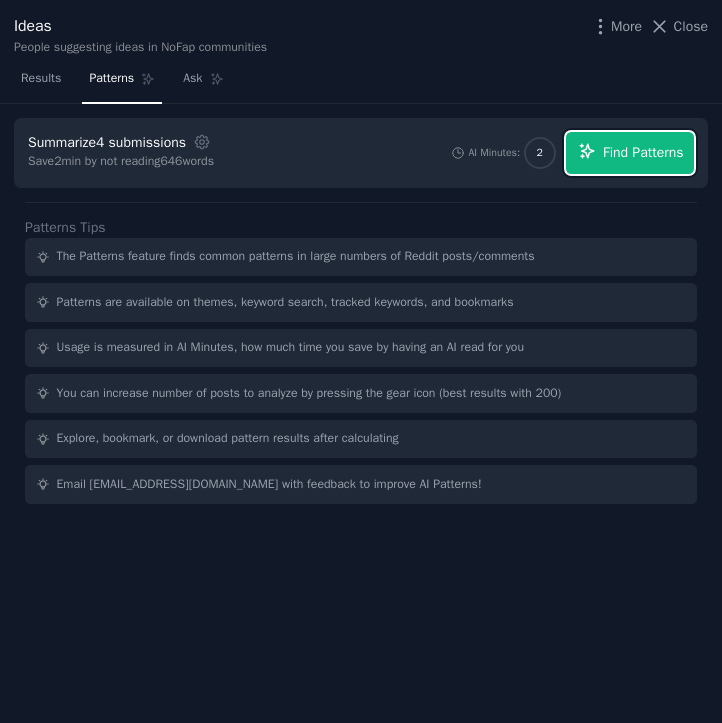 click on "Find Patterns" at bounding box center [630, 153] 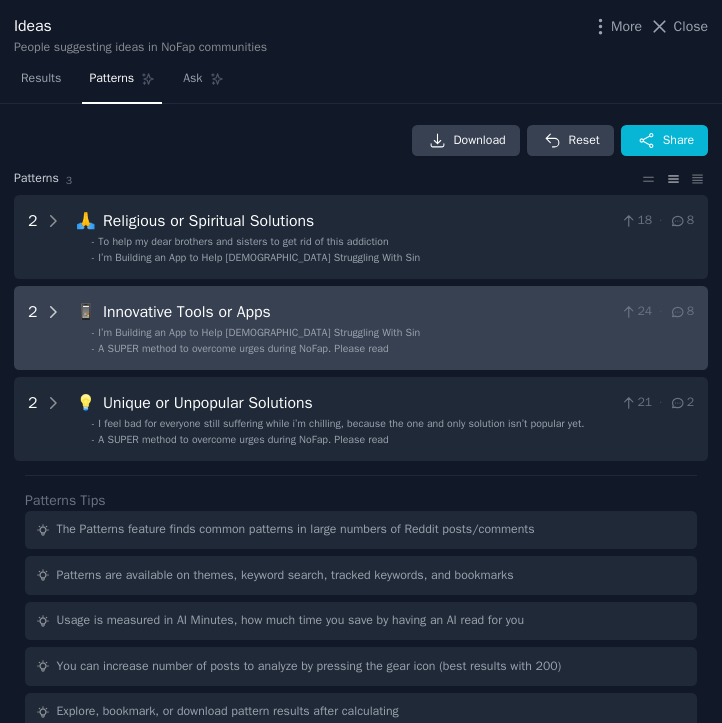 click 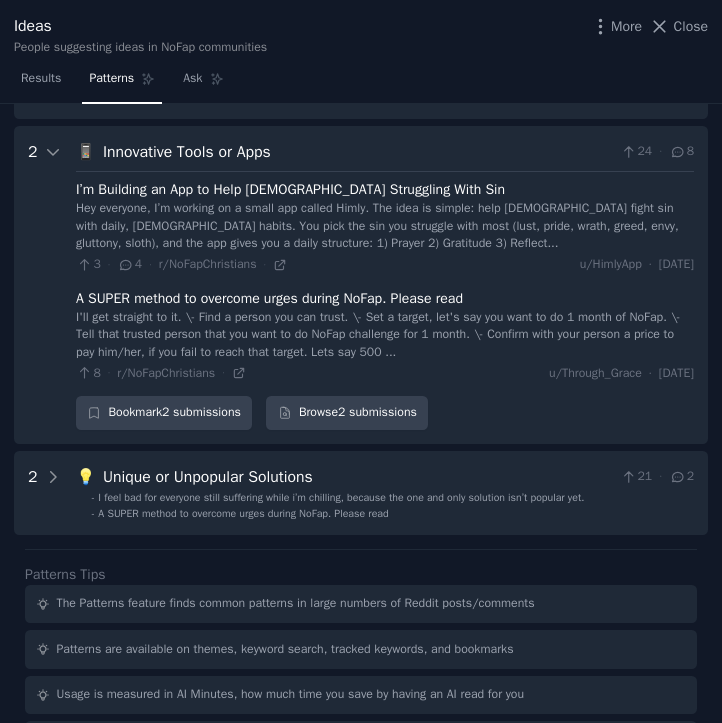 scroll, scrollTop: 153, scrollLeft: 0, axis: vertical 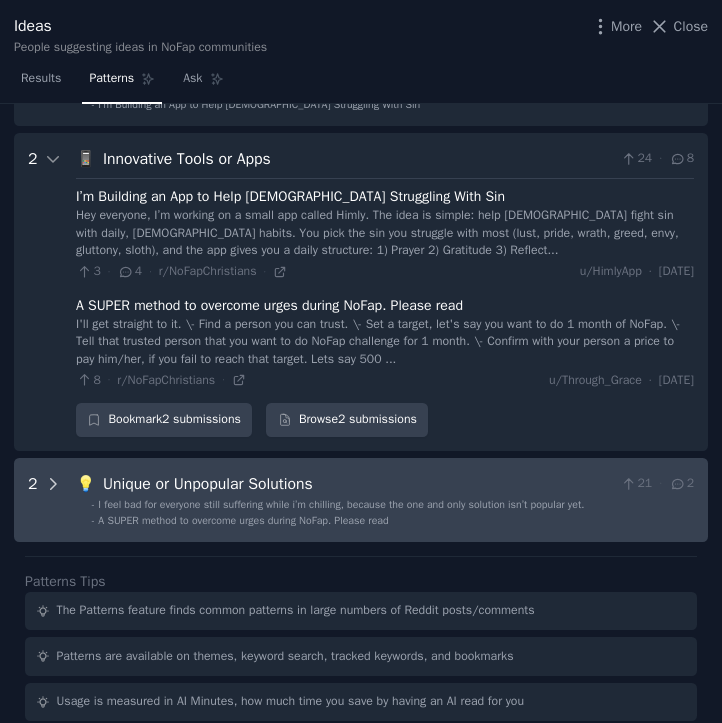 click 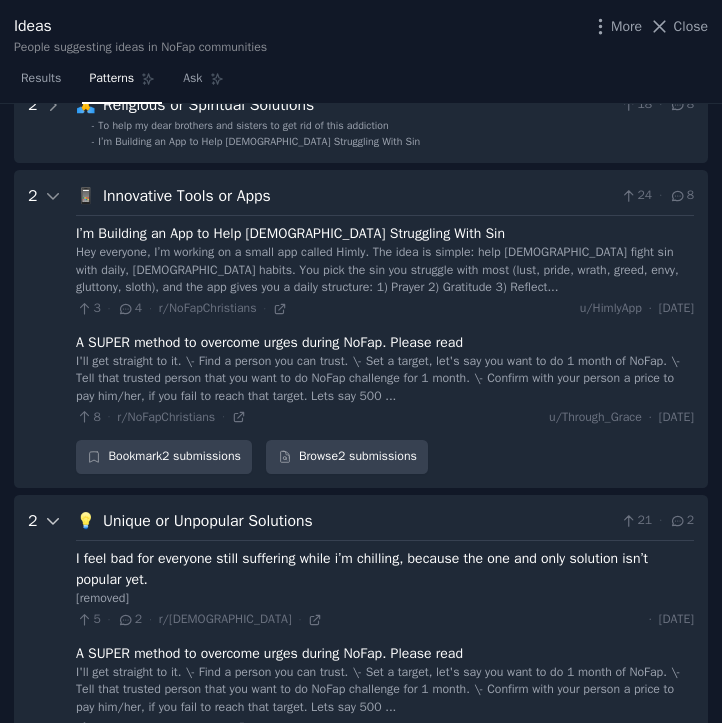 scroll, scrollTop: 0, scrollLeft: 0, axis: both 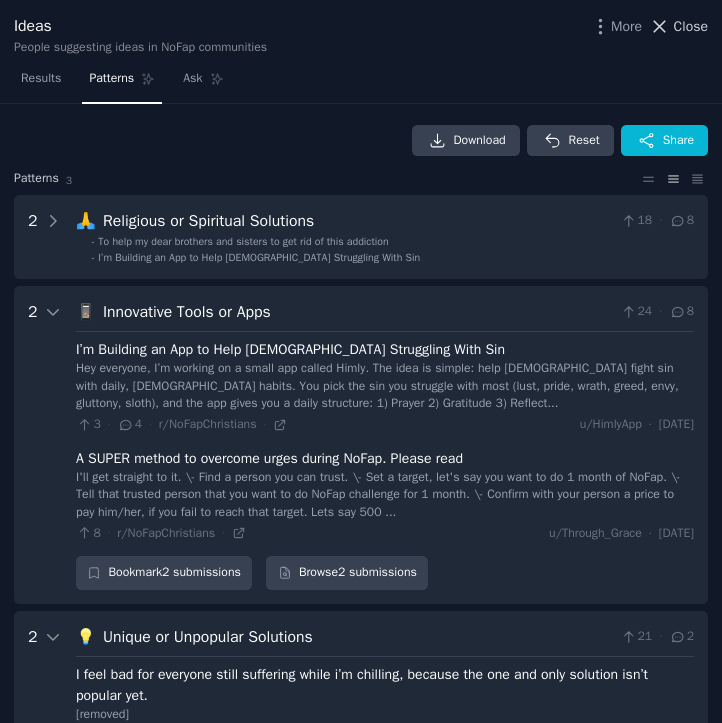 click on "Close" at bounding box center (691, 26) 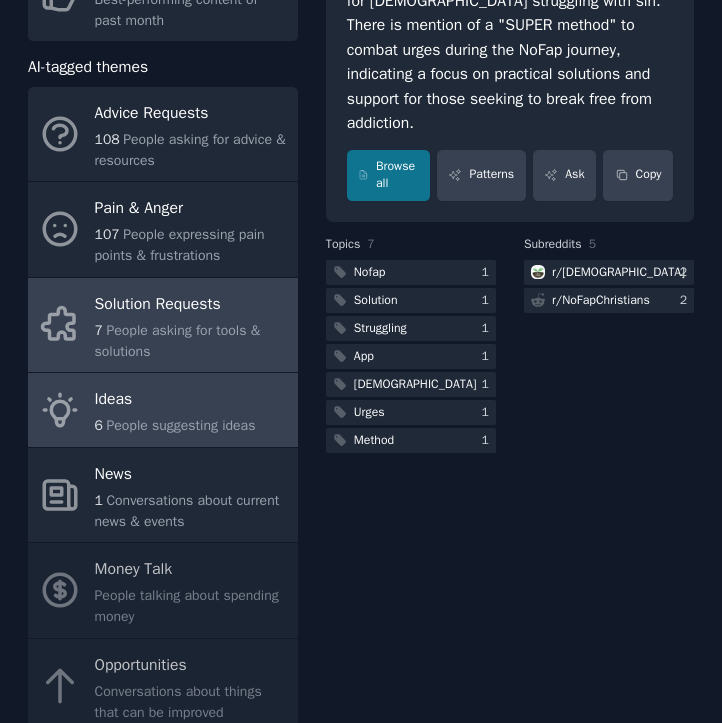click on "Solution Requests" at bounding box center (191, 304) 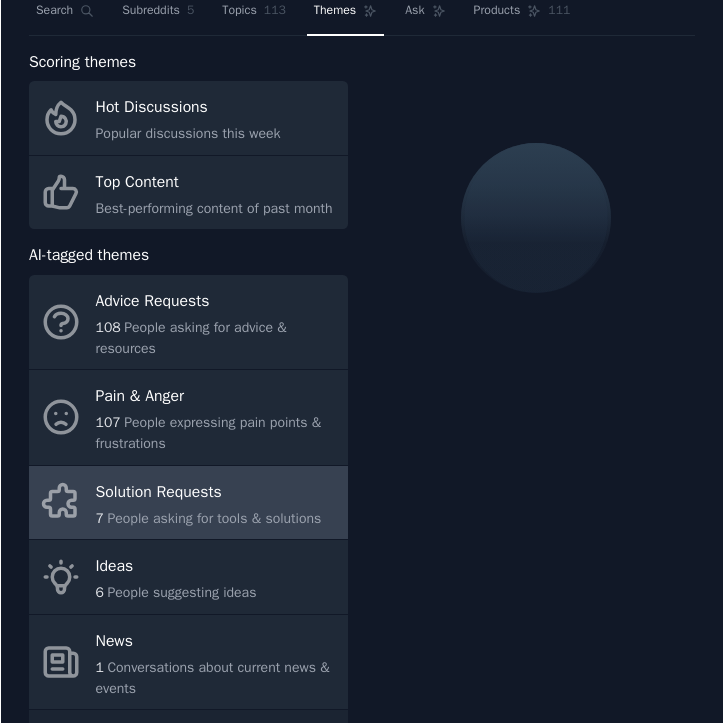 scroll, scrollTop: 0, scrollLeft: 0, axis: both 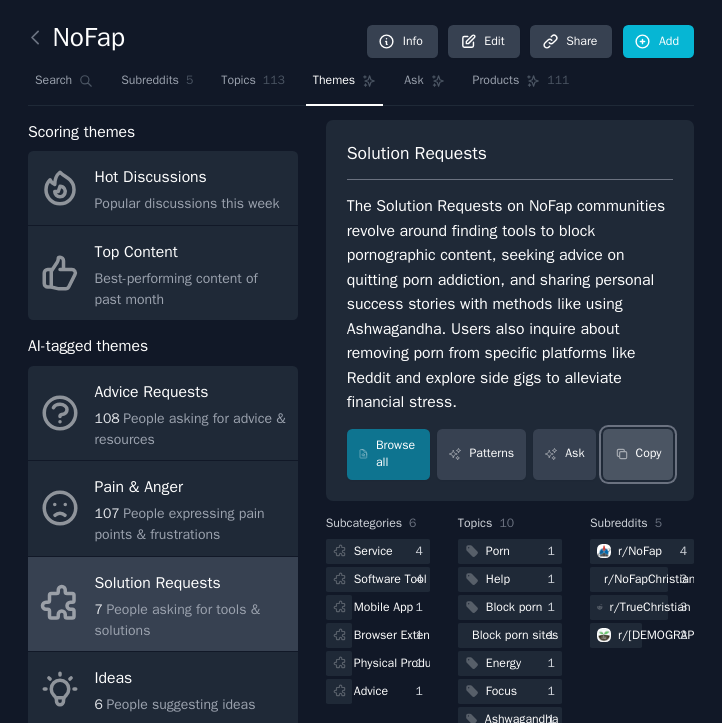 click on "Copy" at bounding box center [638, 454] 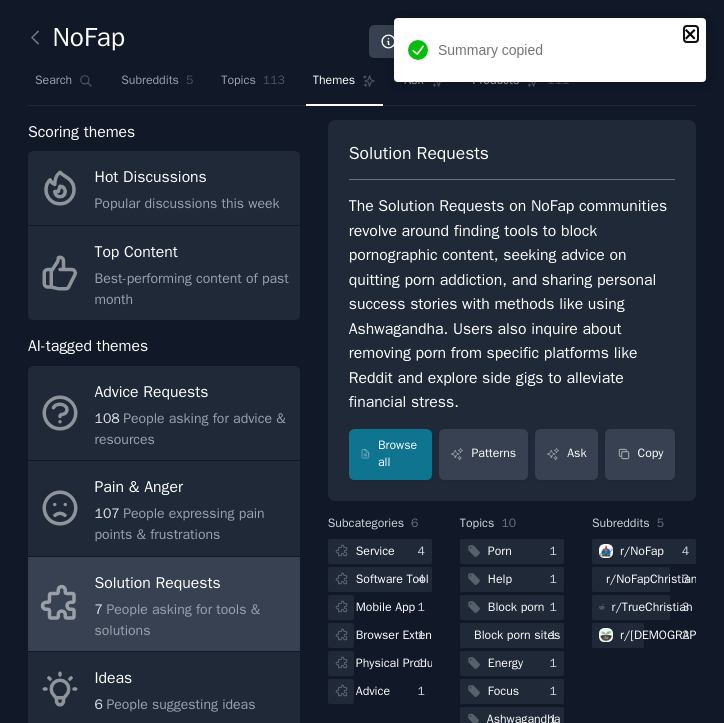 click 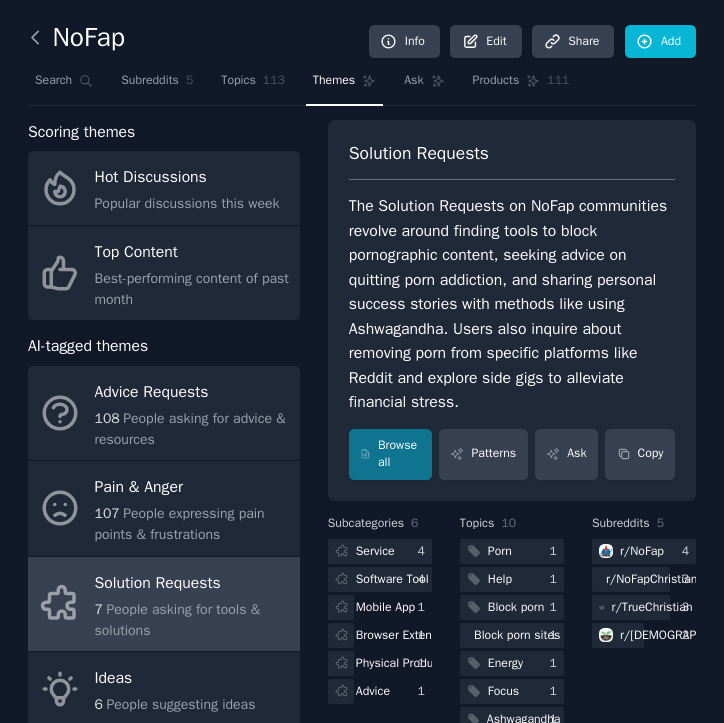 click 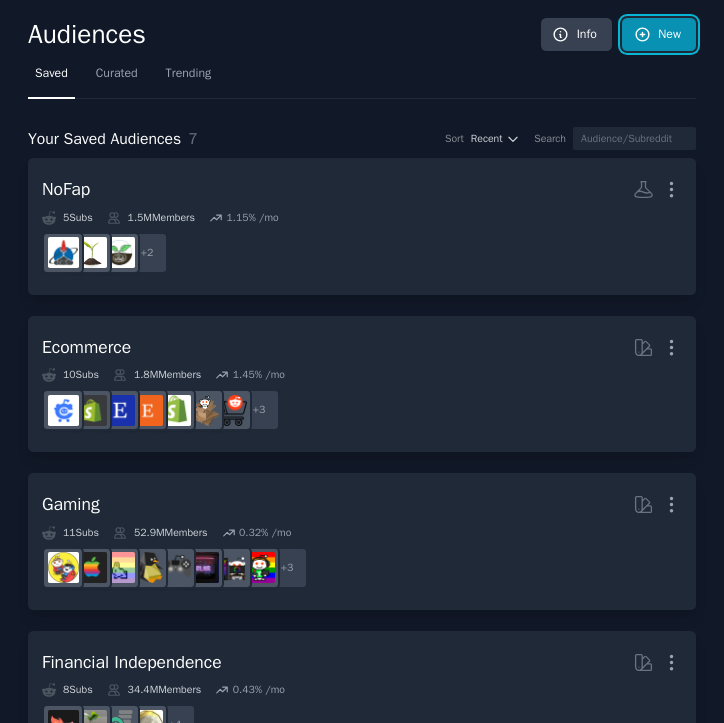 click on "New" at bounding box center (659, 35) 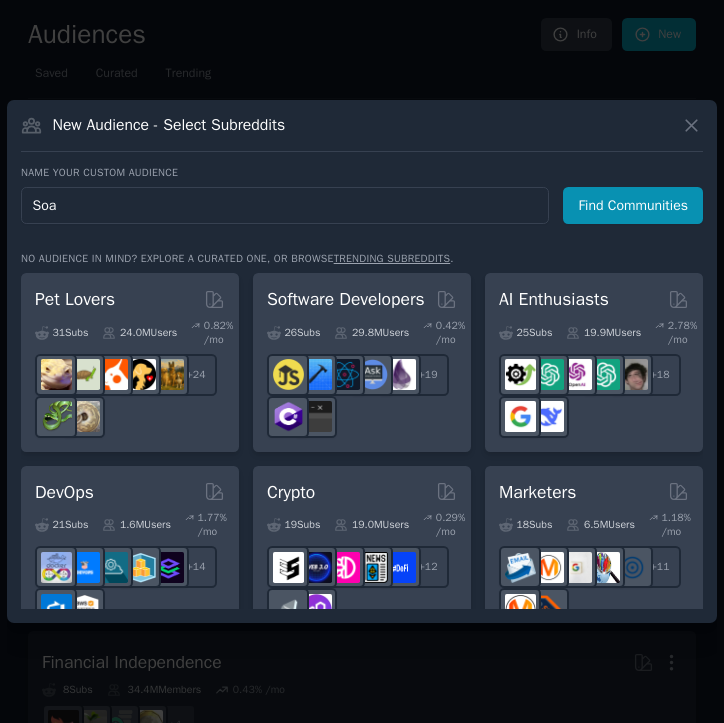 type on "Soap" 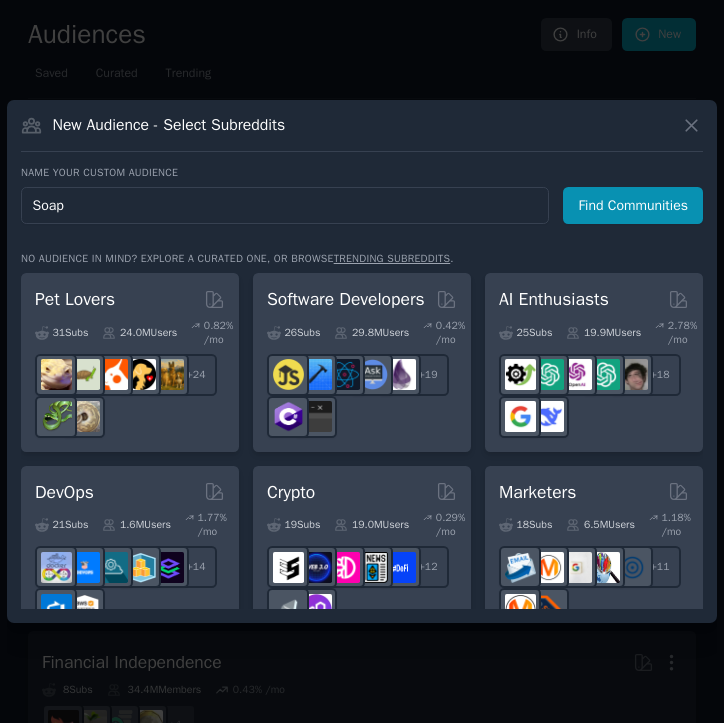 click on "Find Communities" at bounding box center (633, 205) 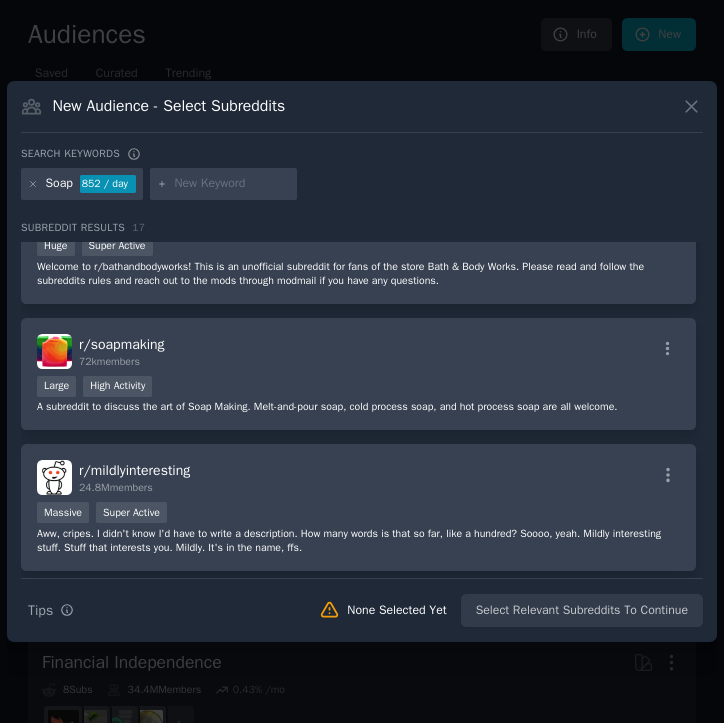 scroll, scrollTop: 220, scrollLeft: 0, axis: vertical 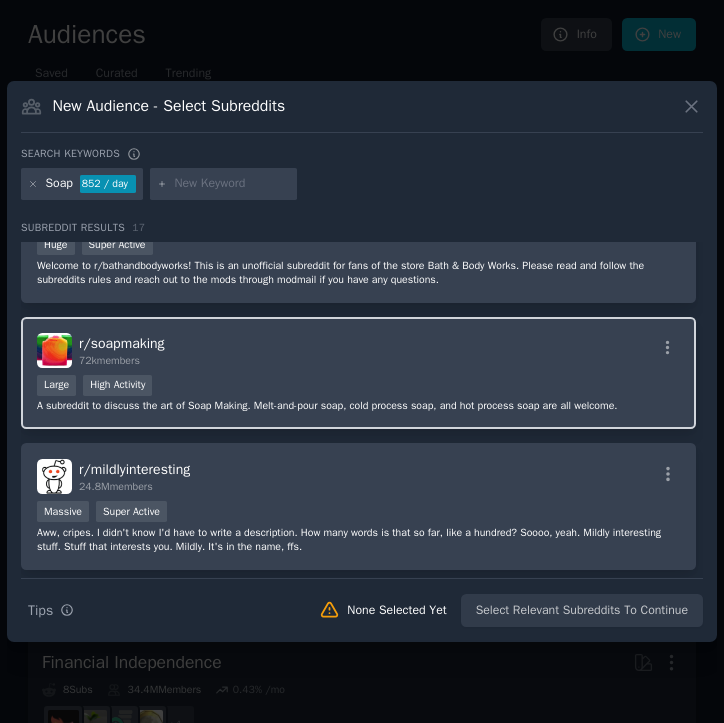 click on "r/ soapmaking 72k  members" at bounding box center [358, 350] 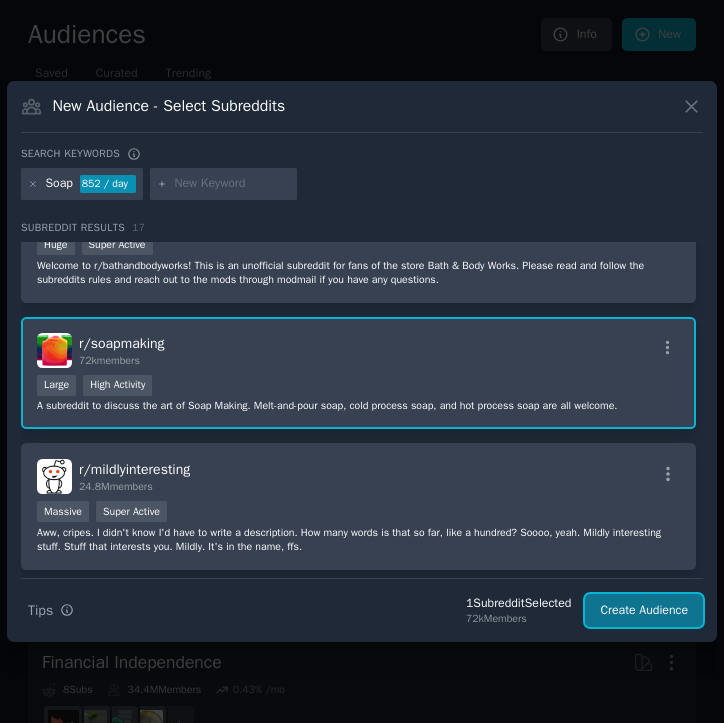 click on "Create Audience" at bounding box center [644, 611] 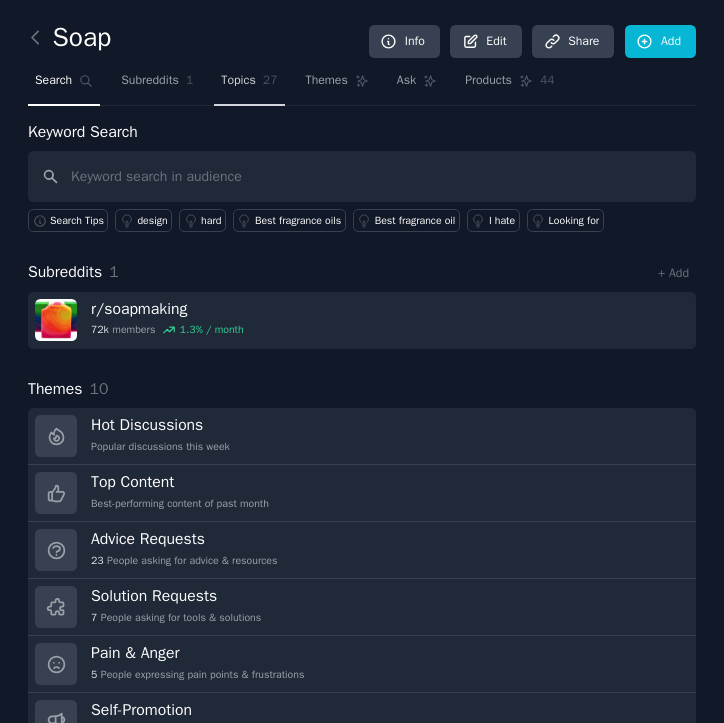 click on "Topics" at bounding box center [238, 81] 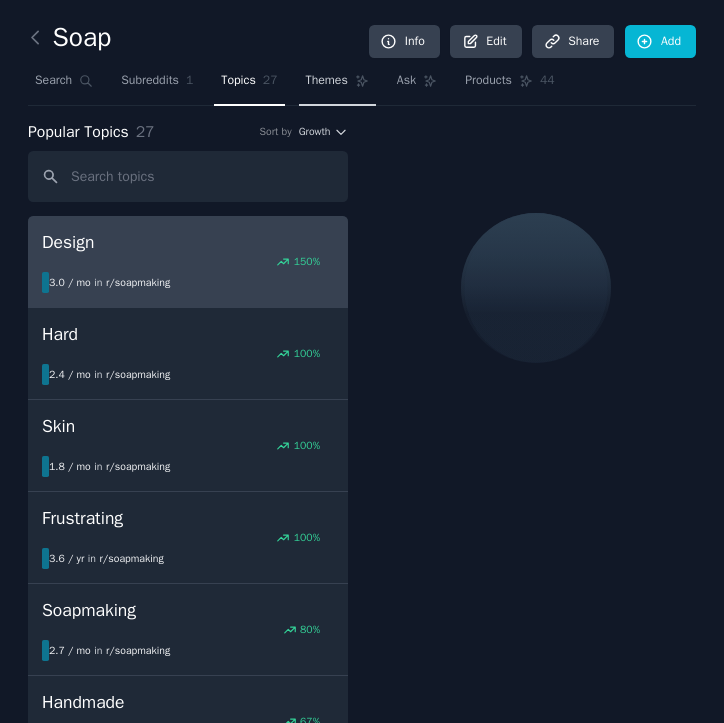 click on "Themes" at bounding box center (327, 81) 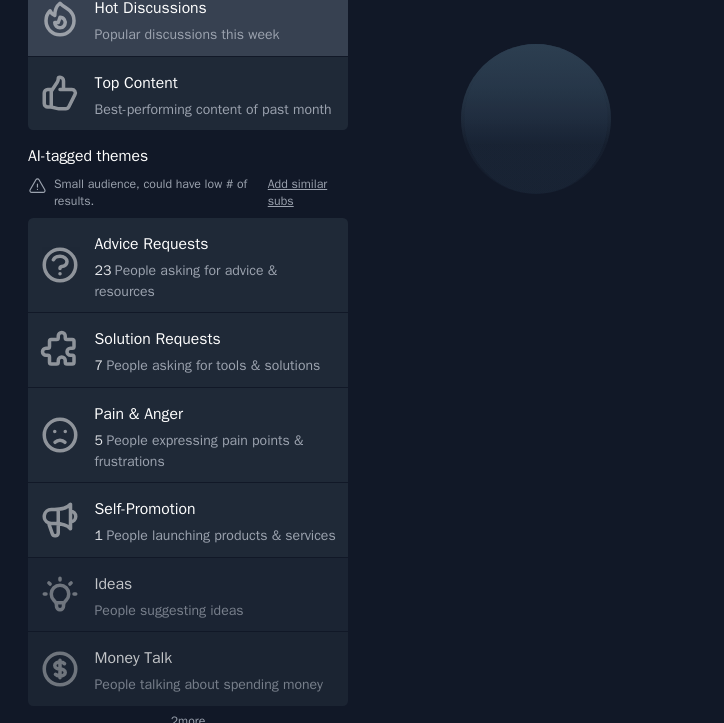 scroll, scrollTop: 170, scrollLeft: 0, axis: vertical 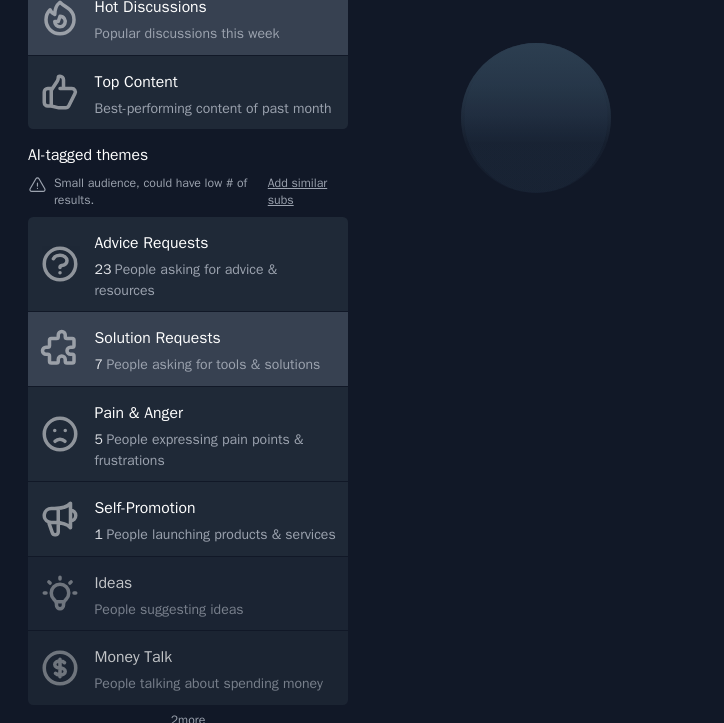 click on "People asking for tools & solutions" at bounding box center [213, 364] 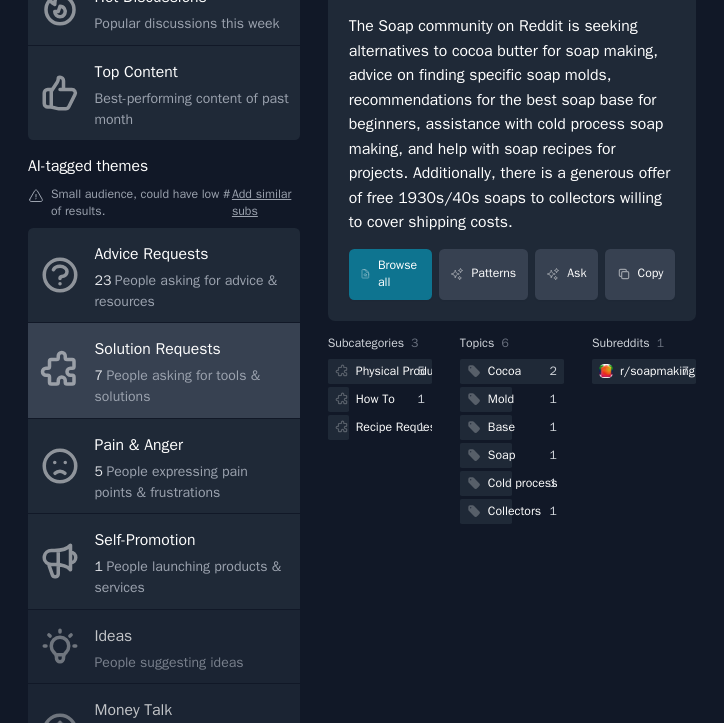 scroll, scrollTop: 139, scrollLeft: 0, axis: vertical 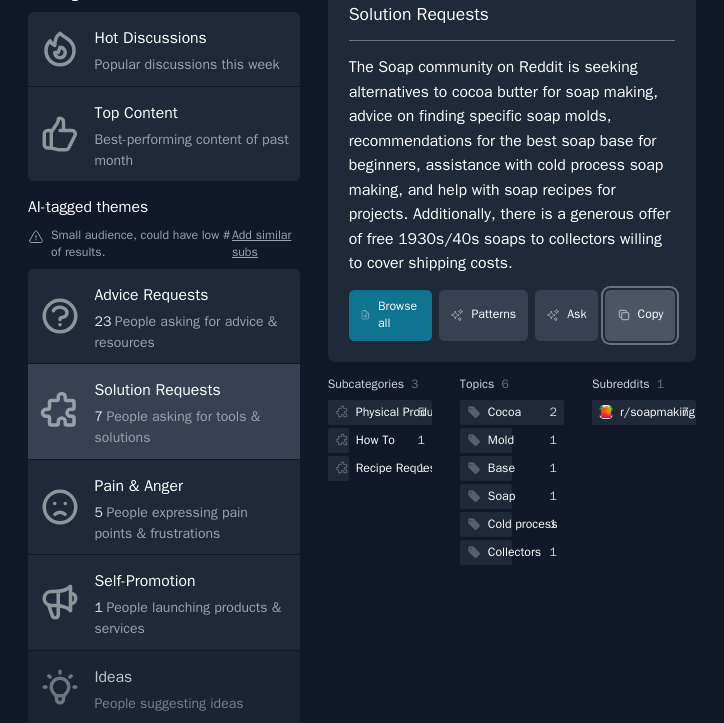click on "Copy" at bounding box center [640, 315] 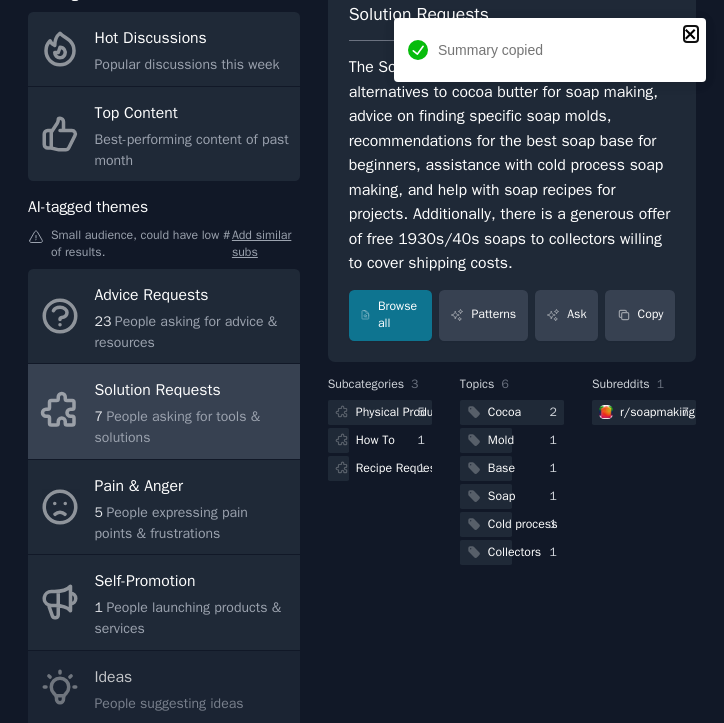click 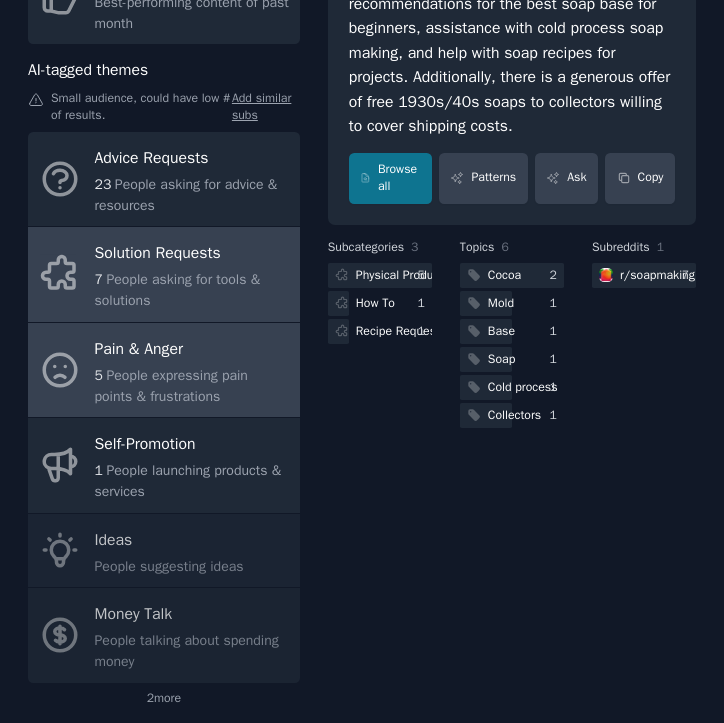 click on "People expressing pain points & frustrations" at bounding box center (171, 386) 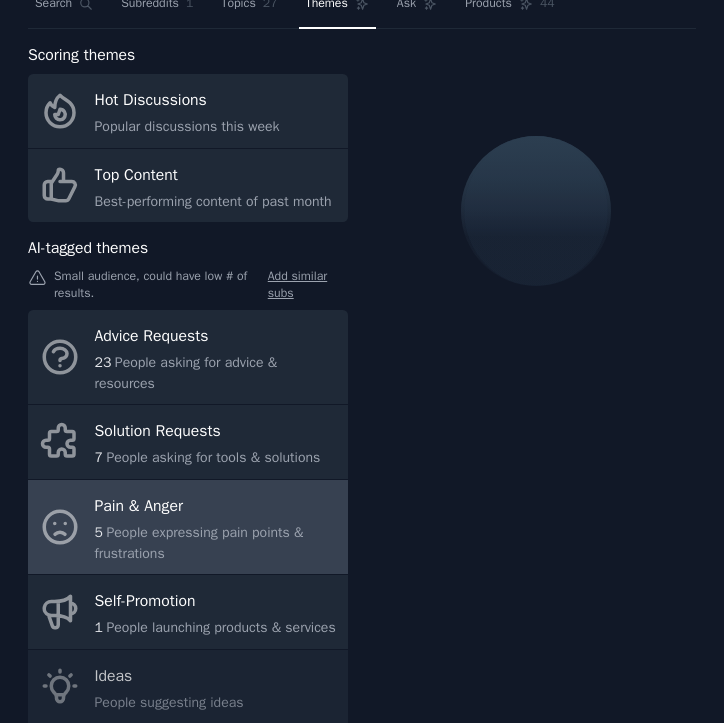scroll, scrollTop: 56, scrollLeft: 0, axis: vertical 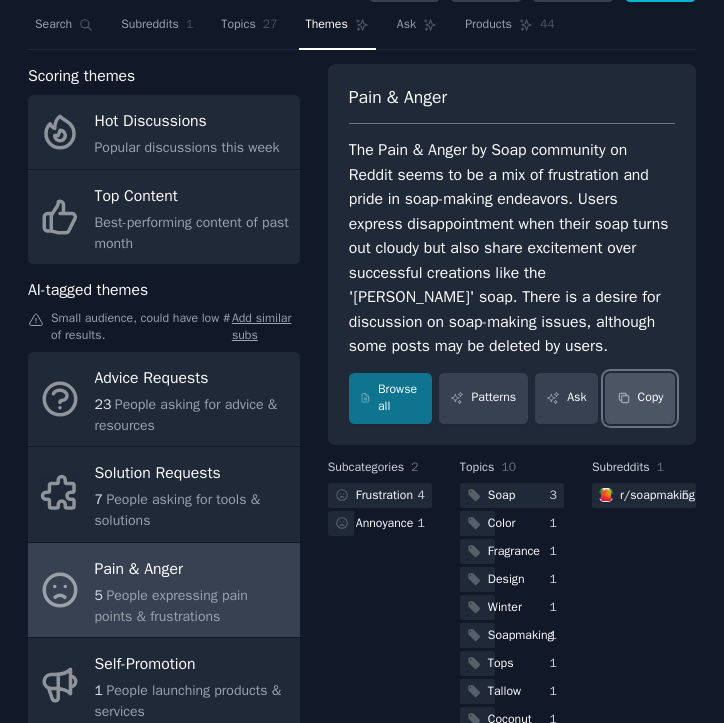 click 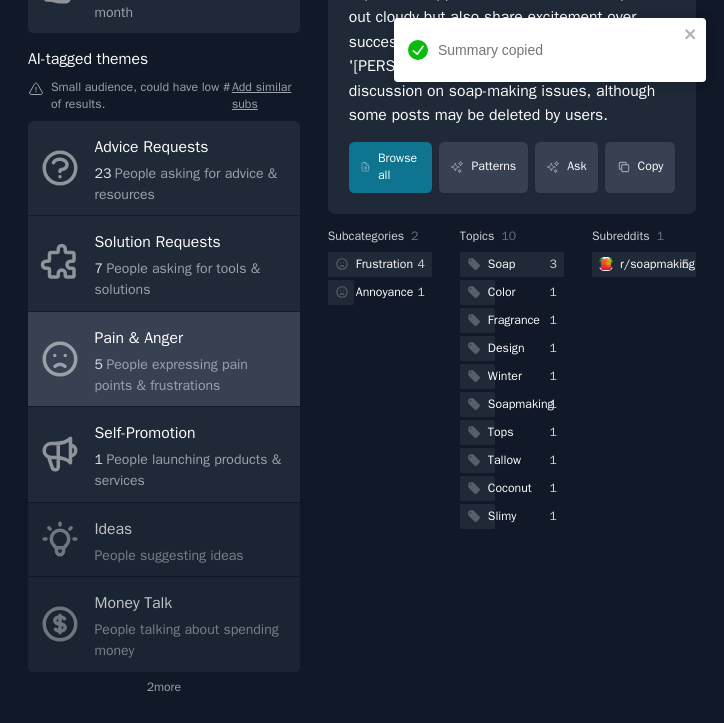 scroll, scrollTop: 290, scrollLeft: 0, axis: vertical 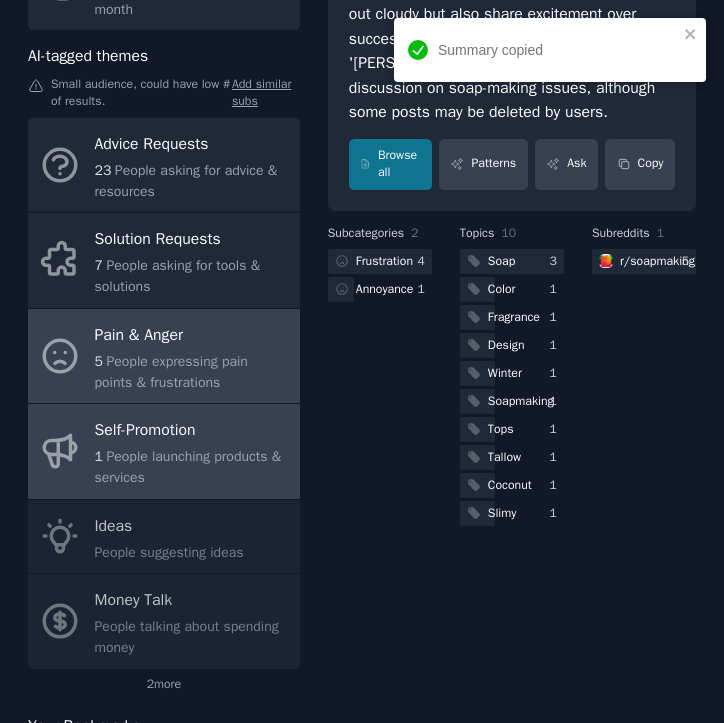 click on "People launching products & services" at bounding box center (188, 467) 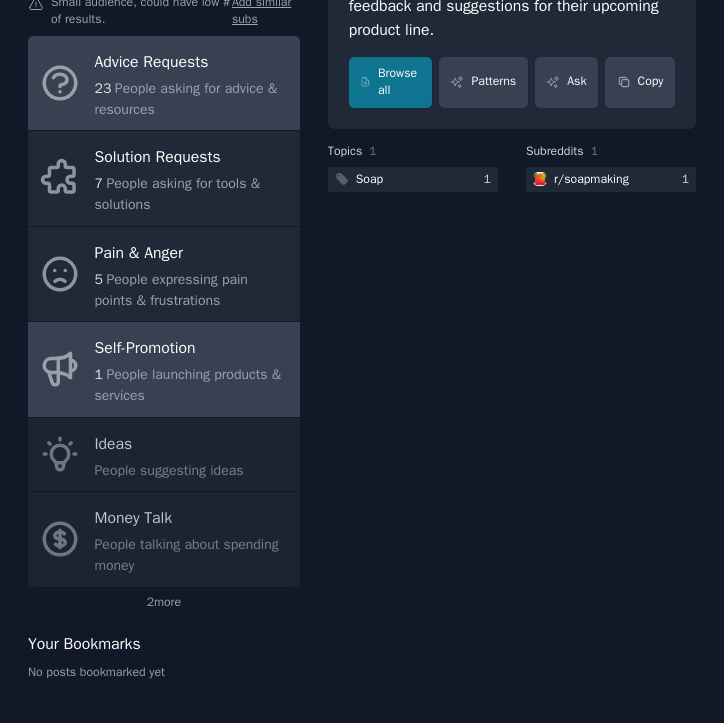 scroll, scrollTop: 398, scrollLeft: 0, axis: vertical 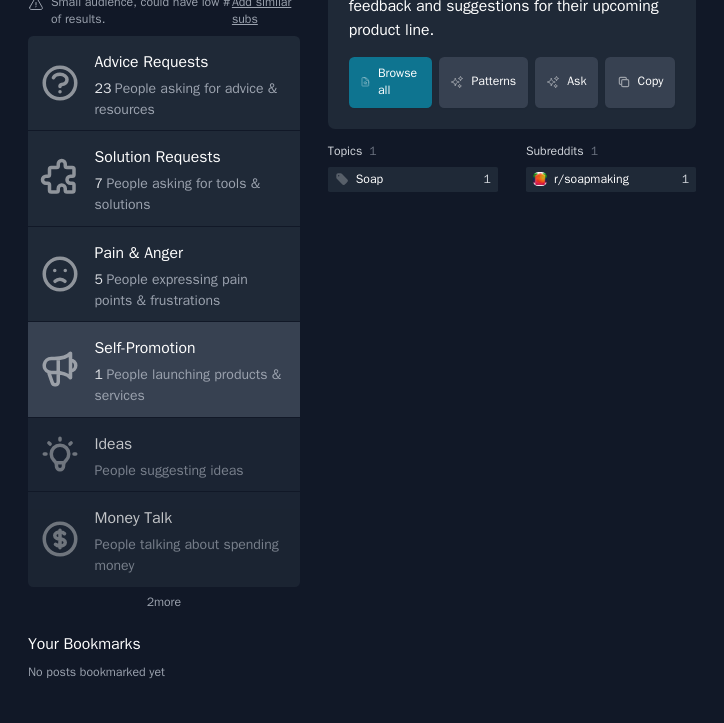 click on "Advice Requests 23 People asking for advice & resources Solution Requests 7 People asking for tools & solutions Pain & Anger 5 People expressing pain points & frustrations Self-Promotion 1 People launching products & services Ideas People suggesting ideas Money Talk People talking about spending money" at bounding box center (164, 311) 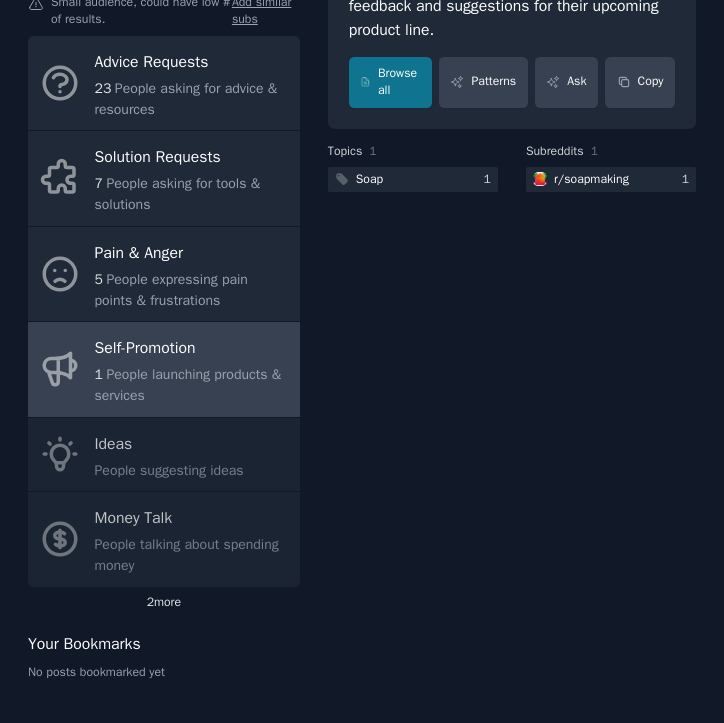 click on "2  more" at bounding box center [164, 603] 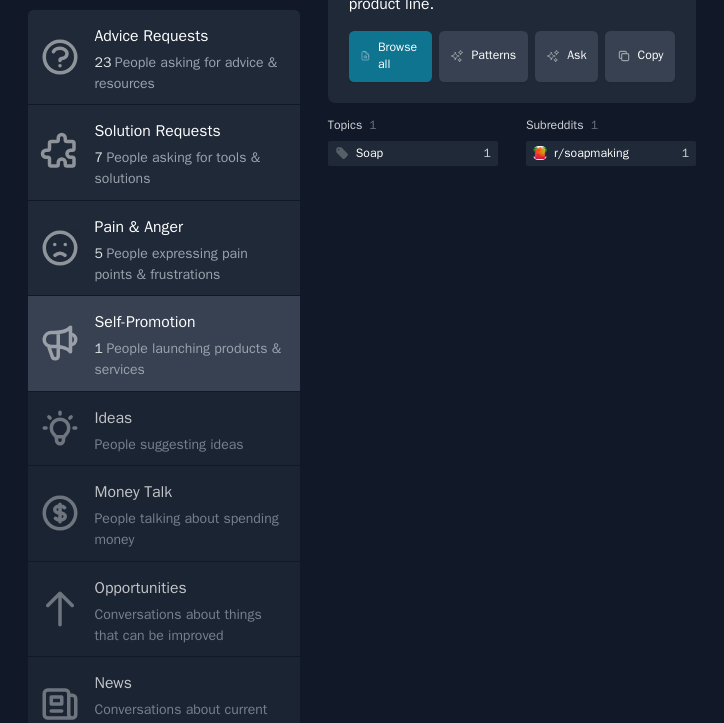 click on "Advice Requests 23 People asking for advice & resources Solution Requests 7 People asking for tools & solutions Pain & Anger 5 People expressing pain points & frustrations Self-Promotion 1 People launching products & services Ideas People suggesting ideas Money Talk People talking about spending money Opportunities Conversations about things that can be improved News Conversations about current news & events" at bounding box center (164, 381) 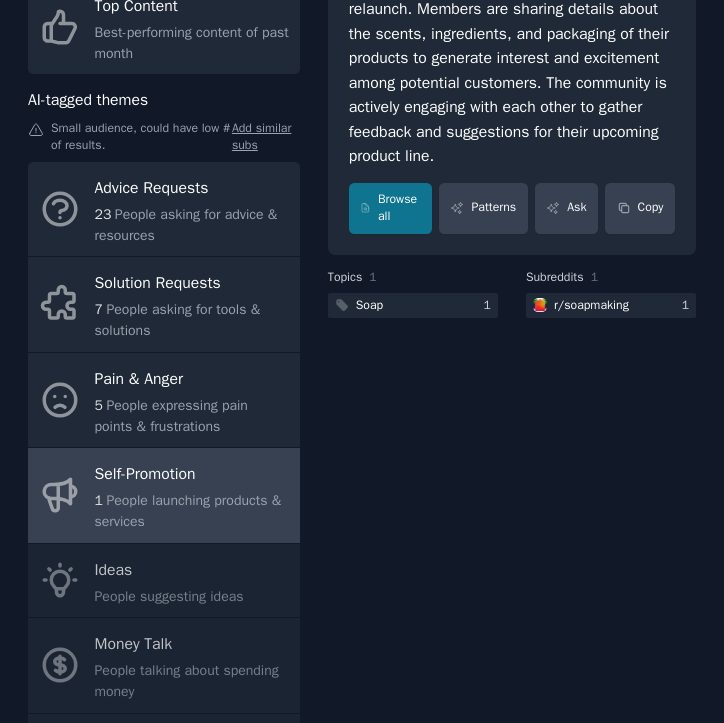 scroll, scrollTop: 172, scrollLeft: 0, axis: vertical 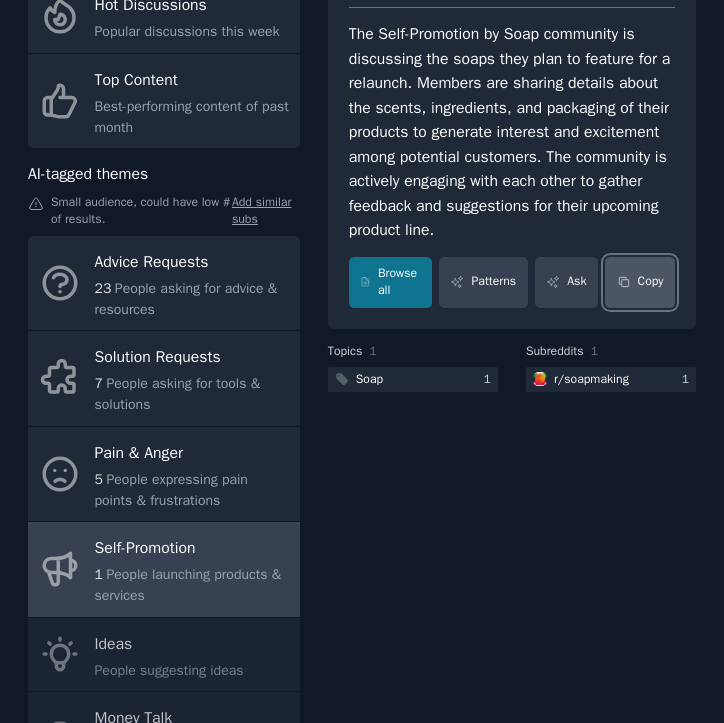 click on "Copy" at bounding box center [640, 282] 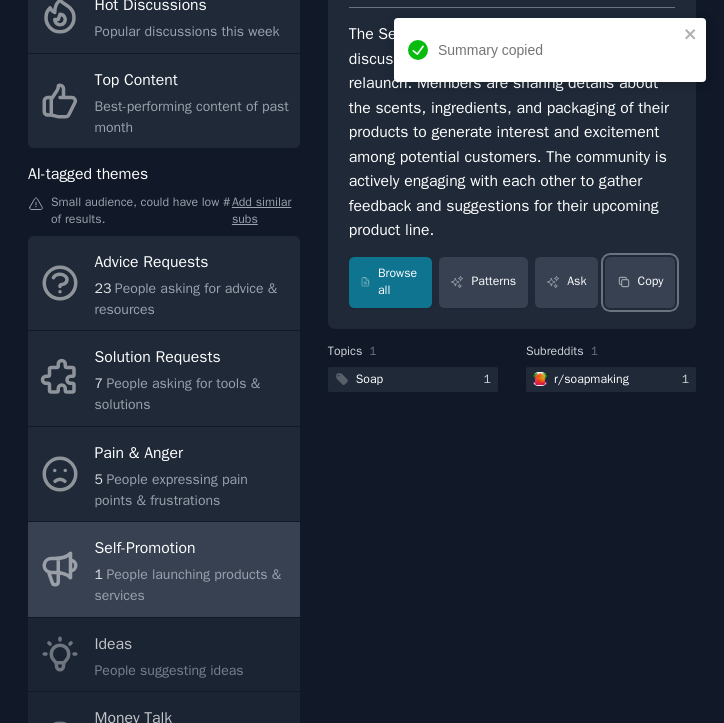 scroll, scrollTop: 0, scrollLeft: 0, axis: both 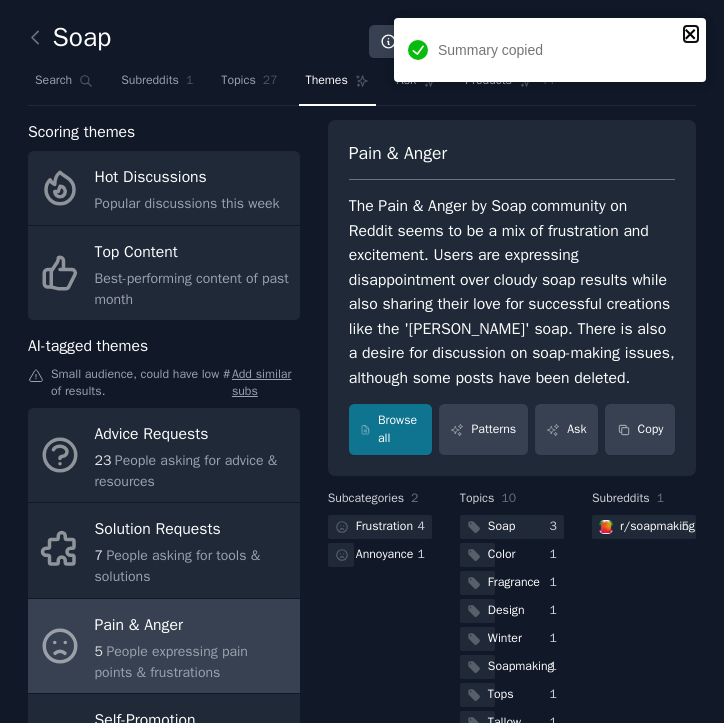 click 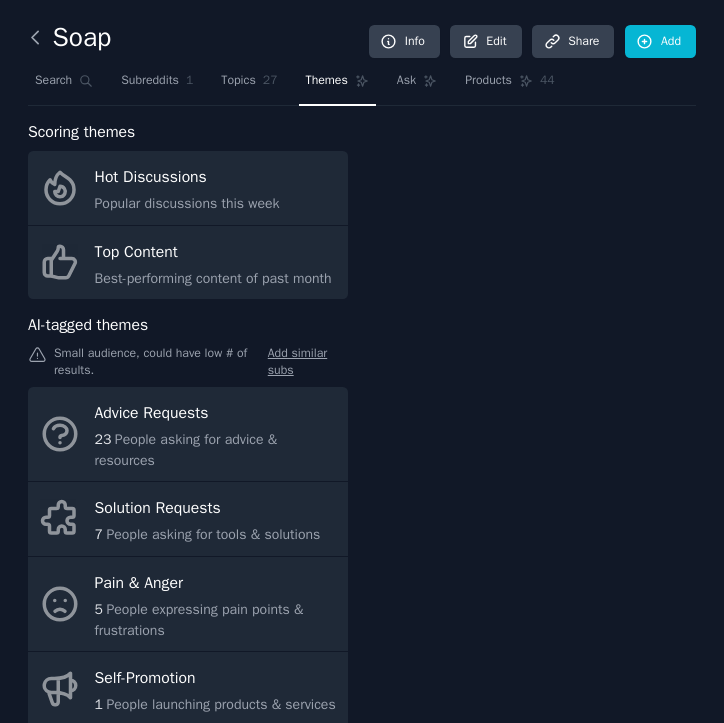 click 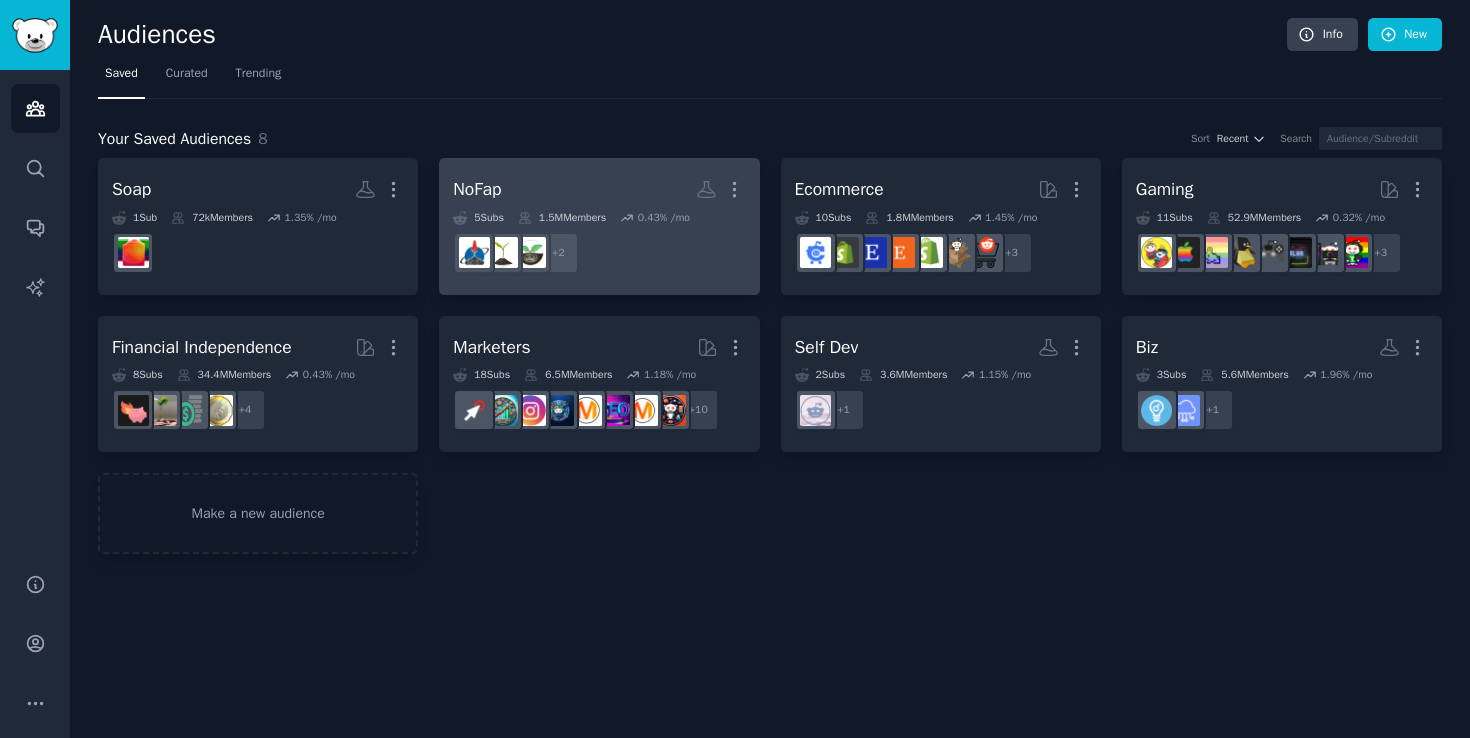 click on "NoFap More" at bounding box center (599, 189) 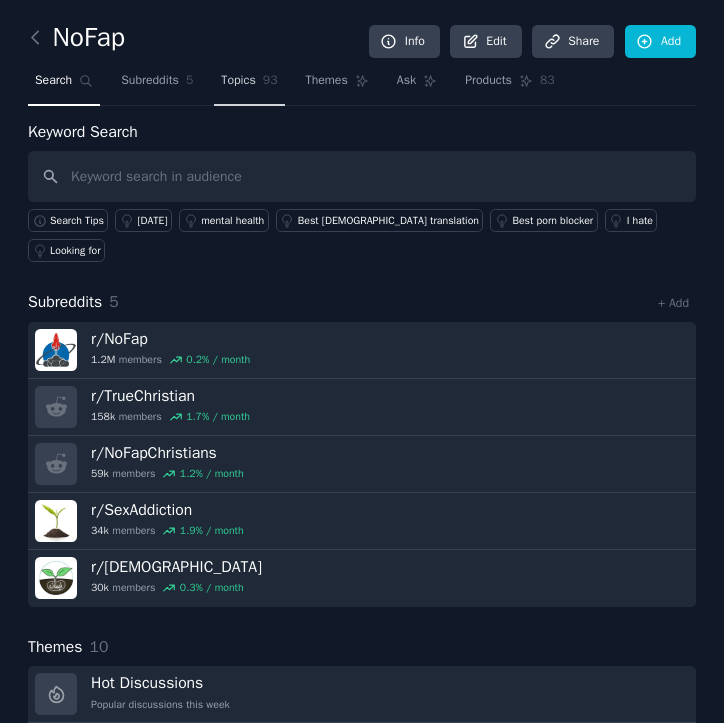 click on "Topics 93" at bounding box center (249, 85) 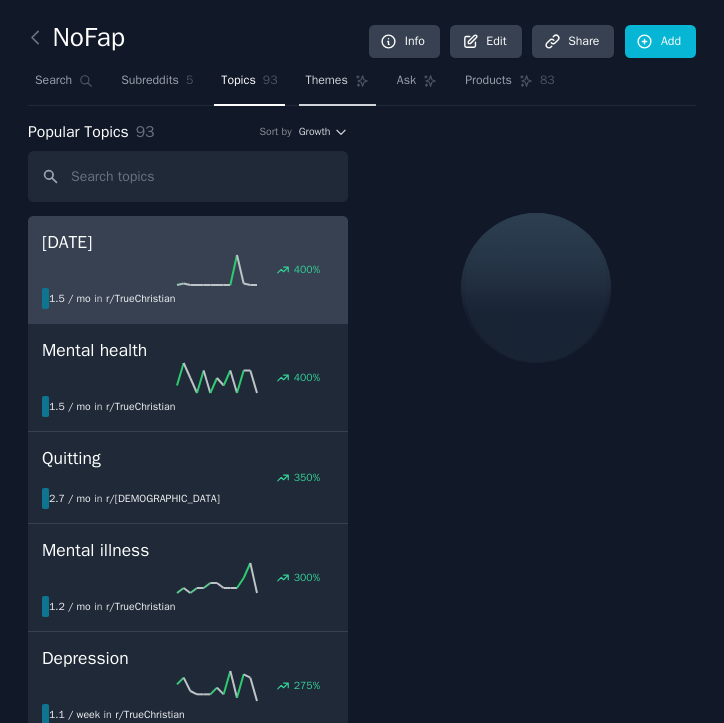 click on "Themes" at bounding box center [327, 81] 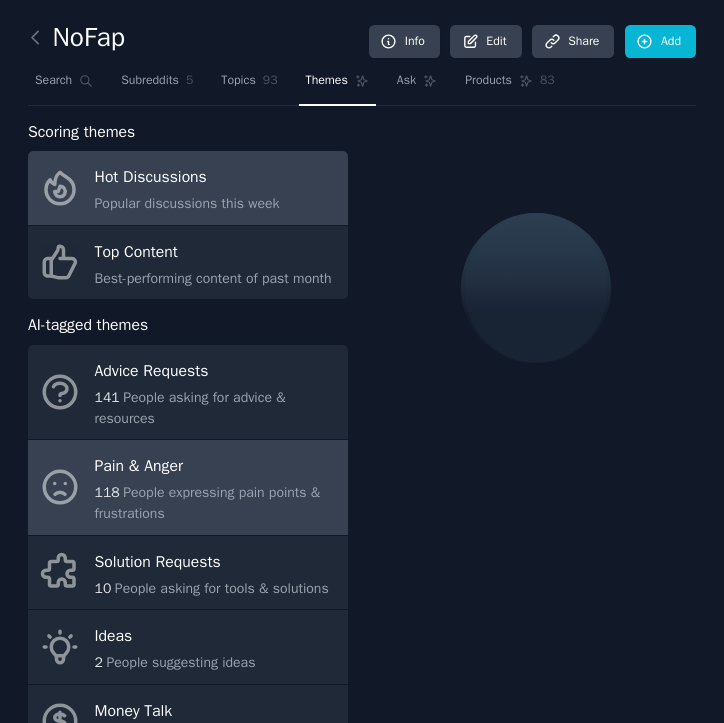 click on "Pain & Anger" at bounding box center [216, 467] 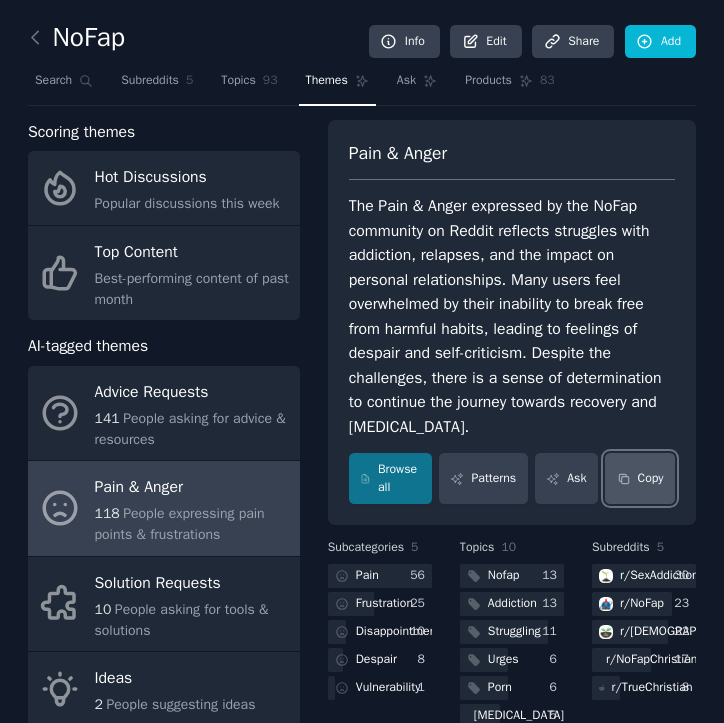 click on "Copy" at bounding box center [640, 478] 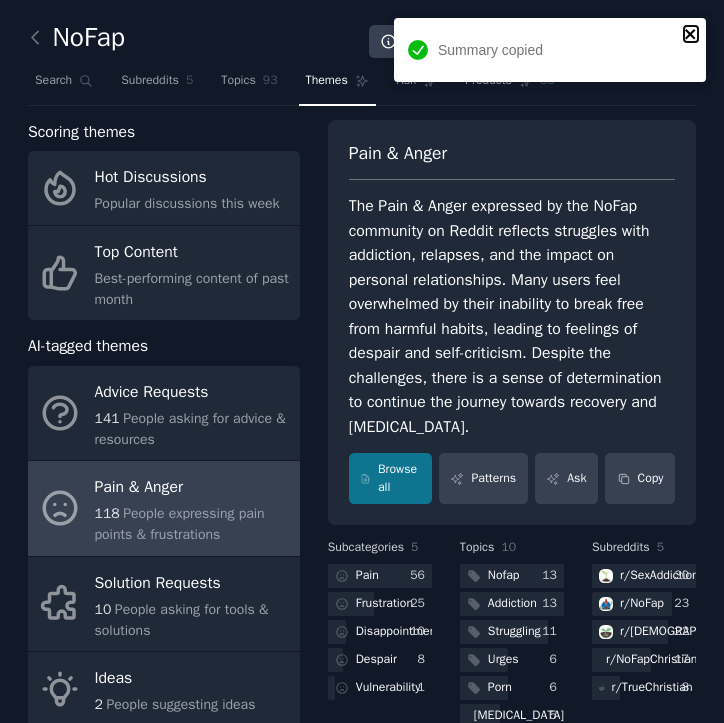 click 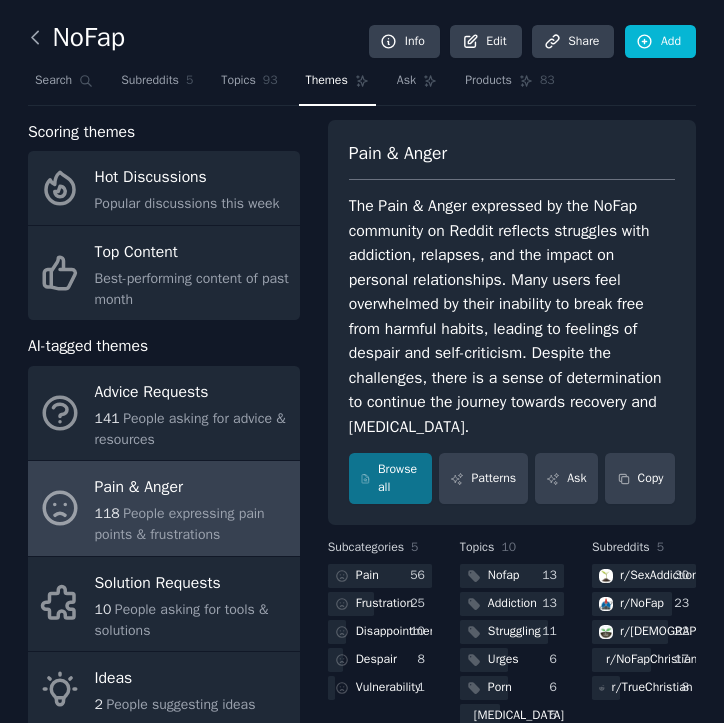 click 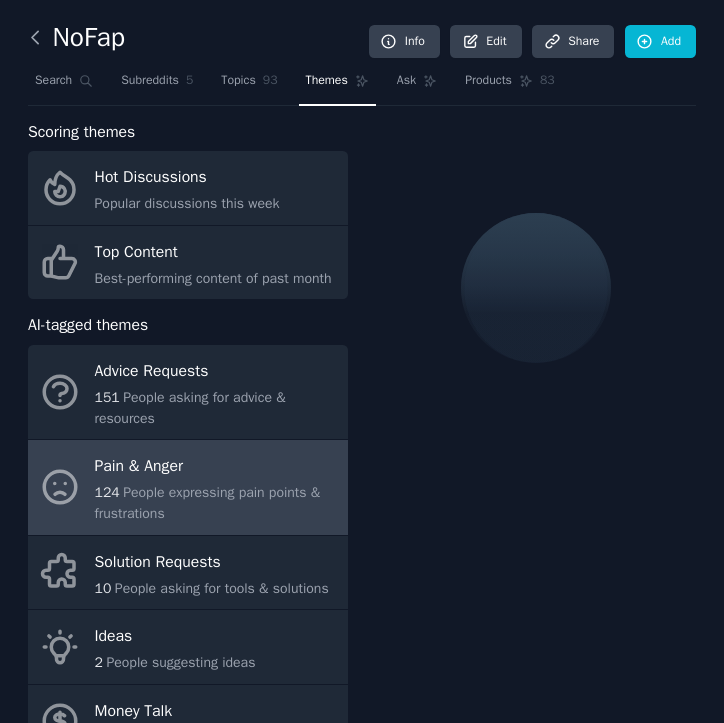 click 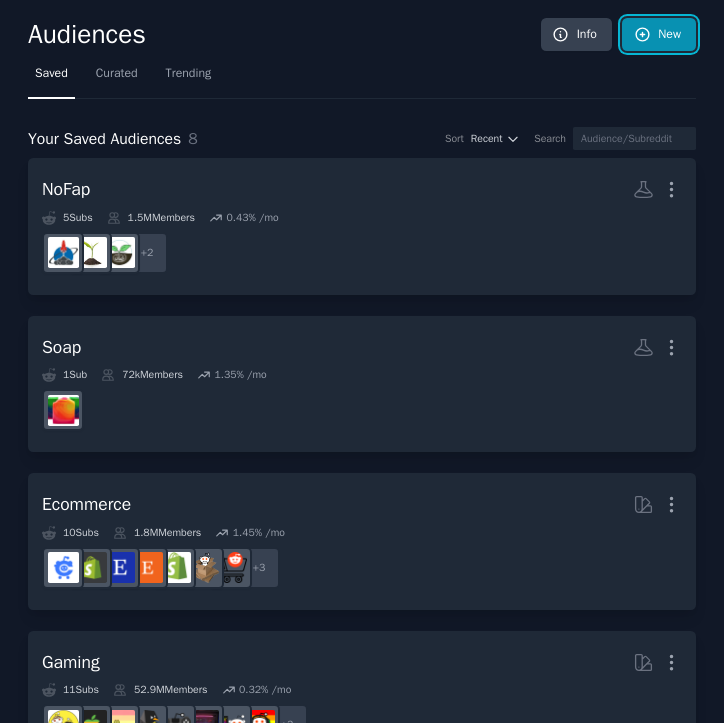 click on "New" at bounding box center [659, 35] 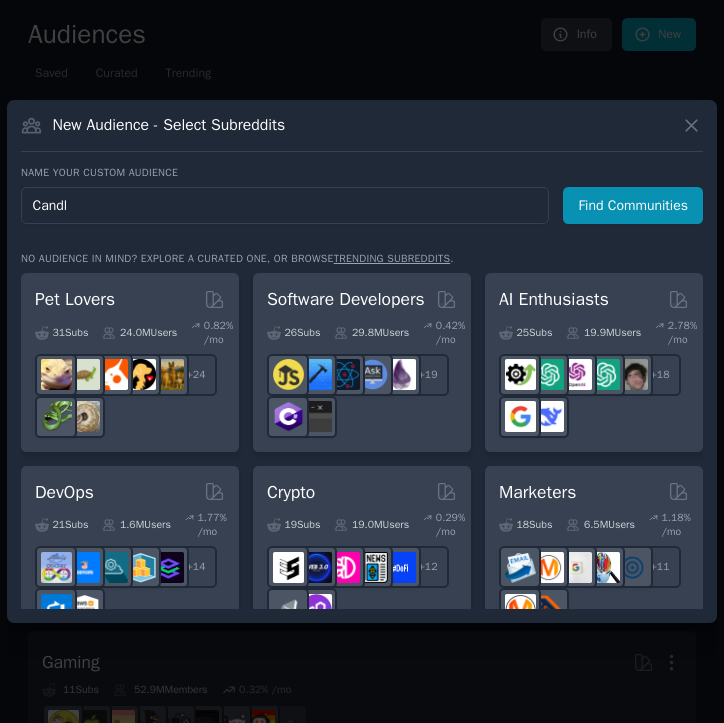 type on "Candle" 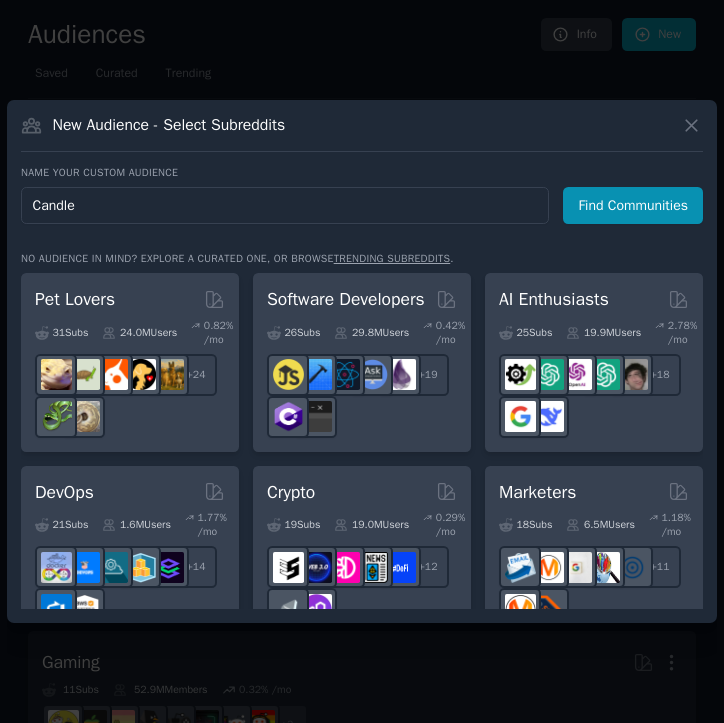 click on "Find Communities" at bounding box center (633, 205) 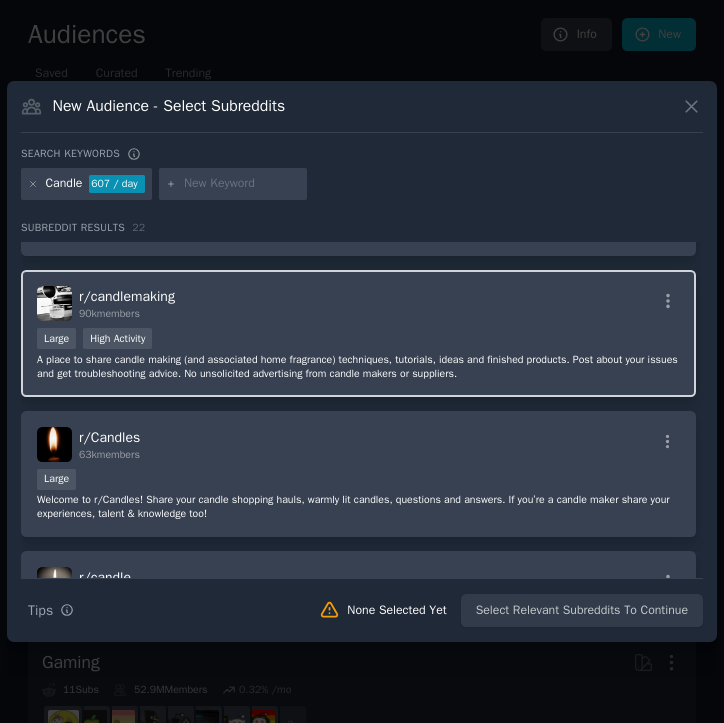 scroll, scrollTop: 135, scrollLeft: 0, axis: vertical 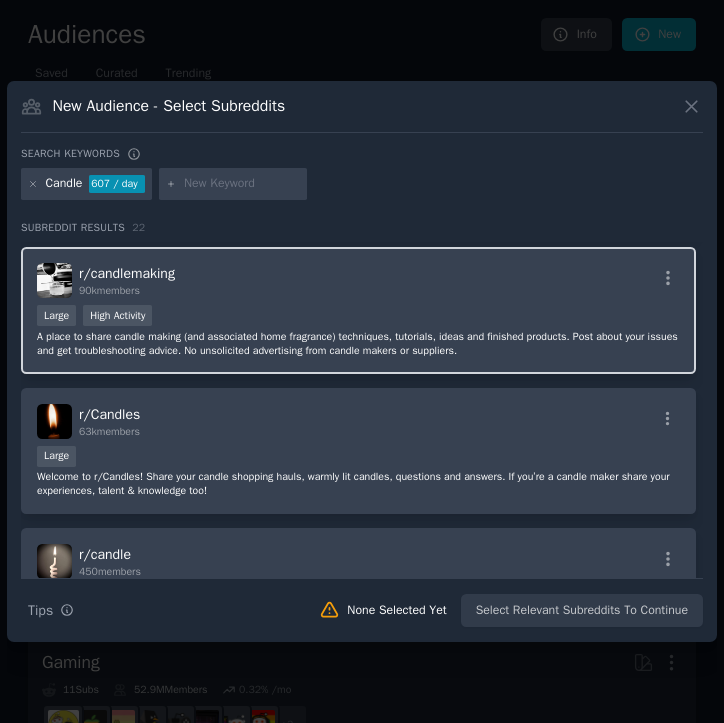 click on "Large High Activity" at bounding box center (358, 317) 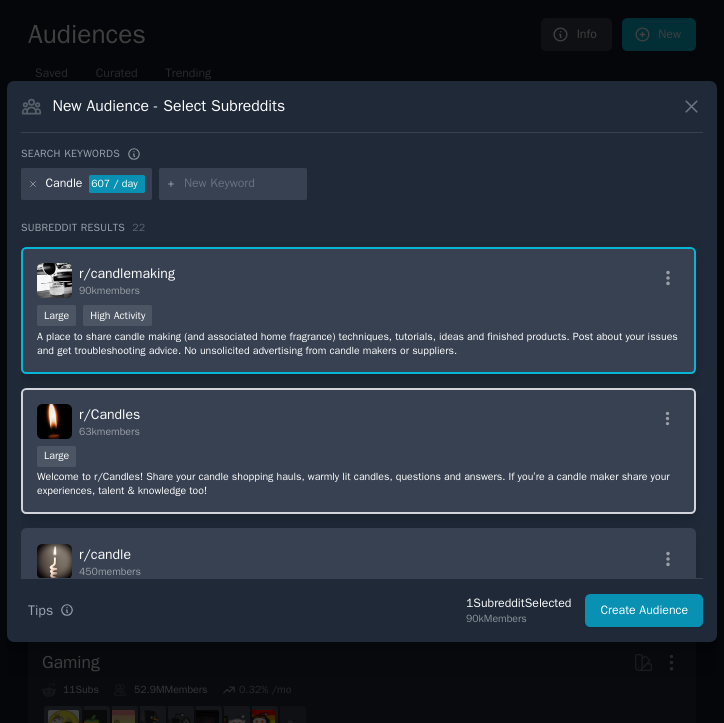 scroll, scrollTop: 254, scrollLeft: 0, axis: vertical 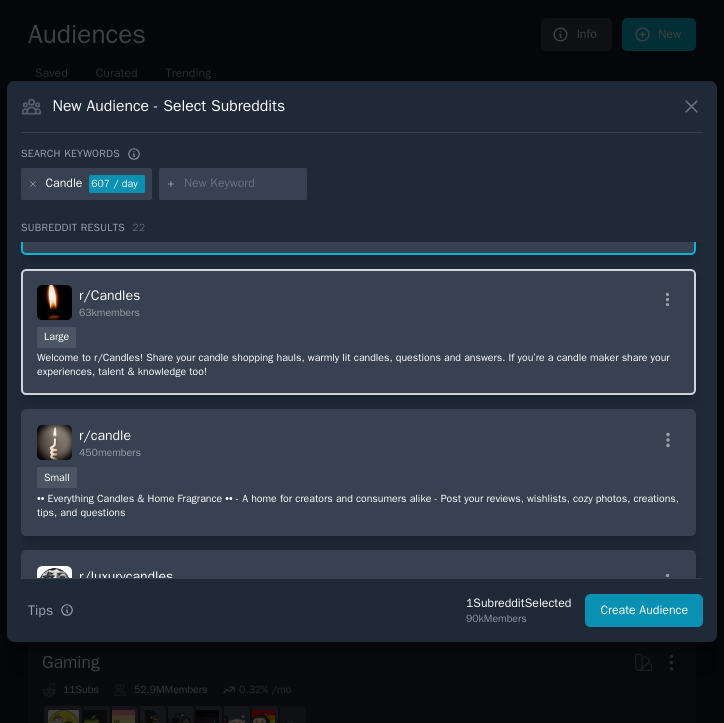 click on "Welcome to r/Candles! Share your candle shopping hauls, warmly lit candles, questions and answers. If you’re a candle maker share your experiences, talent & knowledge too!" at bounding box center [358, 365] 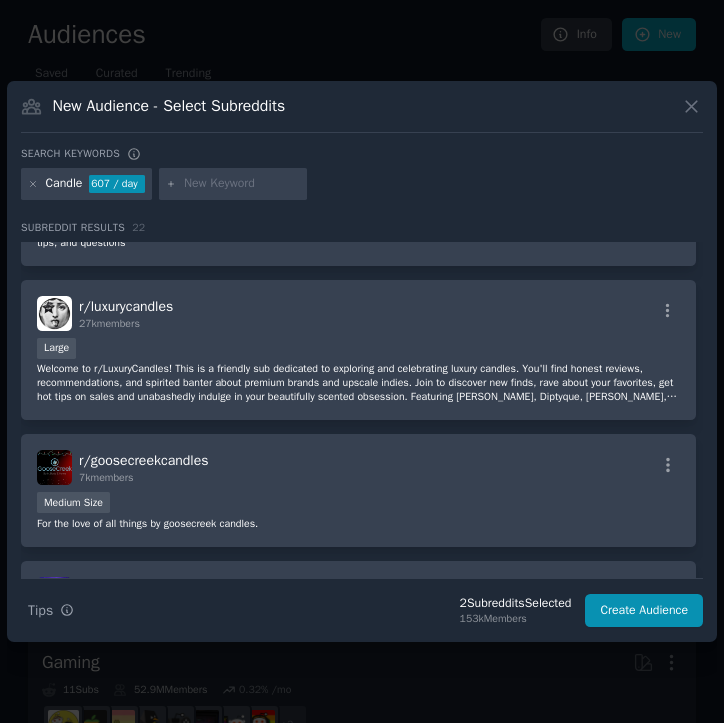 scroll, scrollTop: 542, scrollLeft: 0, axis: vertical 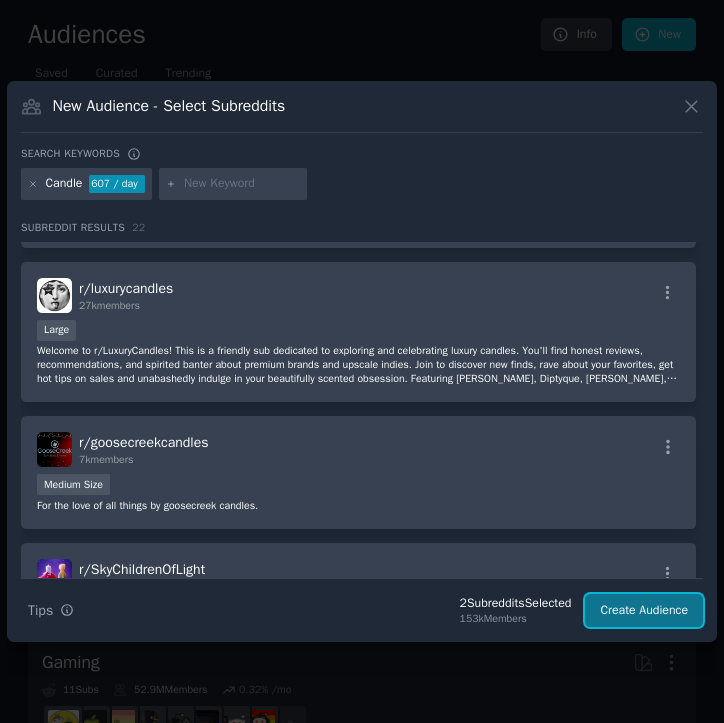click on "Create Audience" at bounding box center [644, 611] 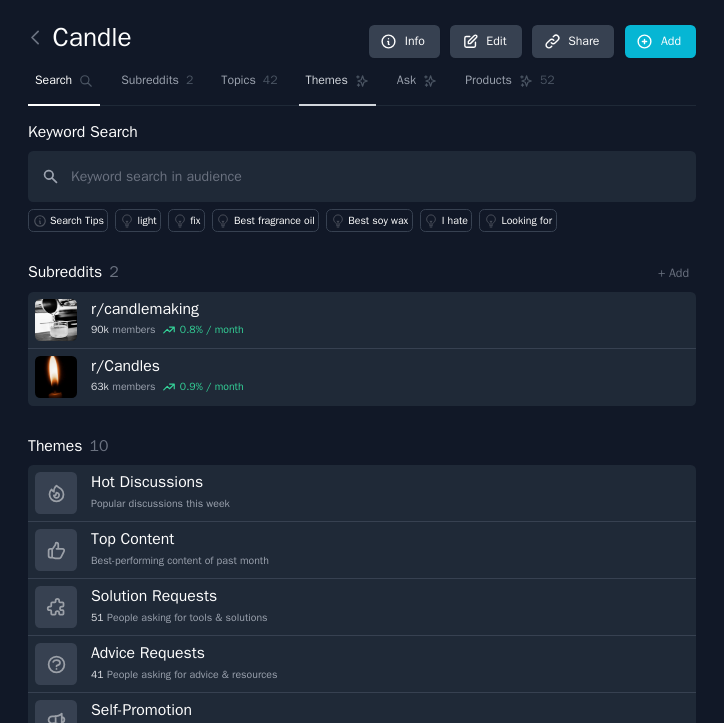 click on "Themes" at bounding box center [327, 81] 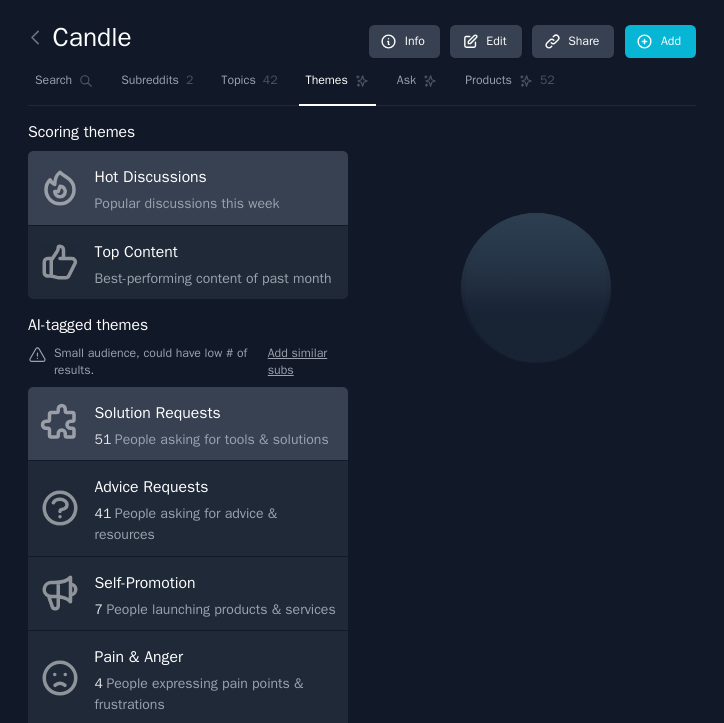 click on "Solution Requests" at bounding box center [212, 413] 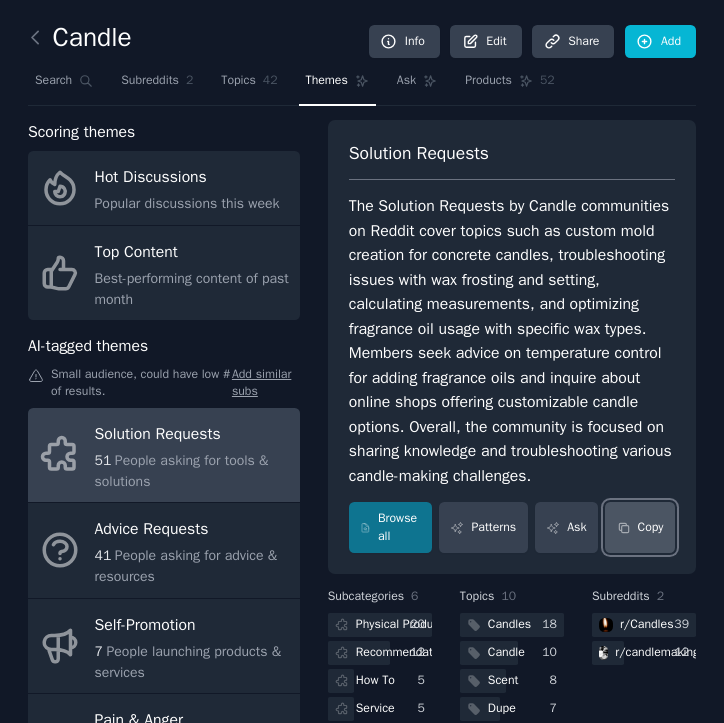 click 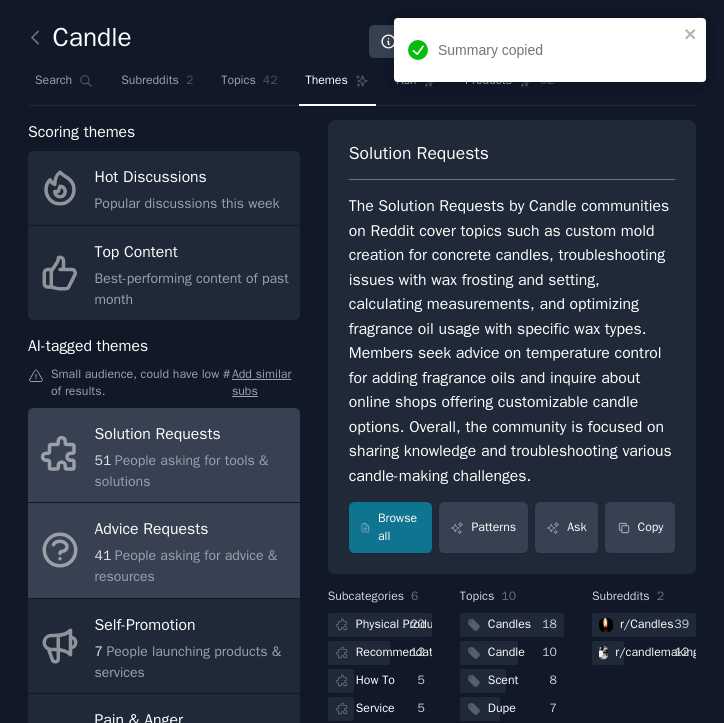 click on "41 People asking for advice & resources" at bounding box center [192, 566] 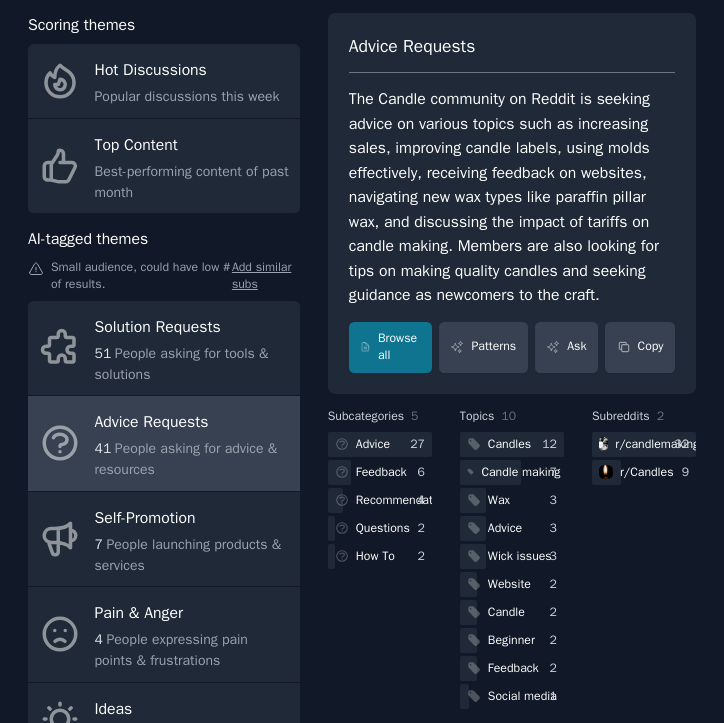 scroll, scrollTop: 111, scrollLeft: 0, axis: vertical 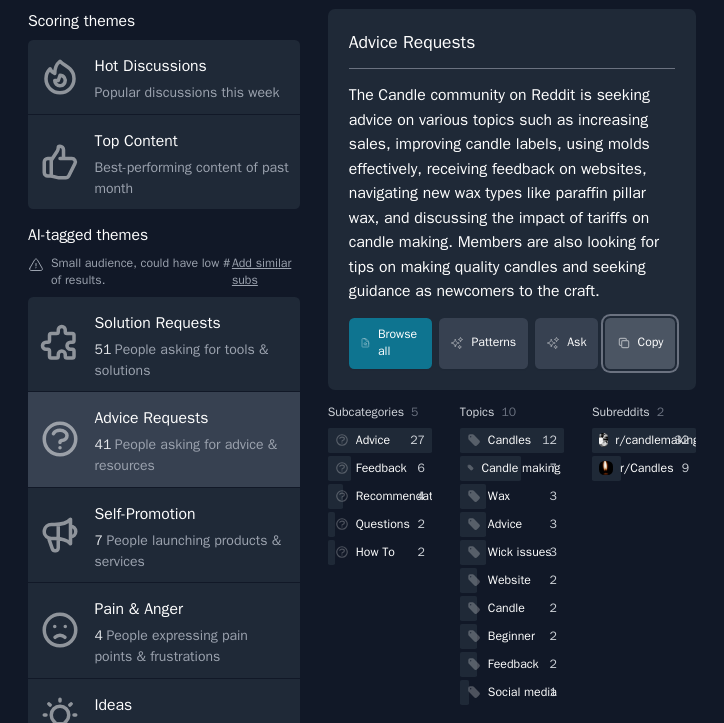 click on "Copy" at bounding box center [640, 343] 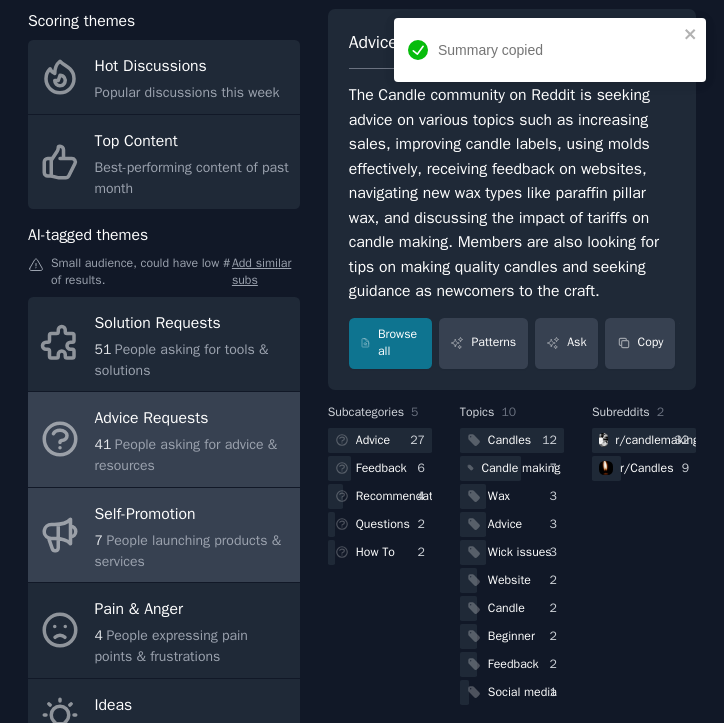 click on "People launching products & services" at bounding box center [188, 551] 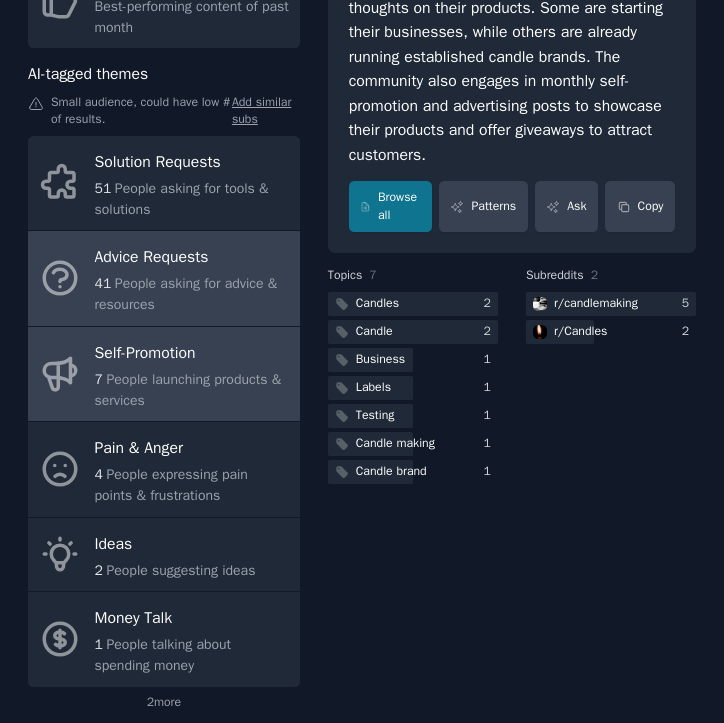 scroll, scrollTop: 283, scrollLeft: 0, axis: vertical 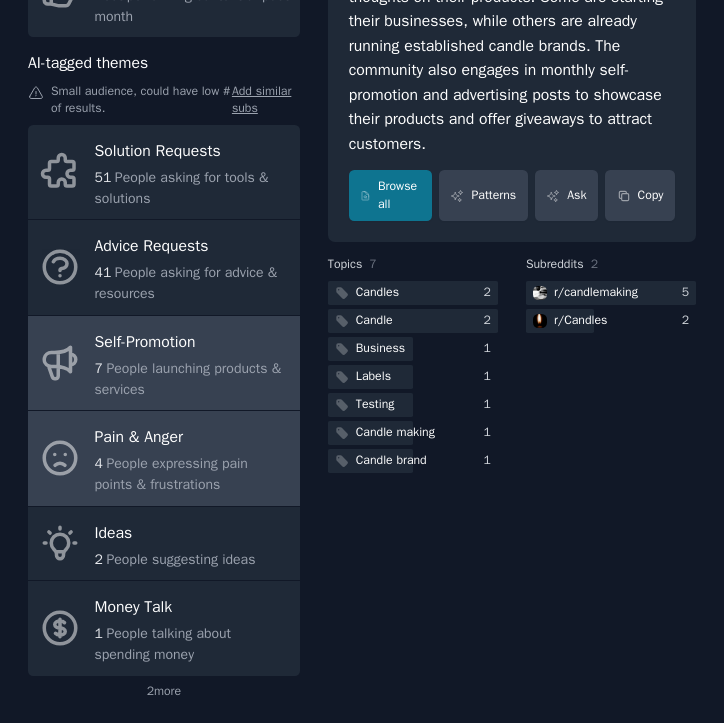 click on "People expressing pain points & frustrations" at bounding box center [171, 474] 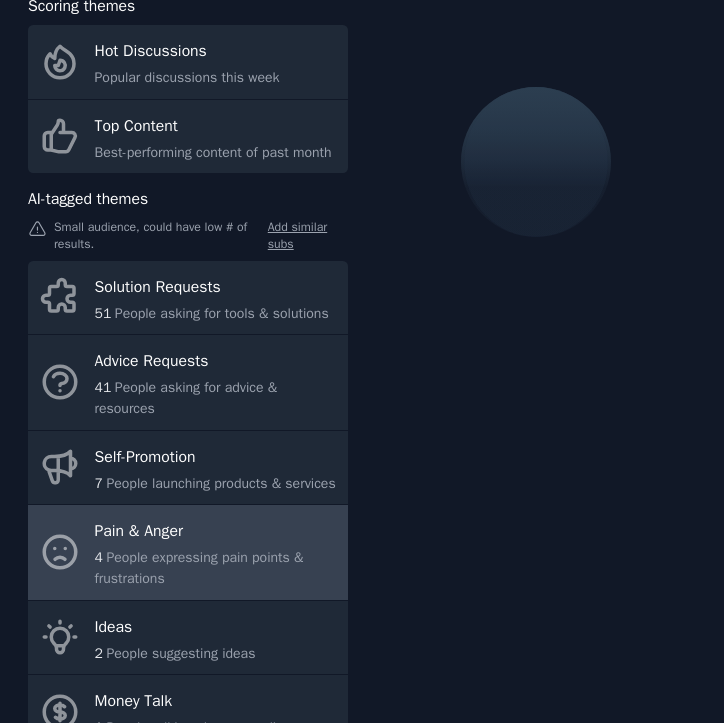 scroll, scrollTop: 74, scrollLeft: 0, axis: vertical 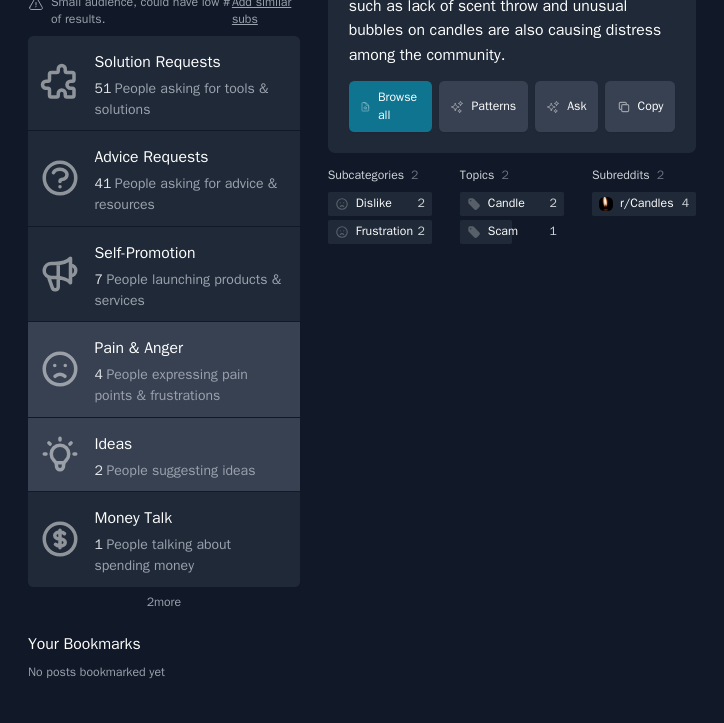 click on "People suggesting ideas" at bounding box center (180, 470) 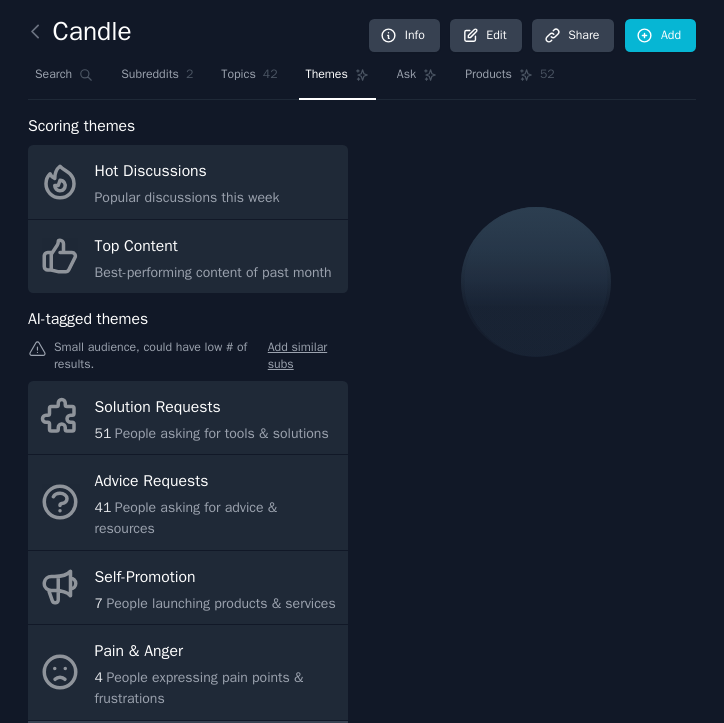 scroll, scrollTop: 0, scrollLeft: 0, axis: both 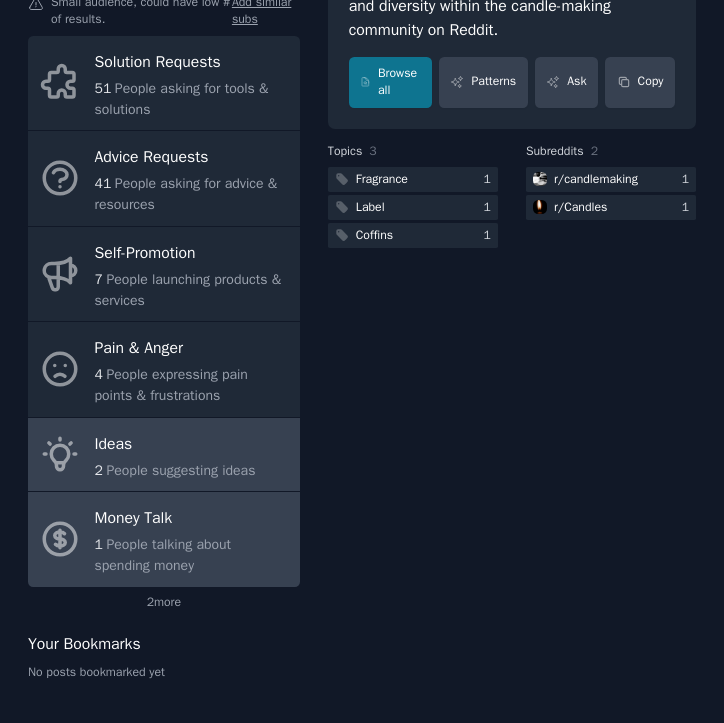 click on "1 People talking about spending money" at bounding box center [192, 555] 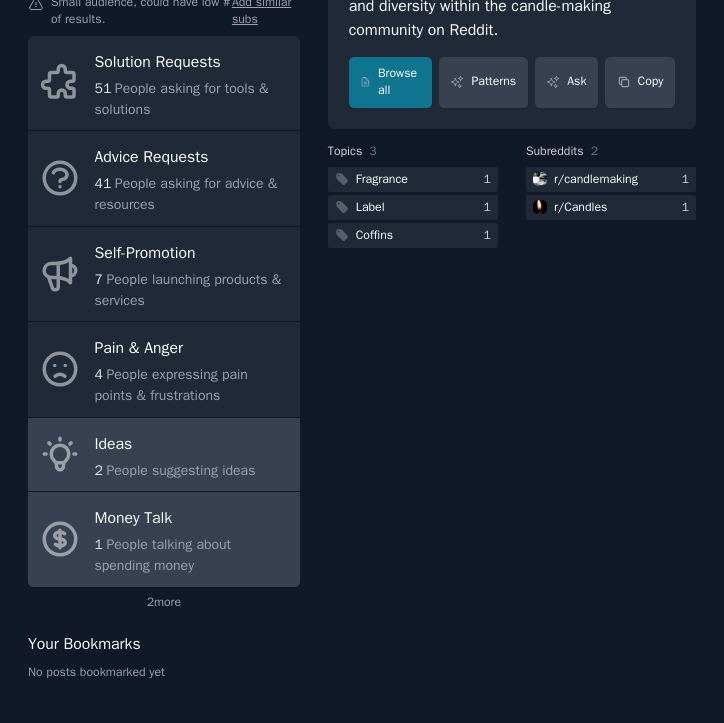 scroll, scrollTop: 372, scrollLeft: 0, axis: vertical 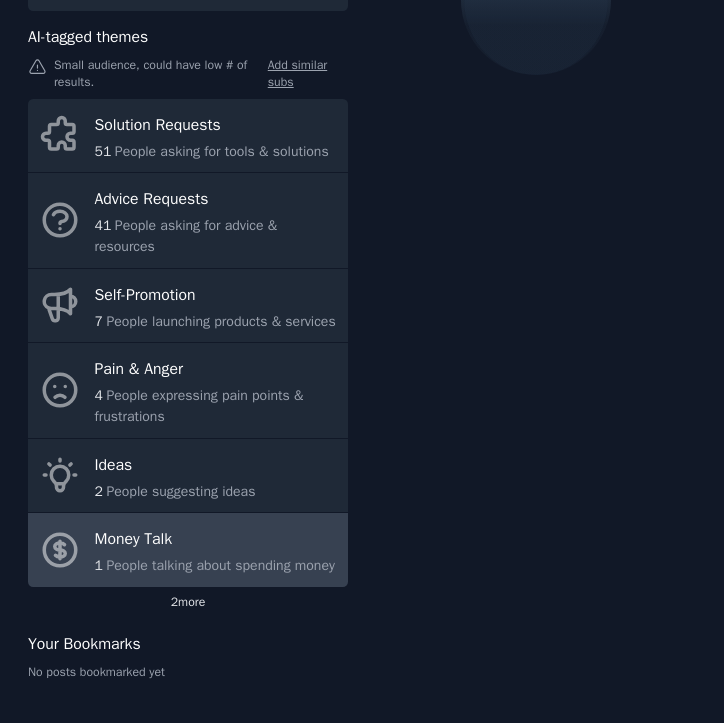 click on "2  more" at bounding box center [188, 603] 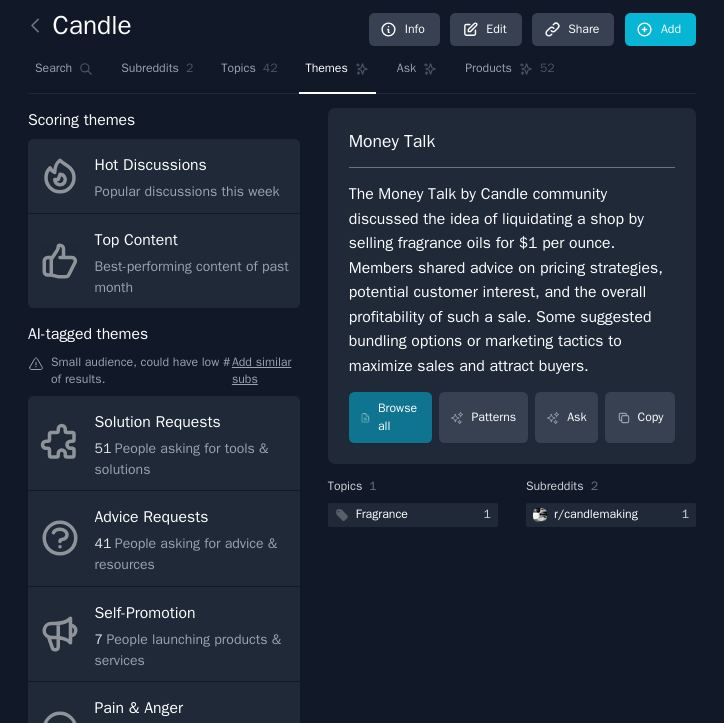 scroll, scrollTop: 11, scrollLeft: 0, axis: vertical 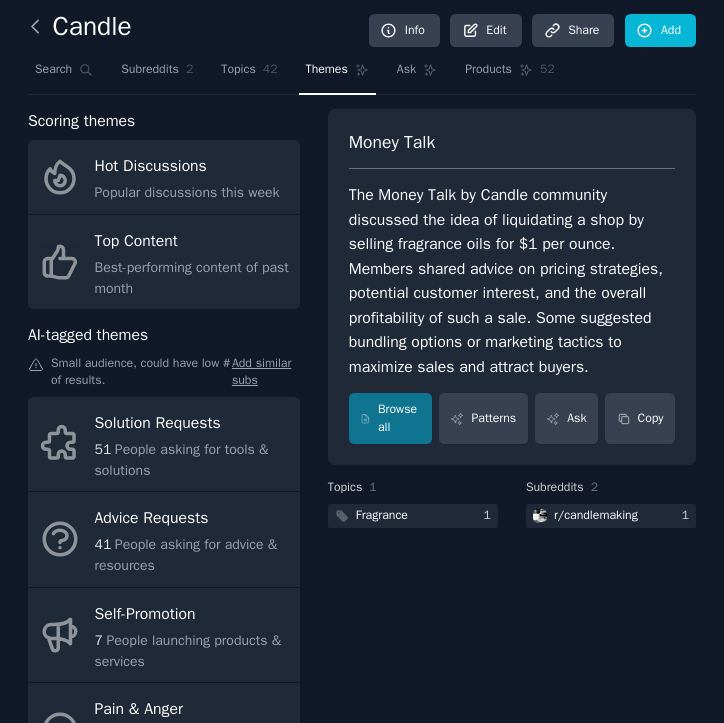 click 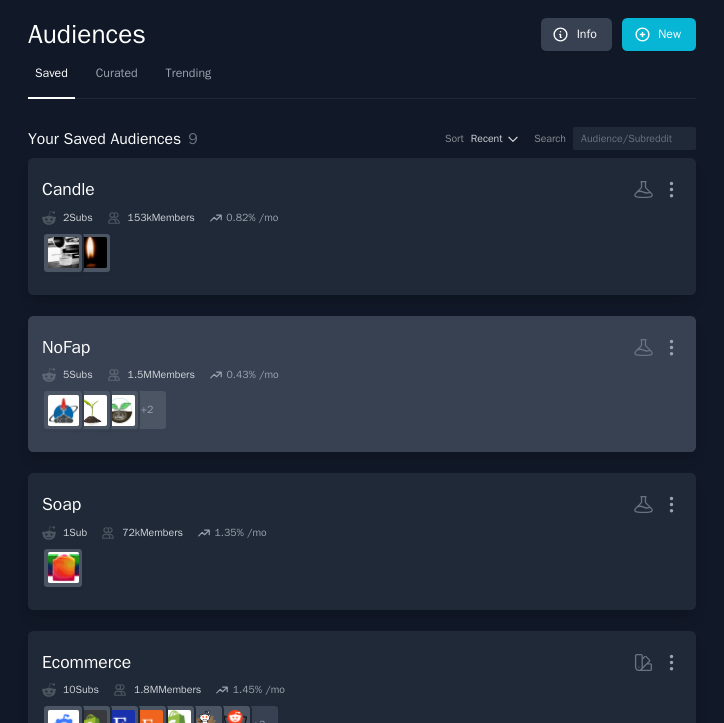 click on "NoFap More" at bounding box center (362, 347) 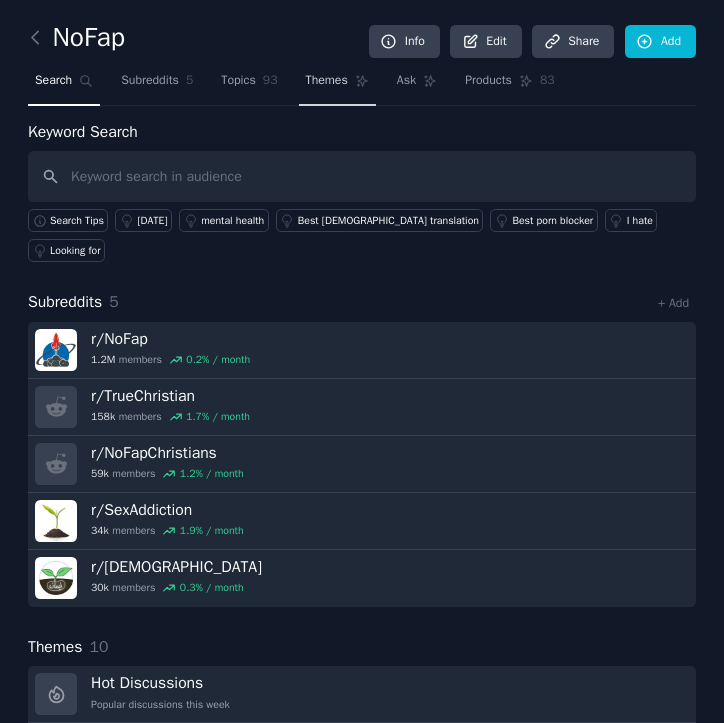 click on "Themes" at bounding box center [327, 81] 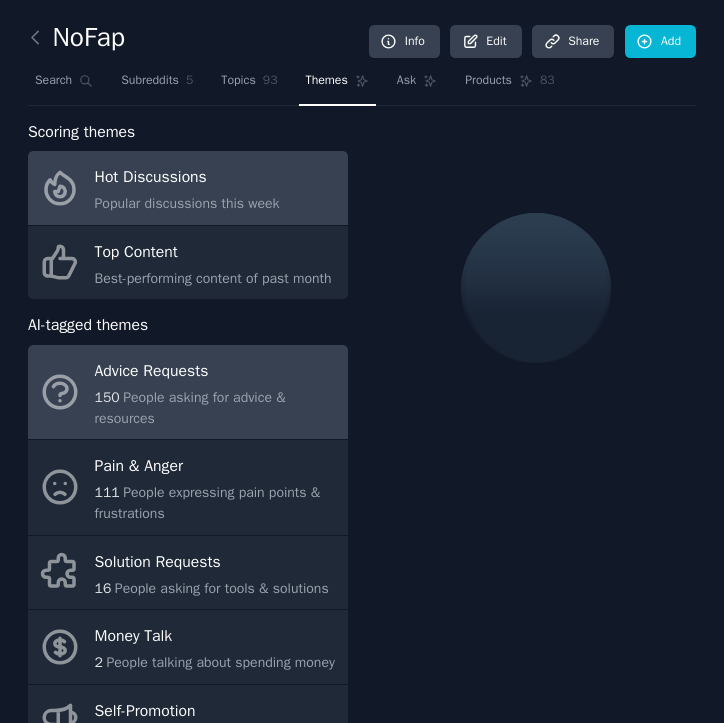 click on "Advice Requests" at bounding box center [216, 371] 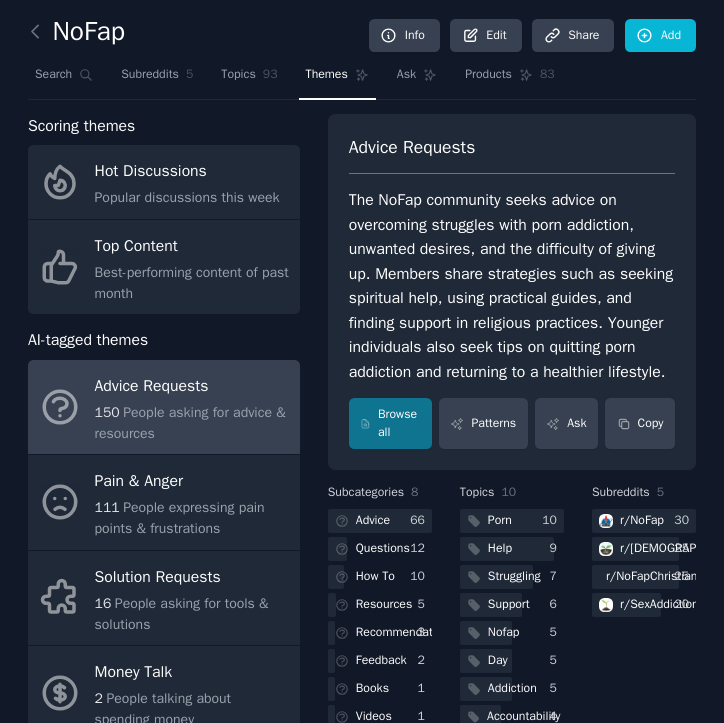 scroll, scrollTop: 2, scrollLeft: 0, axis: vertical 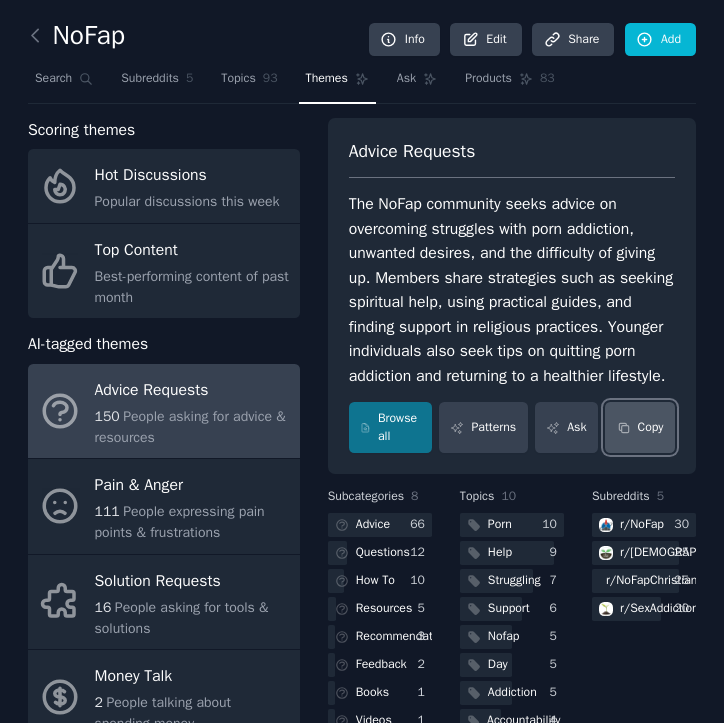 click on "Copy" at bounding box center [640, 427] 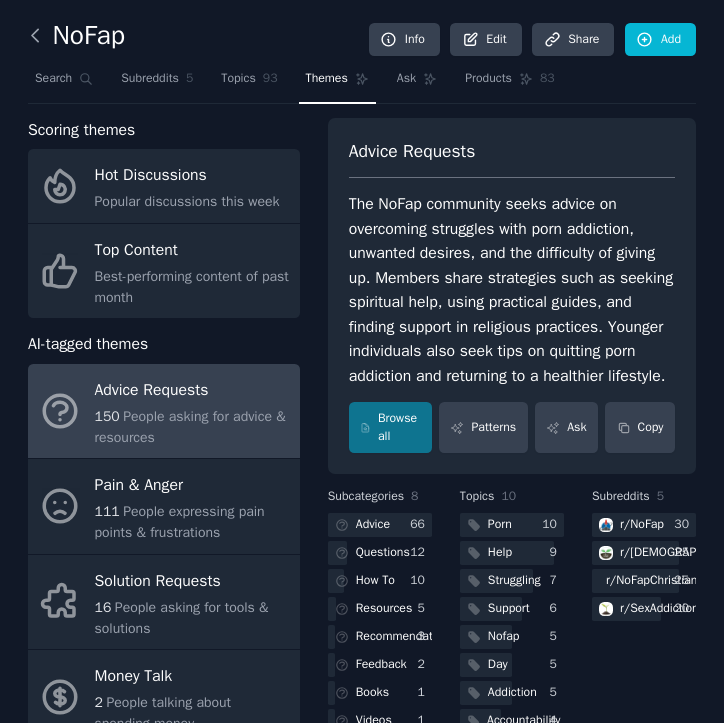 click 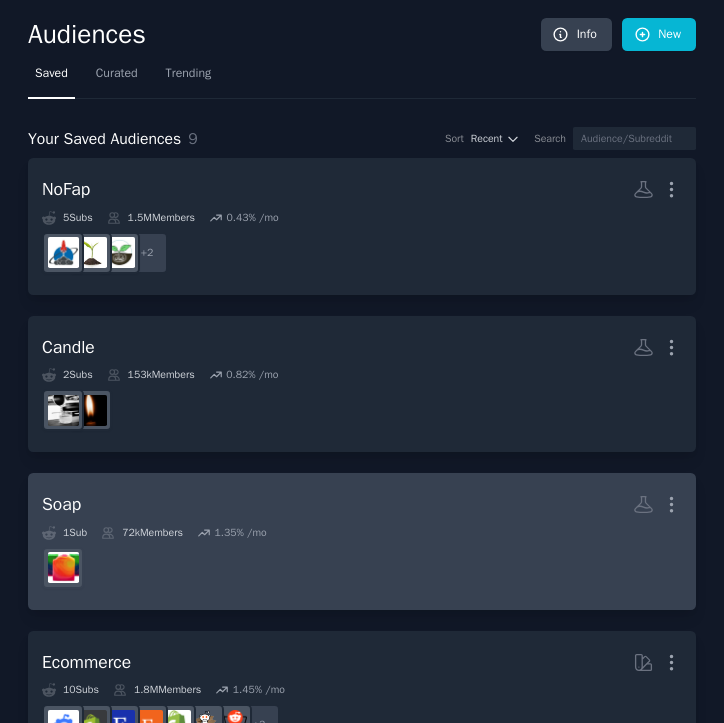 click on "Soap More" at bounding box center [362, 504] 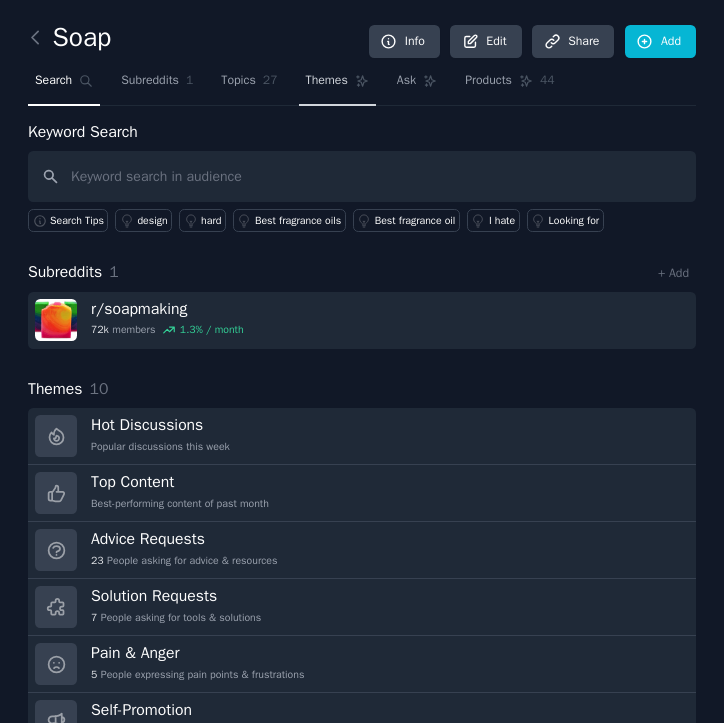 click on "Themes" at bounding box center (327, 81) 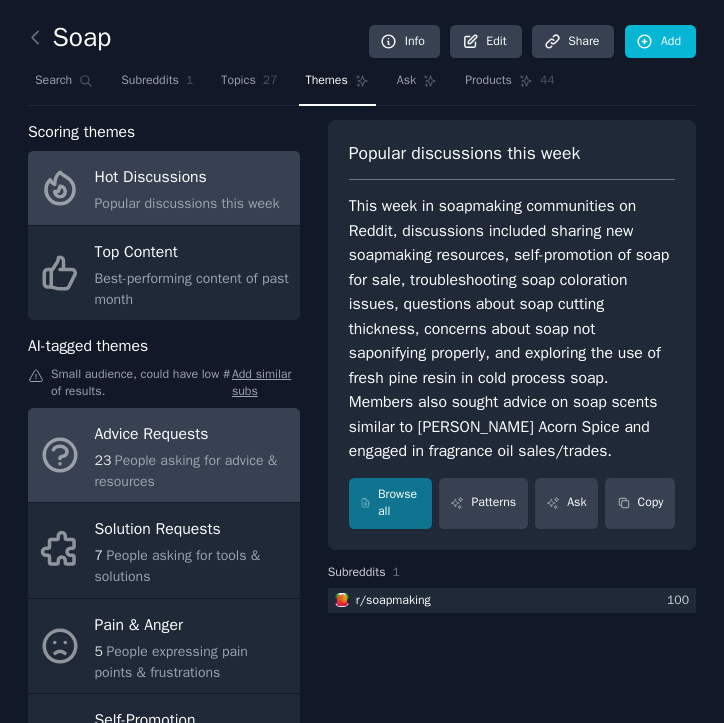 click on "23 People asking for advice & resources" at bounding box center (192, 471) 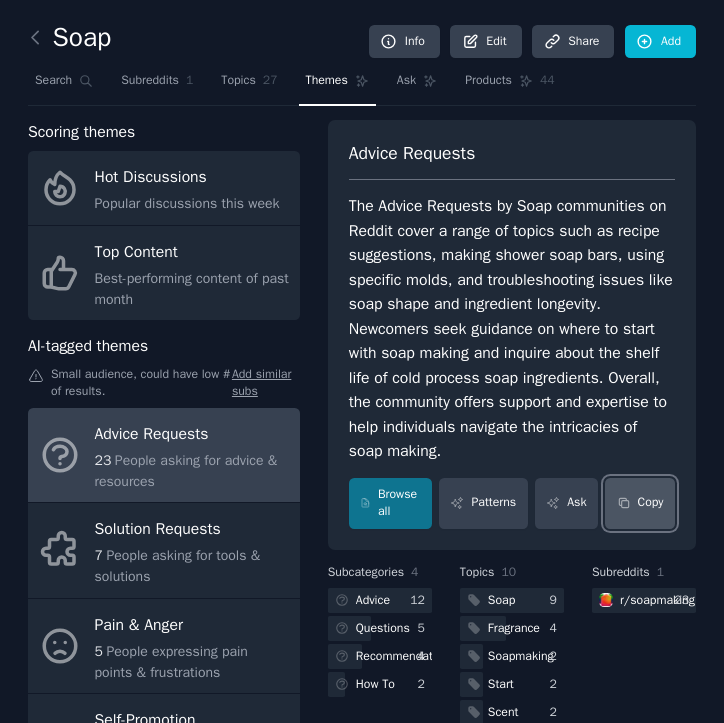 click on "Copy" at bounding box center (640, 503) 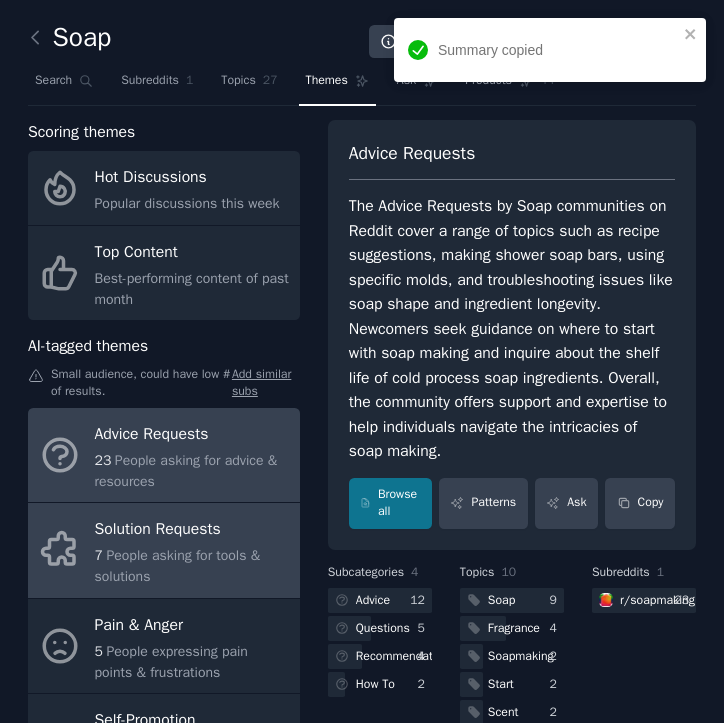 click on "Solution Requests" at bounding box center [192, 530] 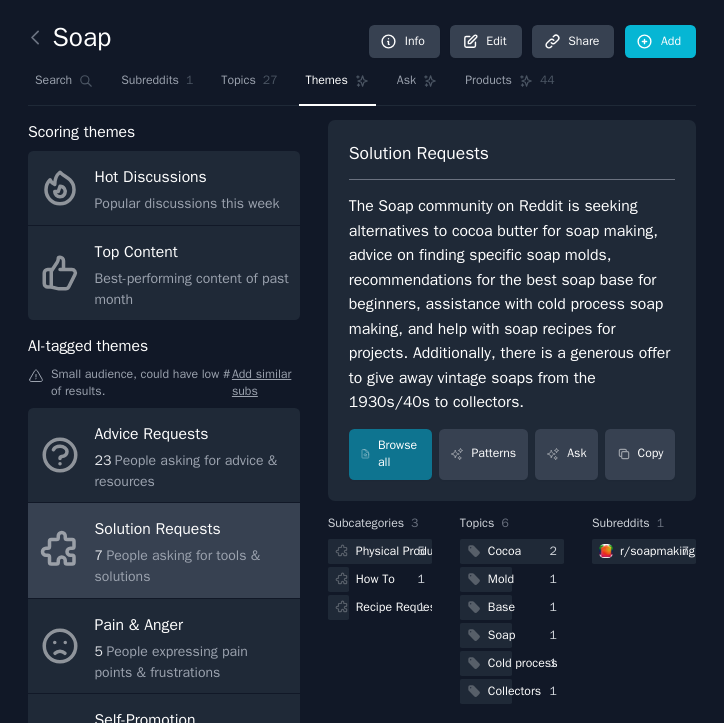 click on "The Soap community on Reddit is seeking alternatives to cocoa butter for soap making, advice on finding specific soap molds, recommendations for the best soap base for beginners, assistance with cold process soap making, and help with soap recipes for projects. Additionally, there is a generous offer to give away vintage soaps from the 1930s/40s to collectors." at bounding box center (512, 304) 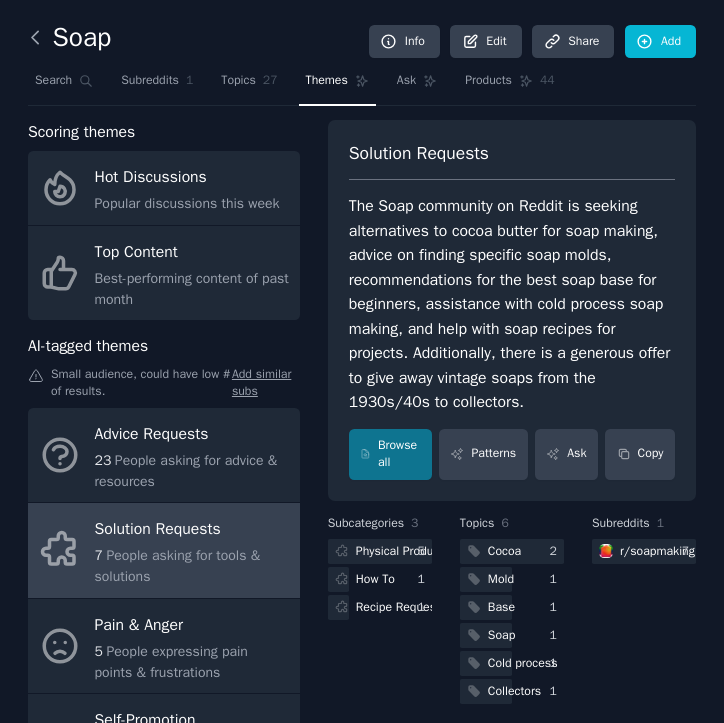 click 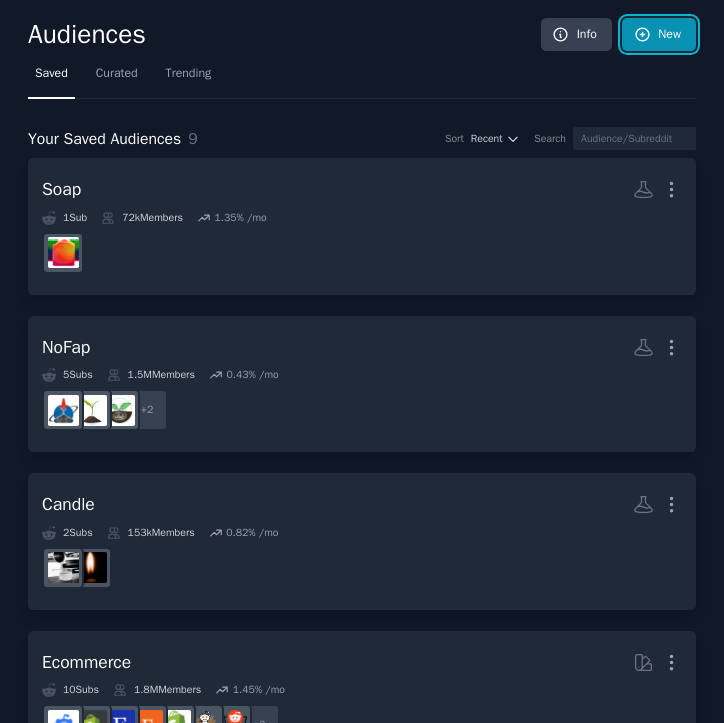 click on "New" at bounding box center (659, 35) 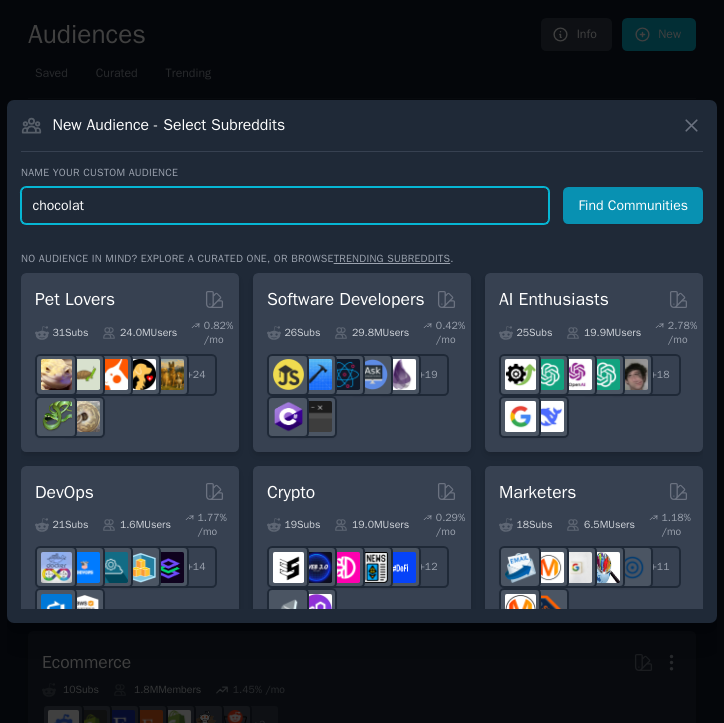 type on "chocolate" 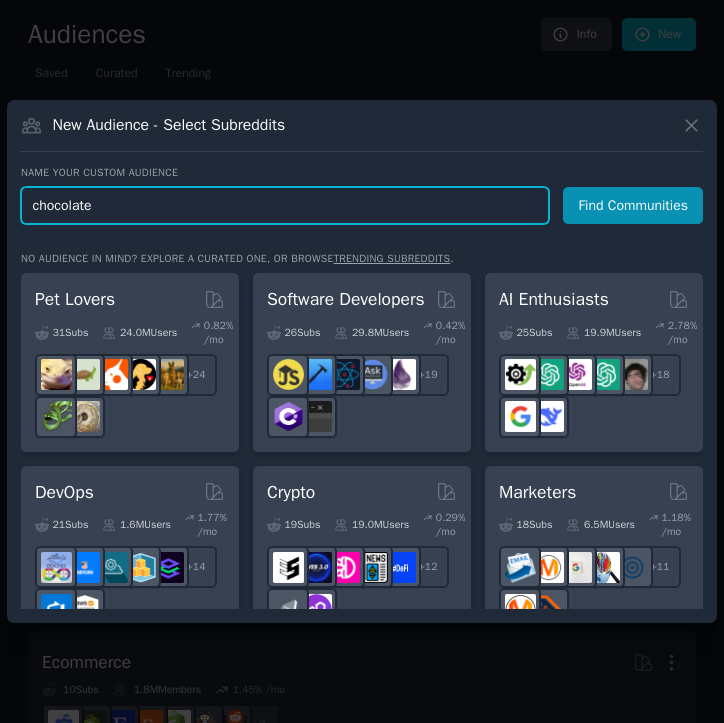 click on "Find Communities" at bounding box center (633, 205) 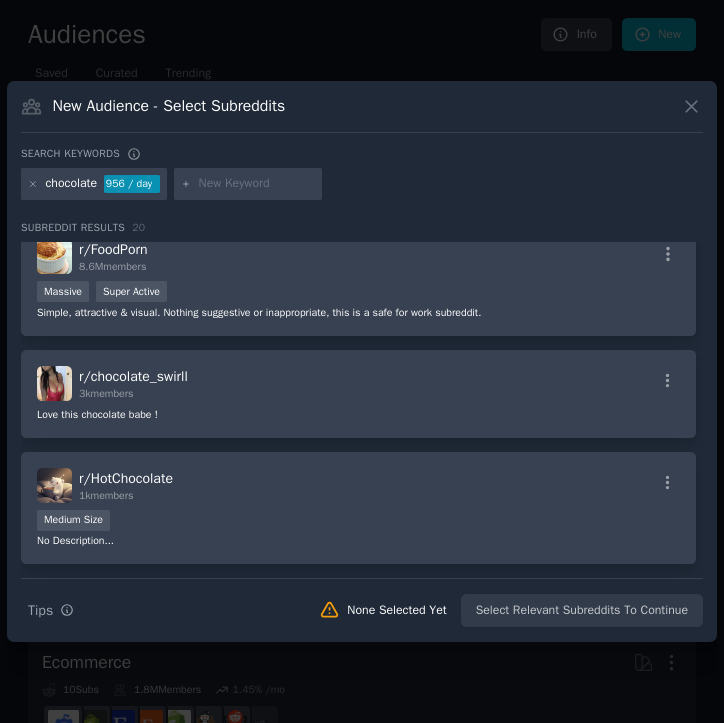scroll, scrollTop: 0, scrollLeft: 0, axis: both 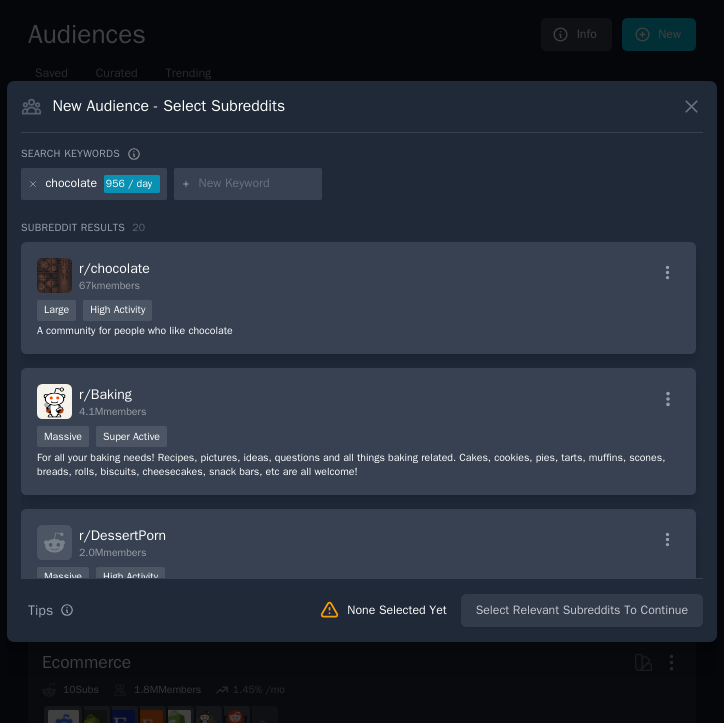 click on "chocolate" at bounding box center (72, 184) 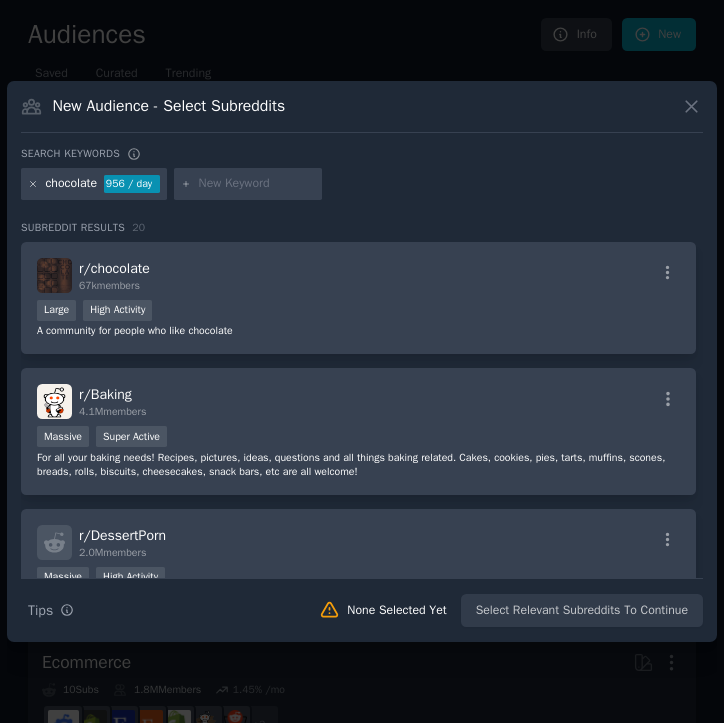click 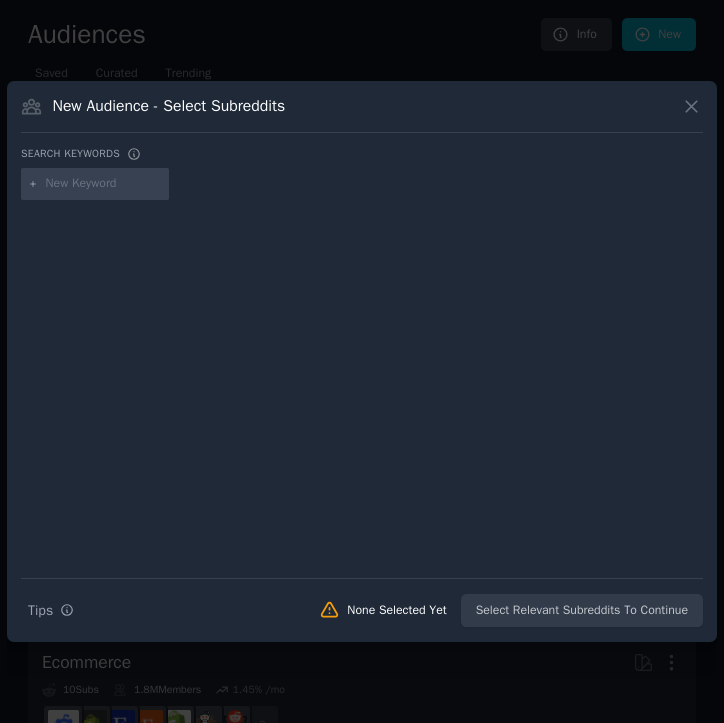 click at bounding box center (104, 184) 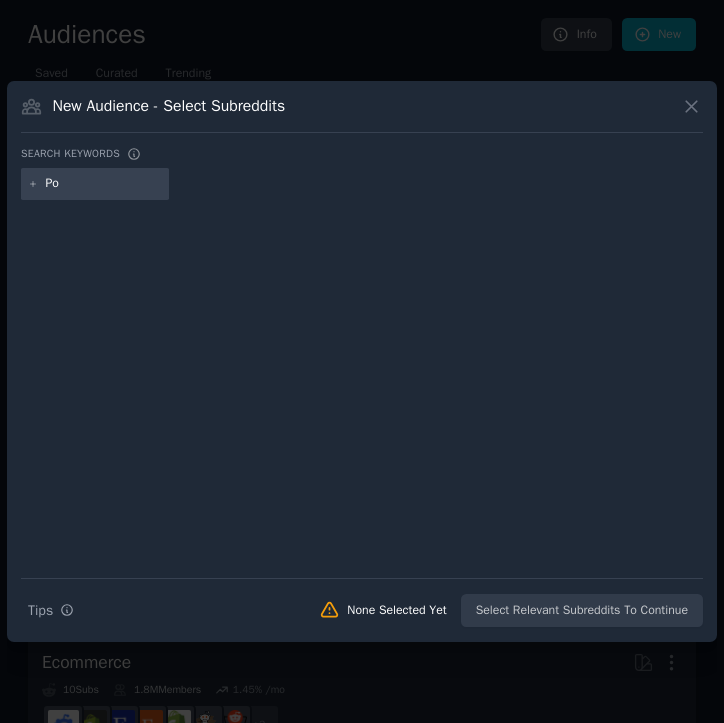 type on "Po" 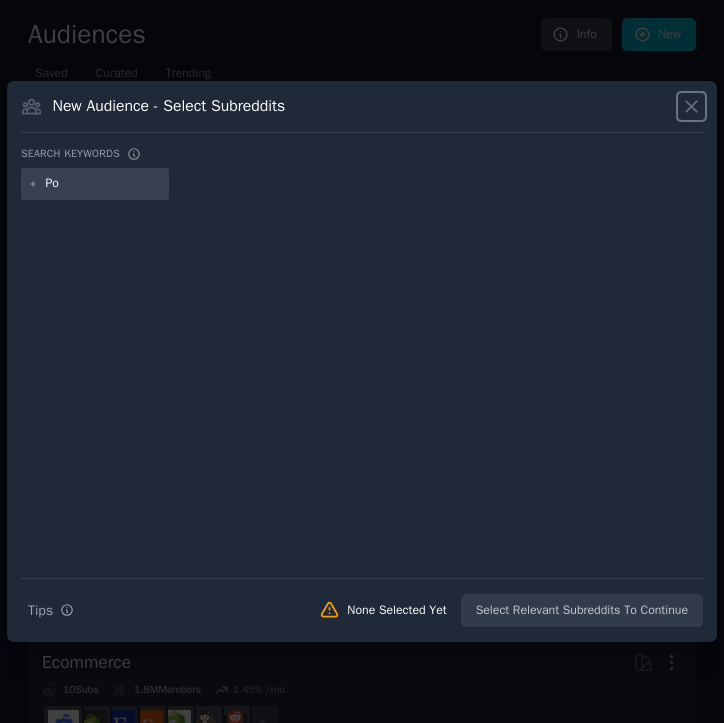 click 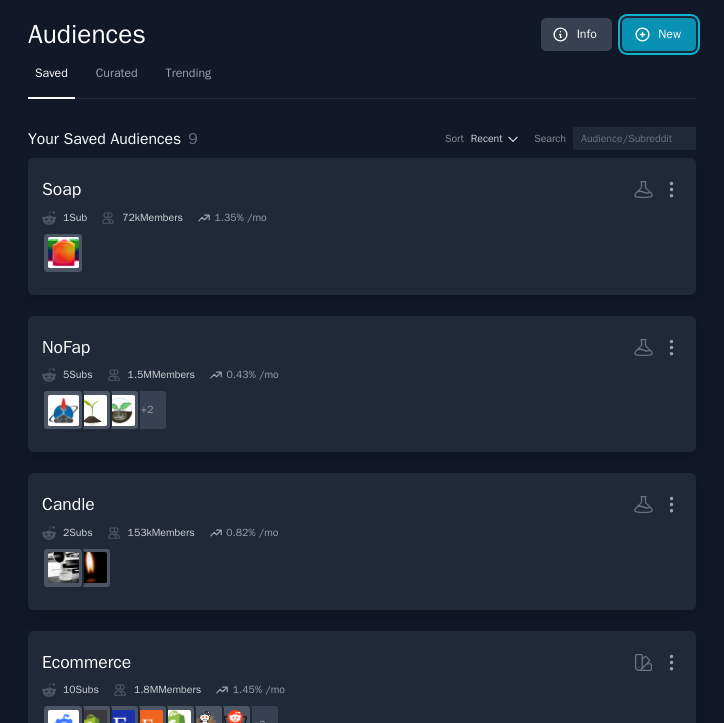 click 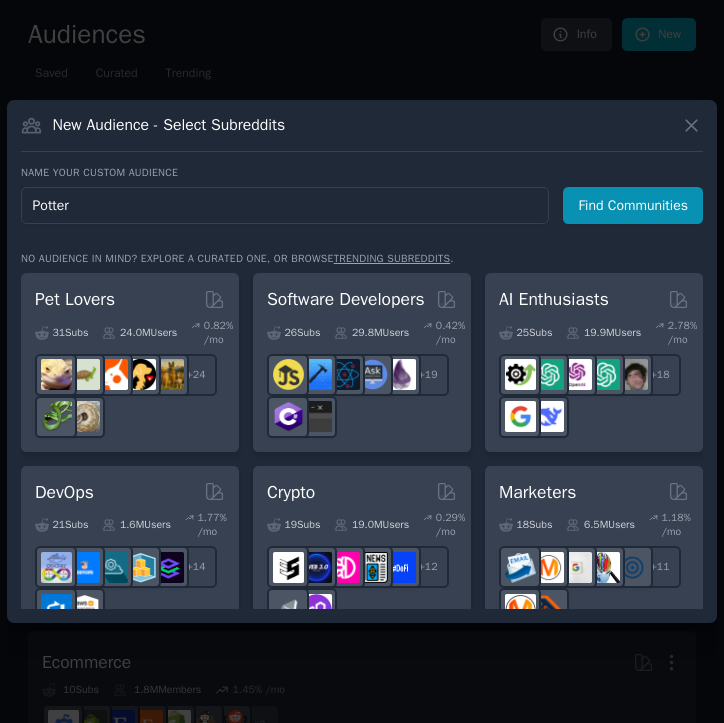 type on "Pottery" 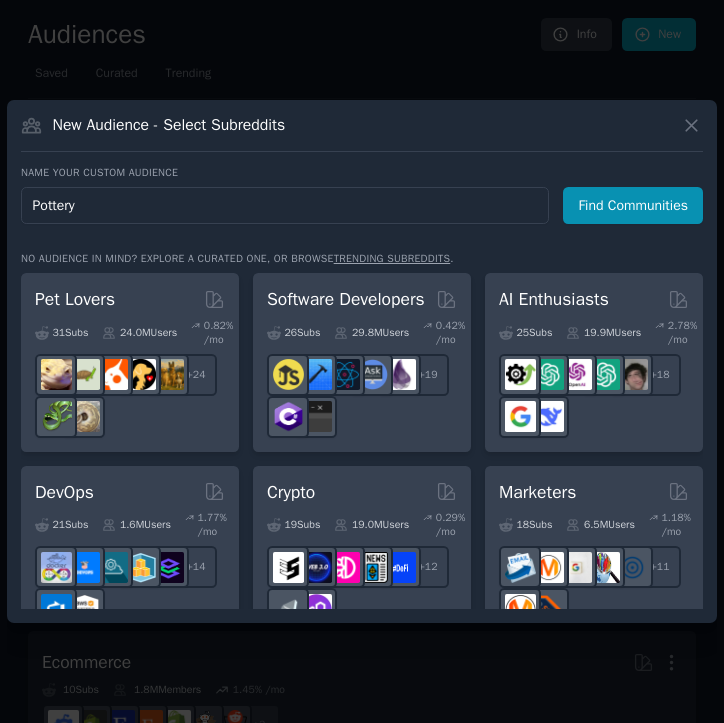 click on "Find Communities" at bounding box center [633, 205] 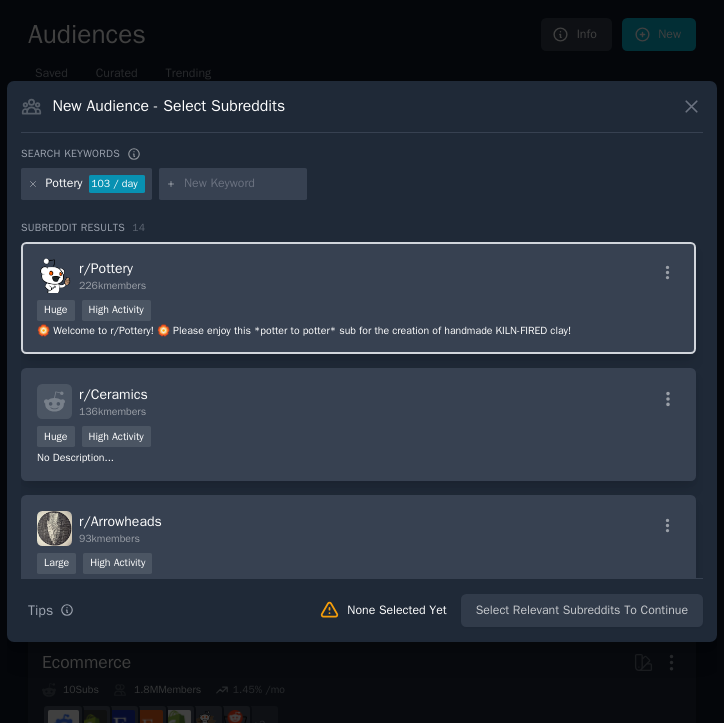 click on "Huge High Activity" at bounding box center (358, 312) 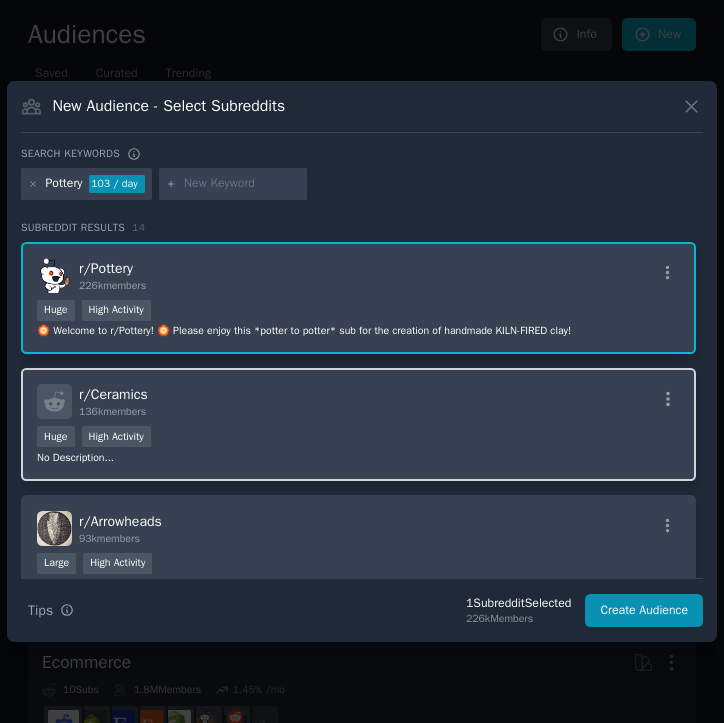 click on "Huge High Activity" at bounding box center [358, 438] 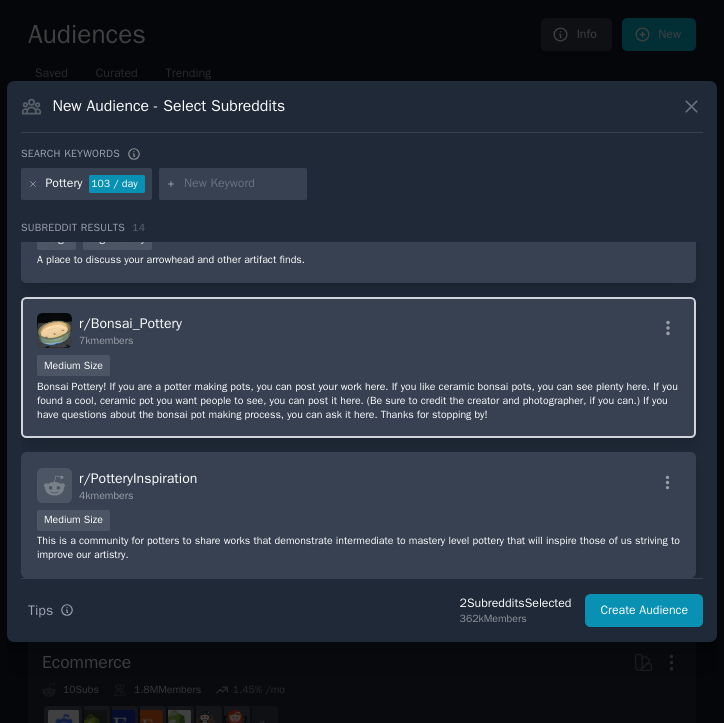 scroll, scrollTop: 456, scrollLeft: 0, axis: vertical 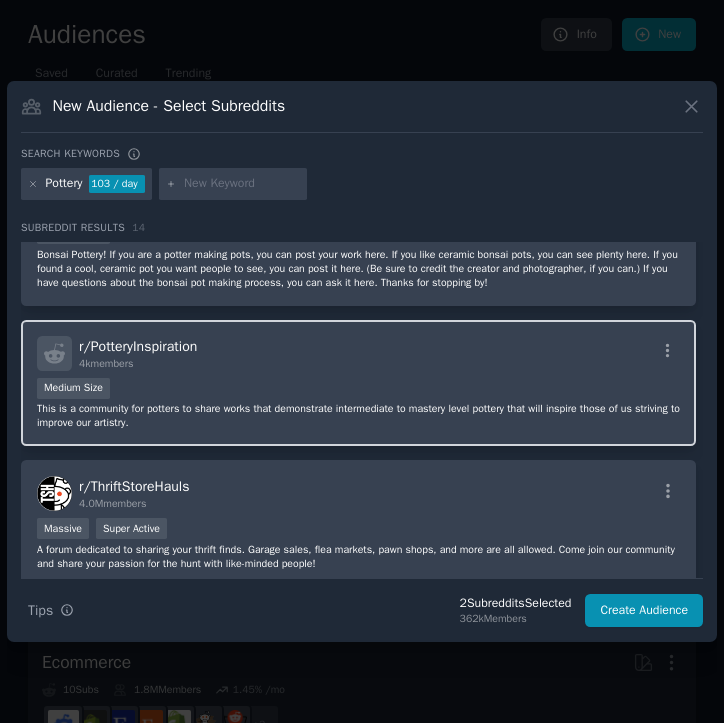 click on "r/ PotteryInspiration 4k  members" at bounding box center (358, 353) 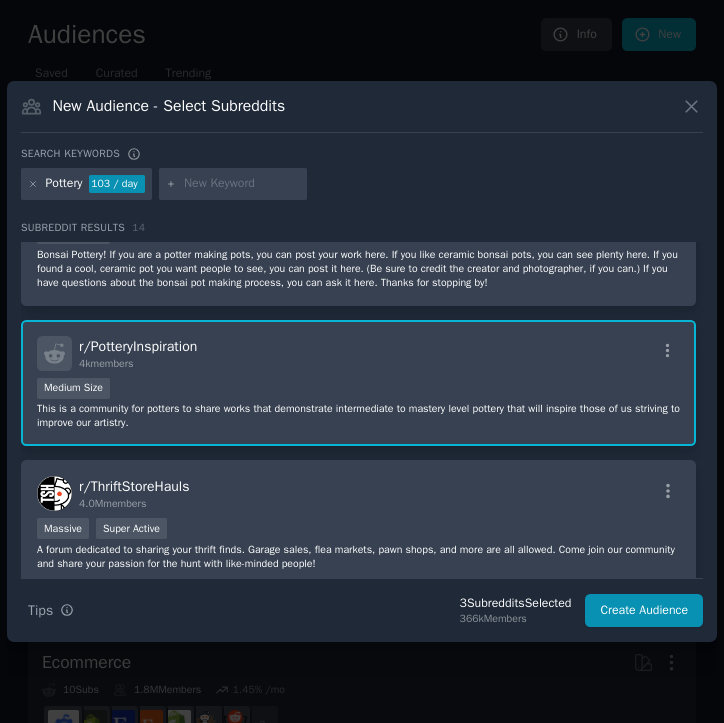 scroll, scrollTop: 0, scrollLeft: 0, axis: both 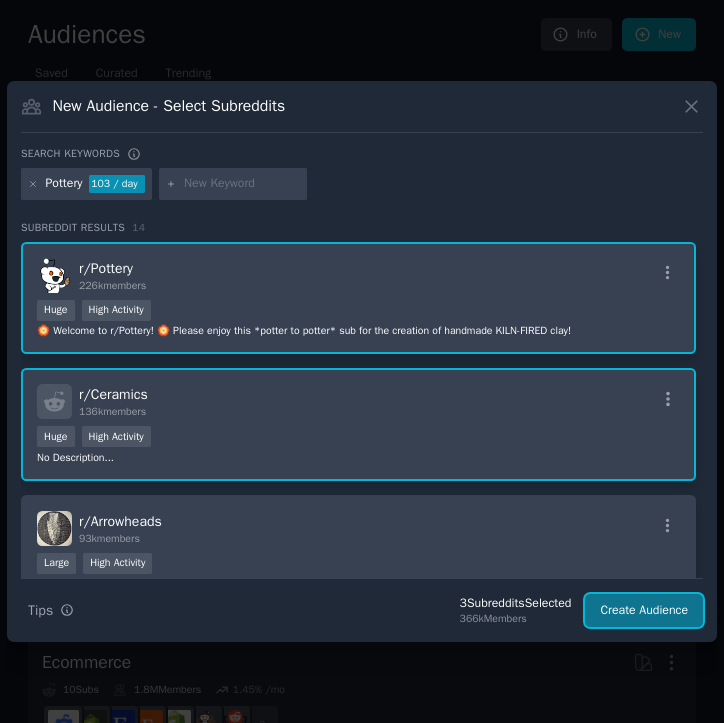 click on "Create Audience" at bounding box center [644, 611] 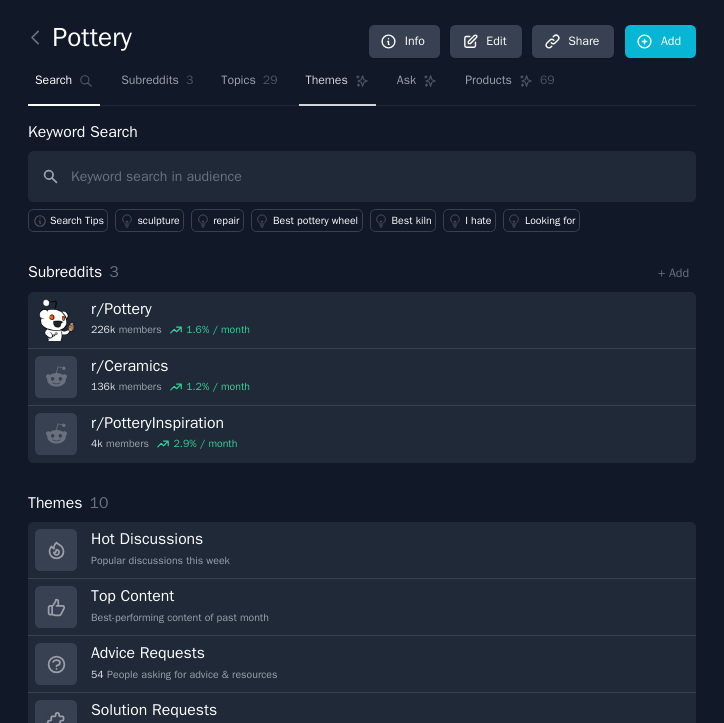 click on "Themes" at bounding box center (327, 81) 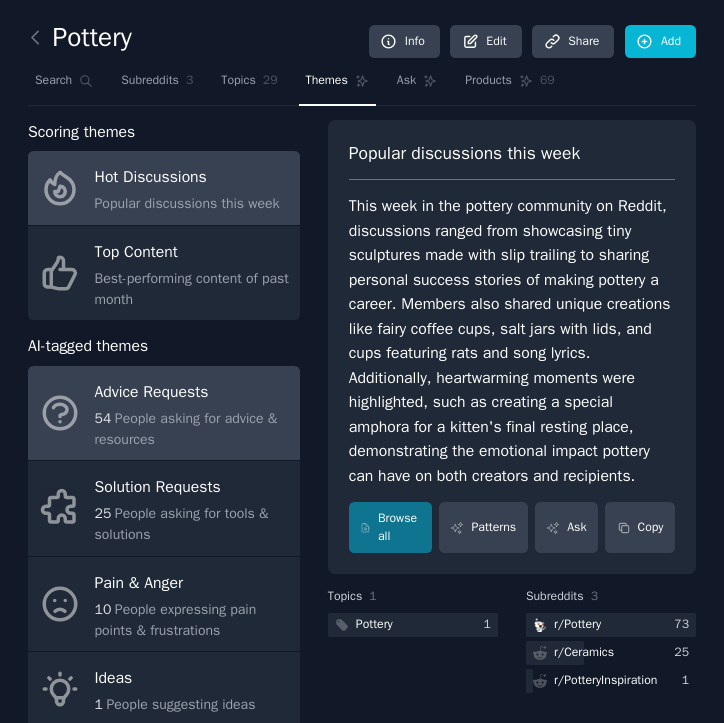 click on "People asking for advice & resources" at bounding box center (186, 429) 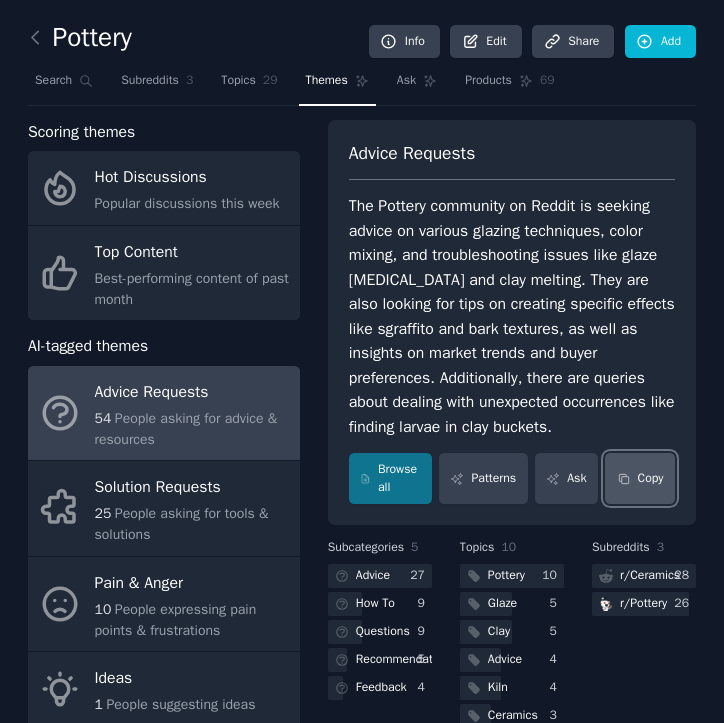 click on "Copy" at bounding box center (640, 478) 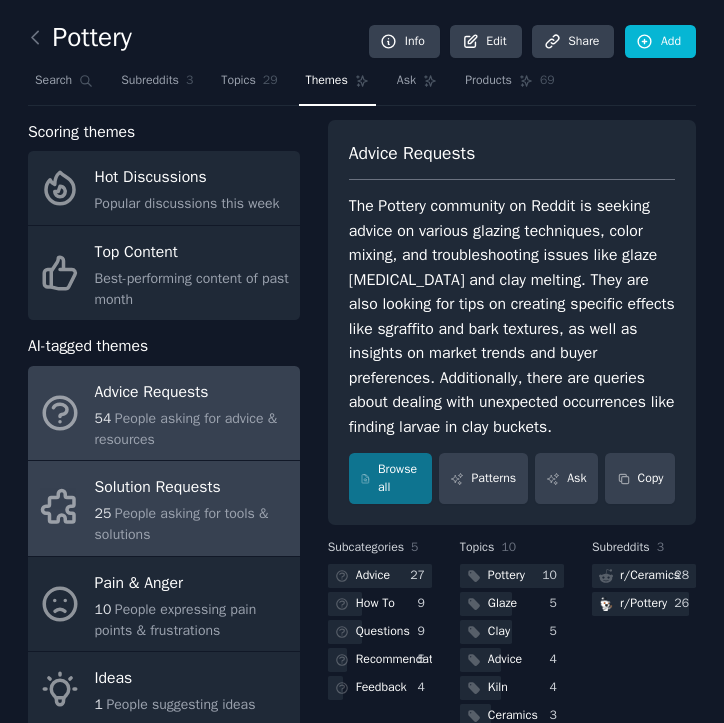 click on "Solution Requests" at bounding box center (192, 488) 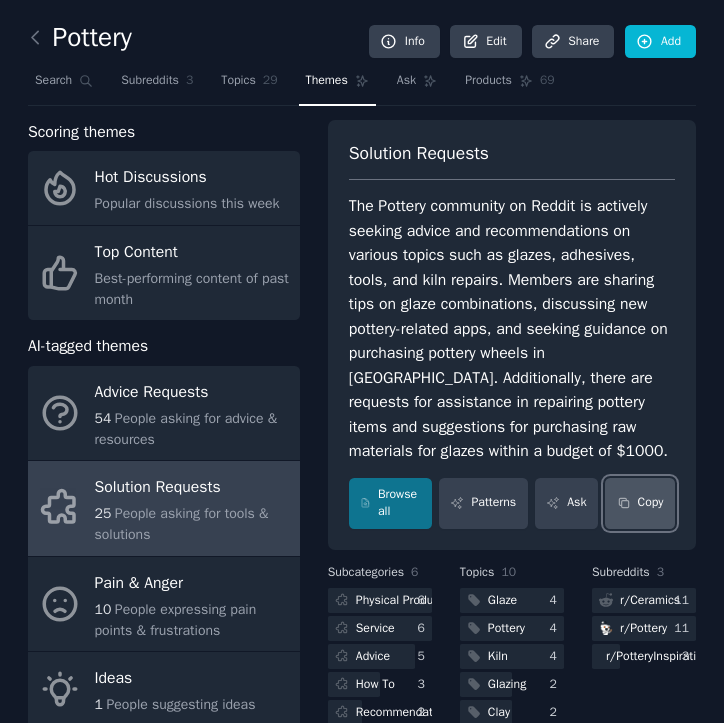 click on "Copy" at bounding box center [640, 503] 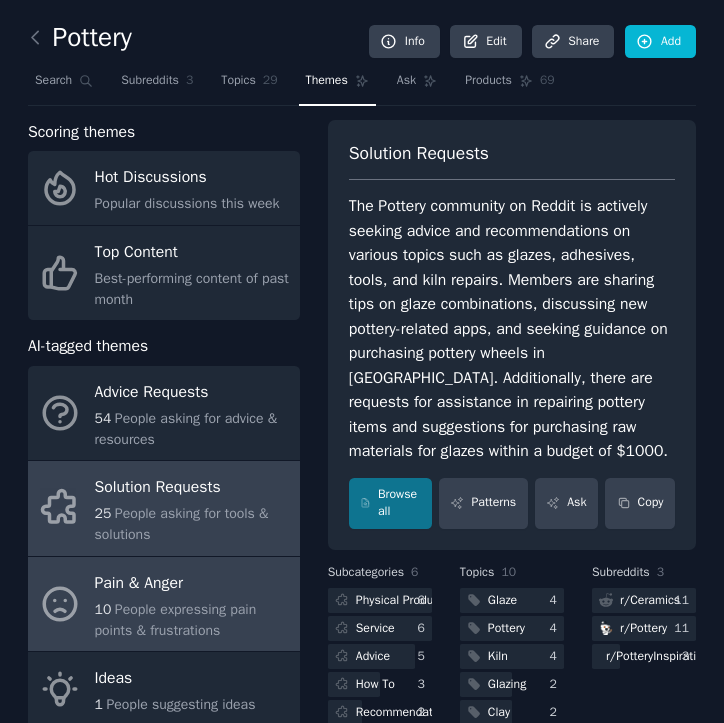 click on "People expressing pain points & frustrations" at bounding box center (176, 620) 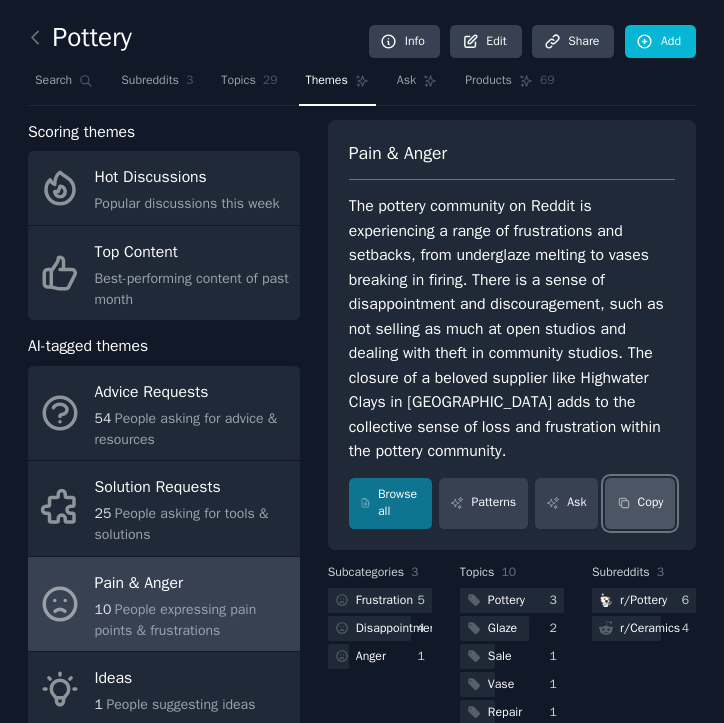 click on "Copy" at bounding box center [640, 503] 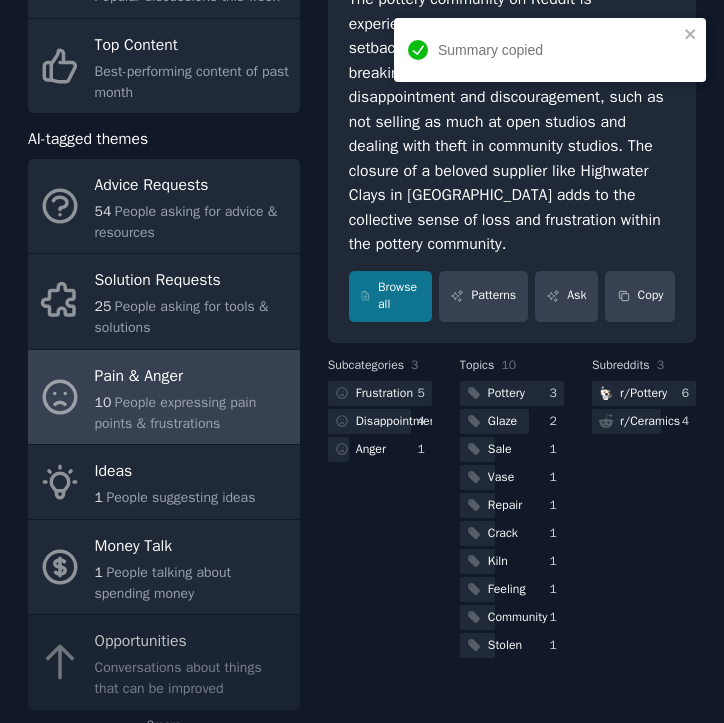 scroll, scrollTop: 241, scrollLeft: 0, axis: vertical 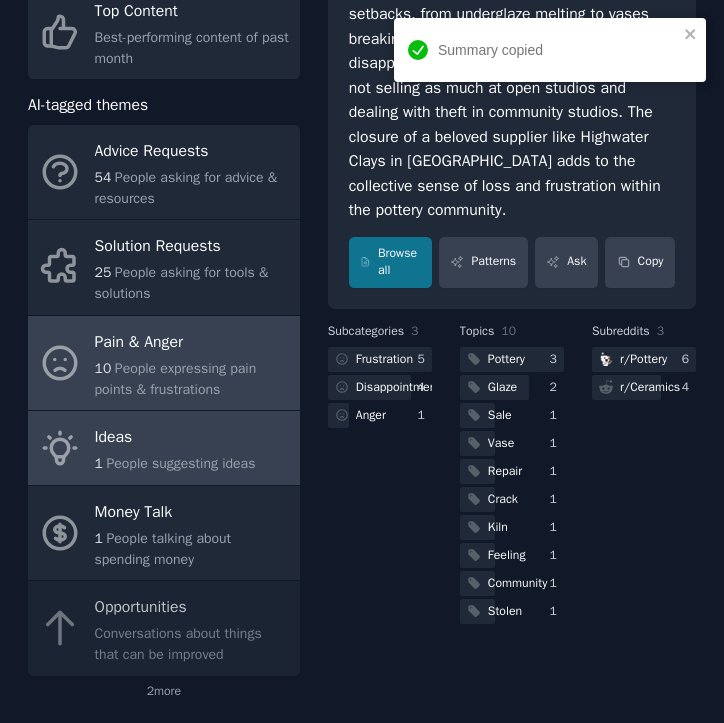 click on "Ideas" at bounding box center [175, 438] 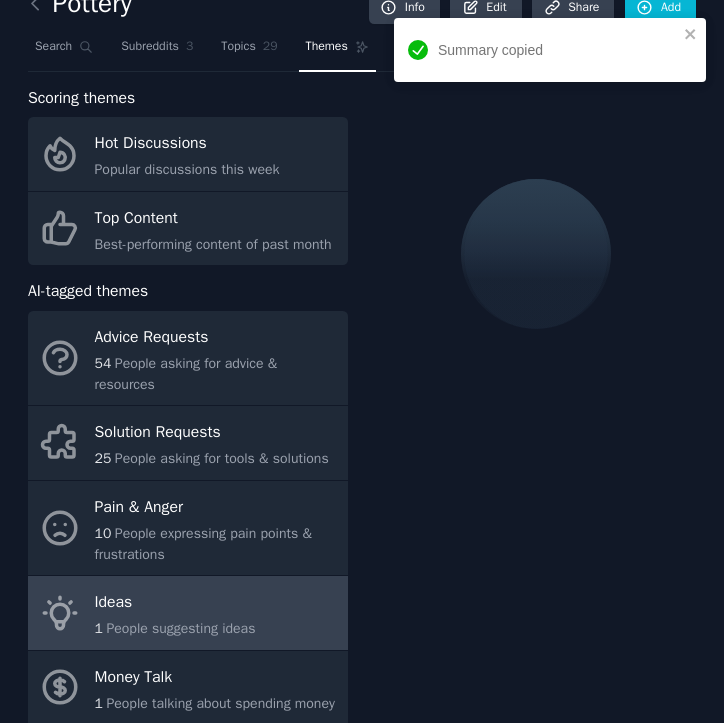 scroll, scrollTop: 0, scrollLeft: 0, axis: both 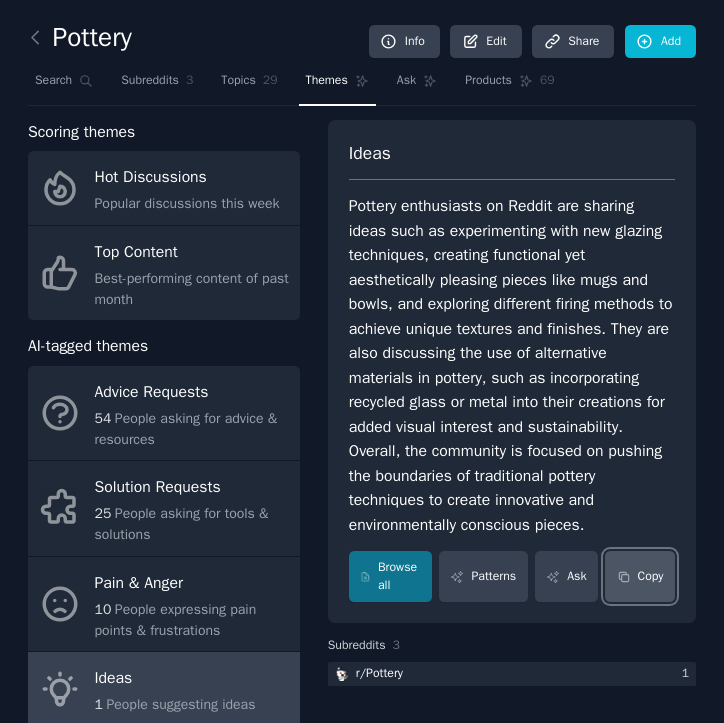 click on "Copy" at bounding box center (640, 576) 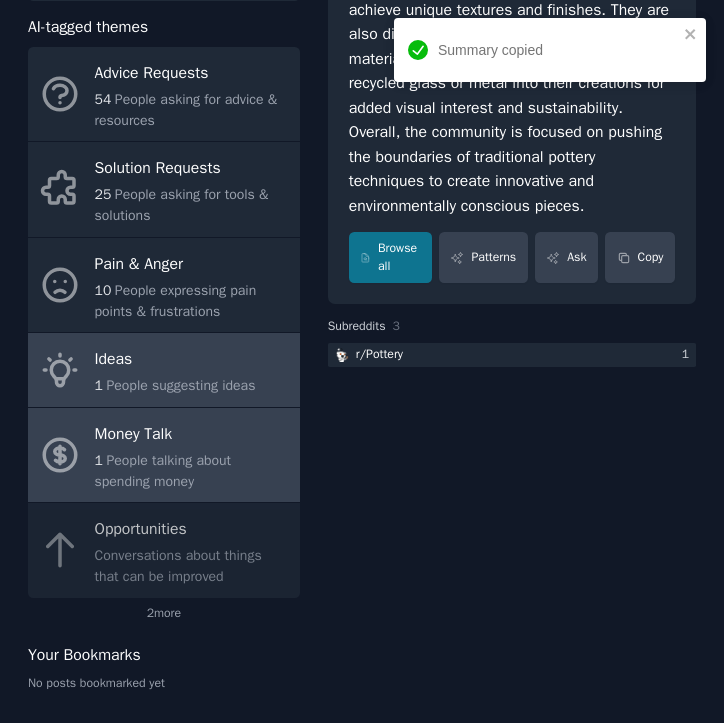 click on "1 People talking about spending money" at bounding box center [192, 471] 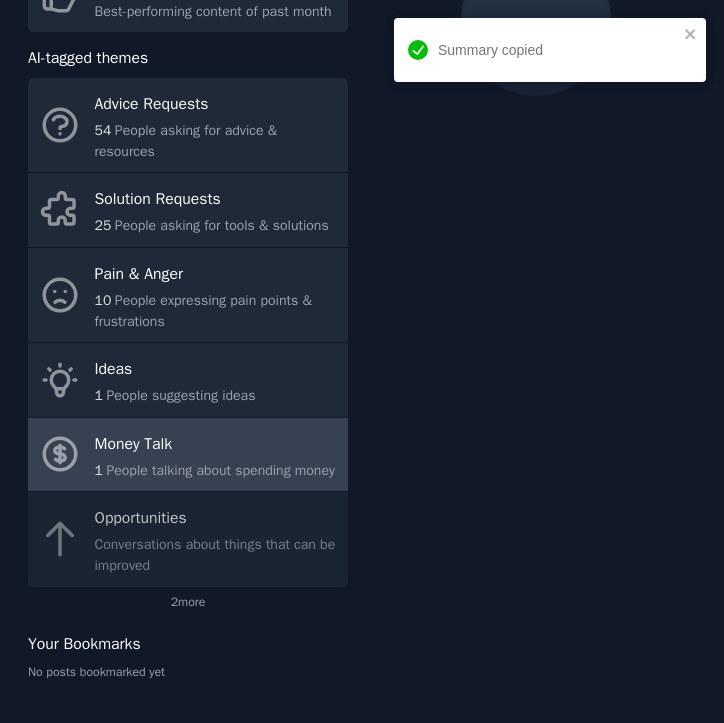 scroll, scrollTop: 0, scrollLeft: 0, axis: both 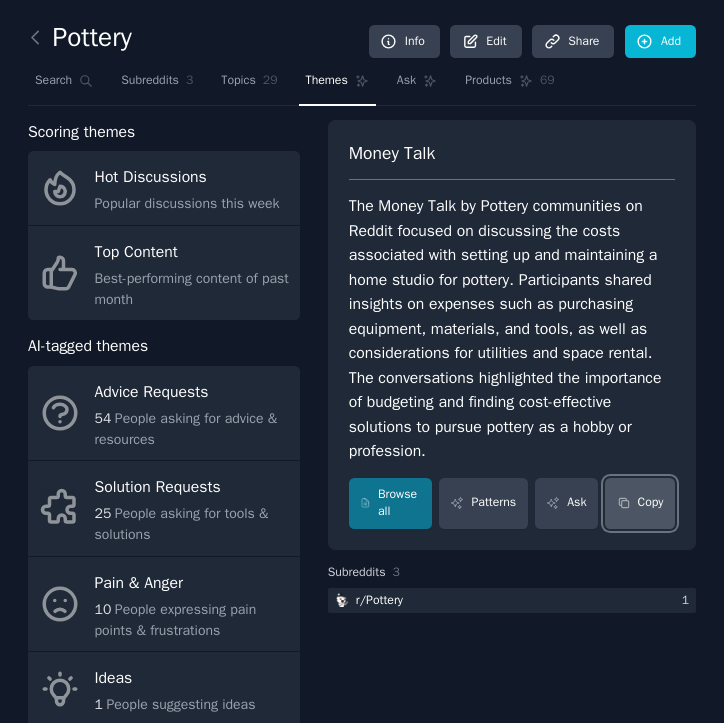 click on "Copy" at bounding box center (640, 503) 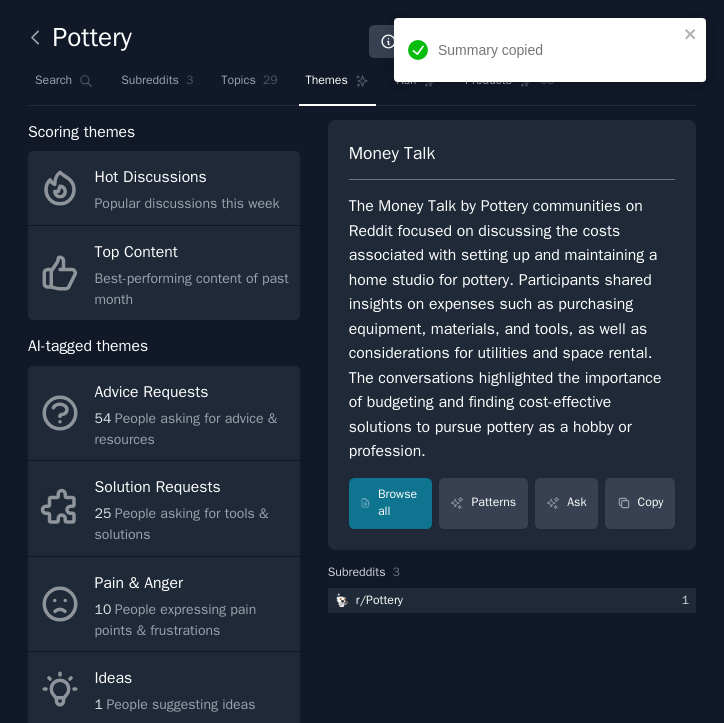 click 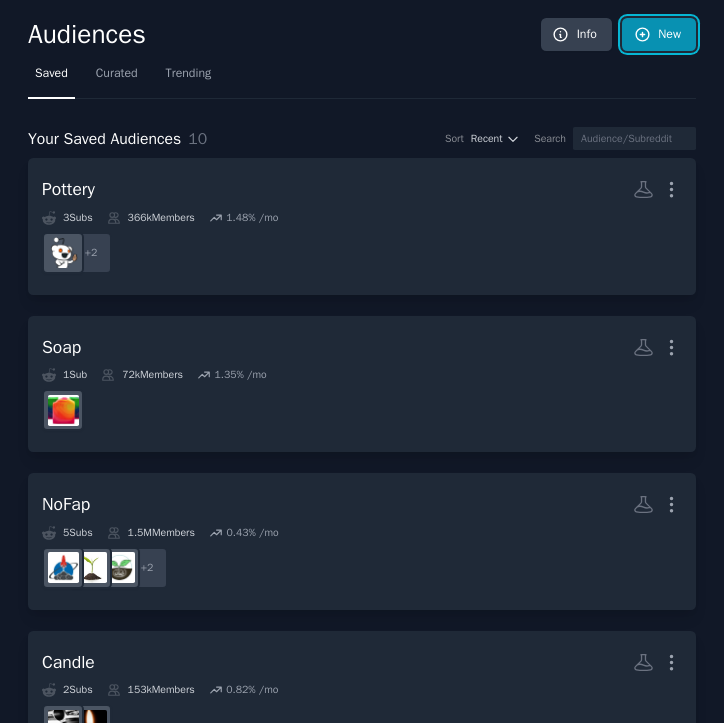 click on "New" at bounding box center [659, 35] 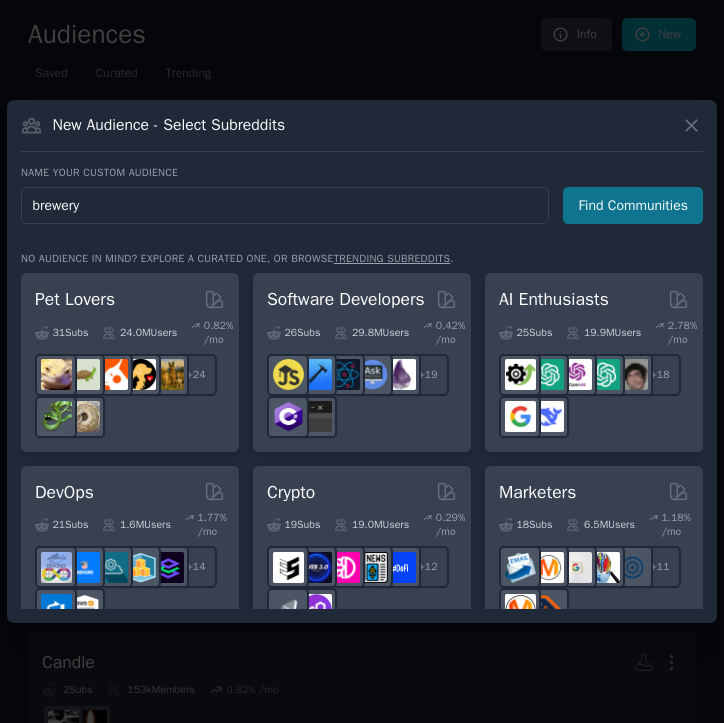 type on "brewery" 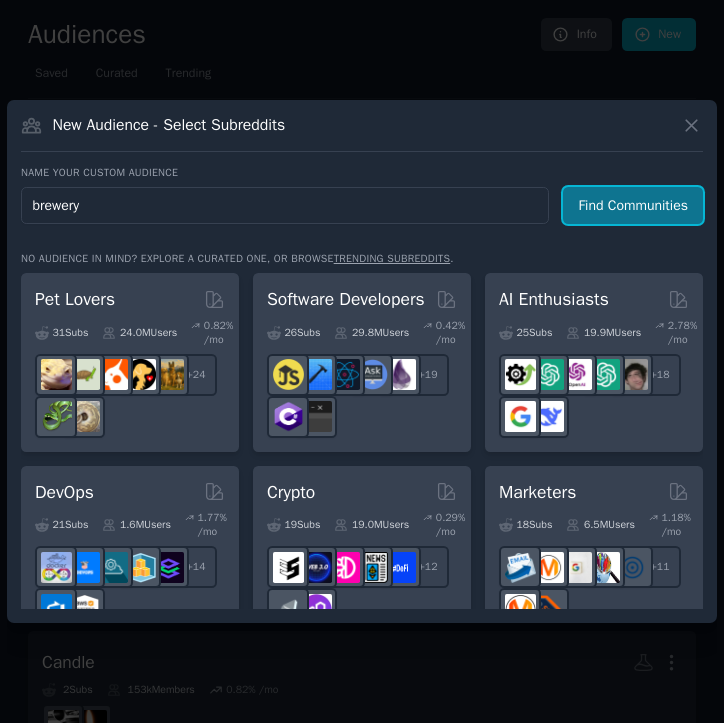click on "Find Communities" at bounding box center (633, 205) 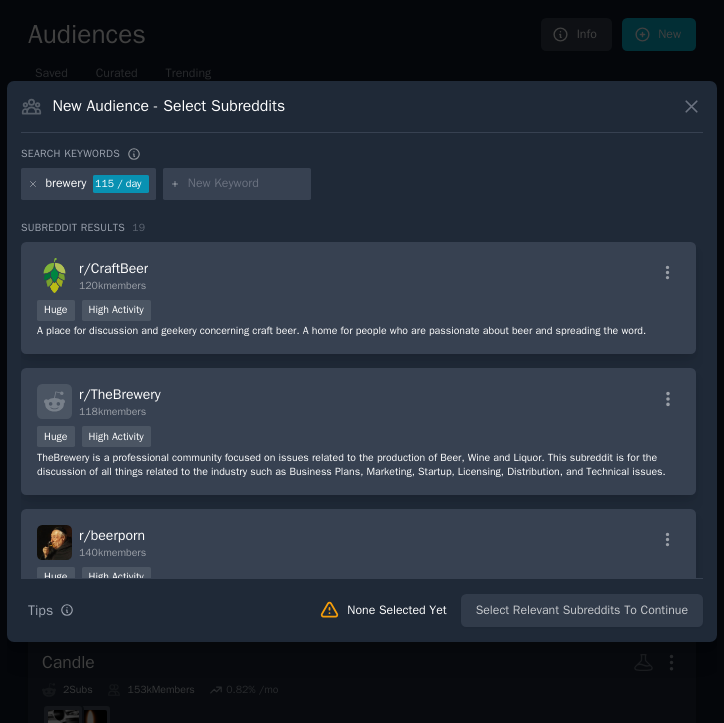 click on "Huge High Activity" at bounding box center (358, 312) 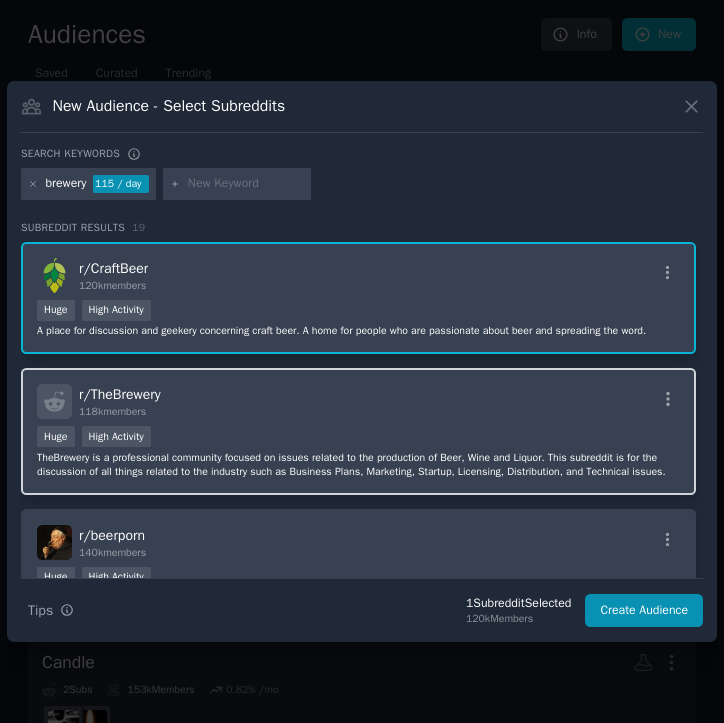 click on "r/ TheBrewery 118k  members" at bounding box center [358, 401] 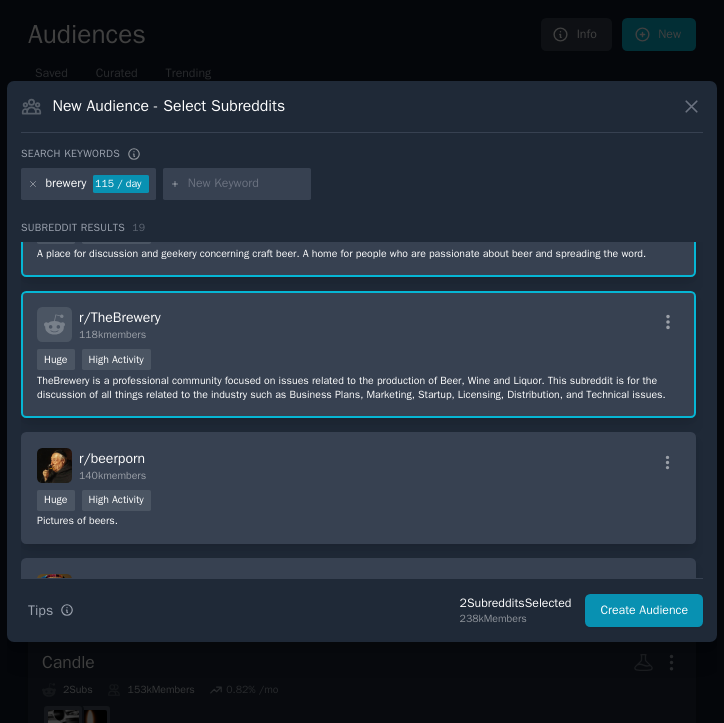 scroll, scrollTop: 0, scrollLeft: 0, axis: both 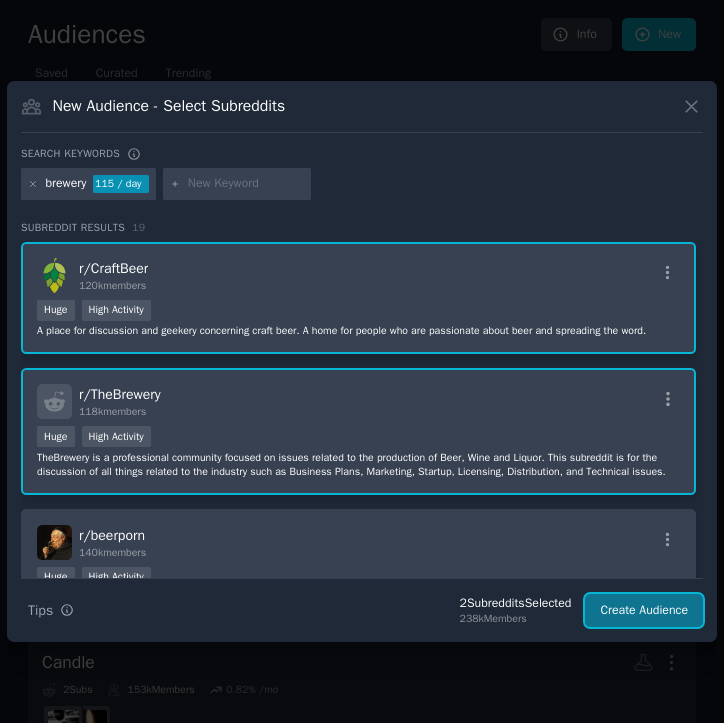 click on "Create Audience" at bounding box center [644, 611] 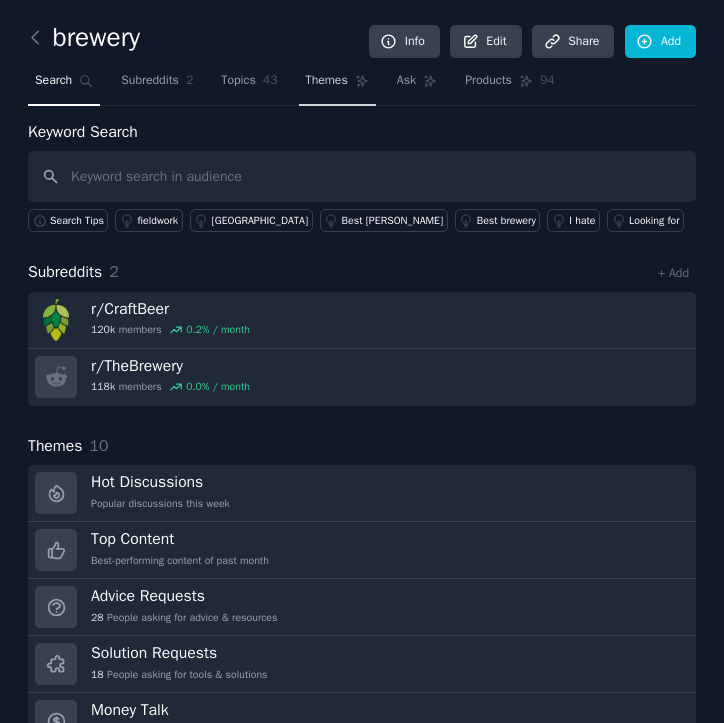 click 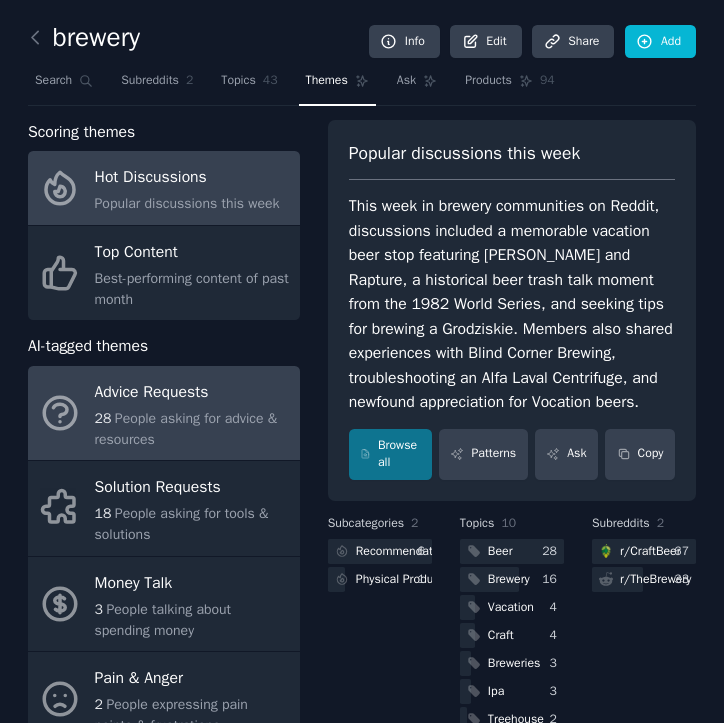click on "People asking for advice & resources" at bounding box center [186, 429] 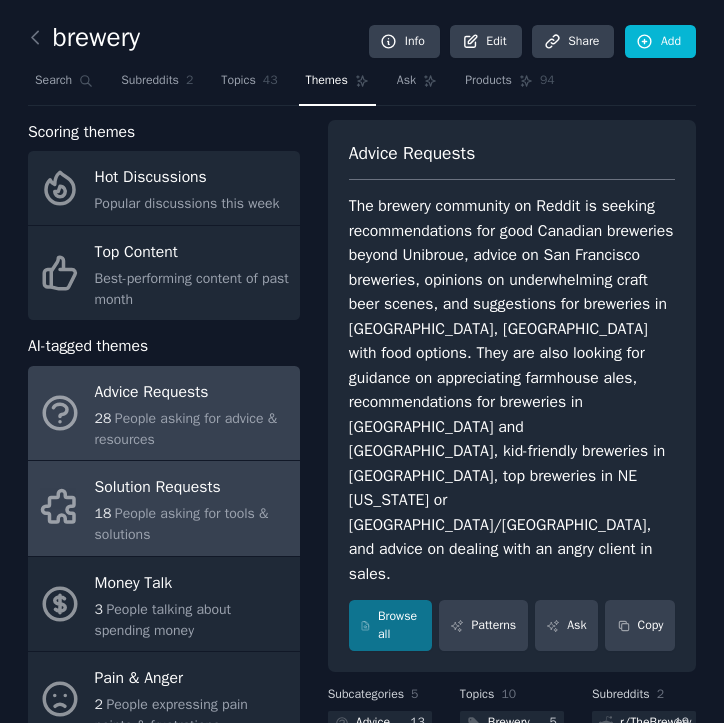click on "Solution Requests" at bounding box center [192, 488] 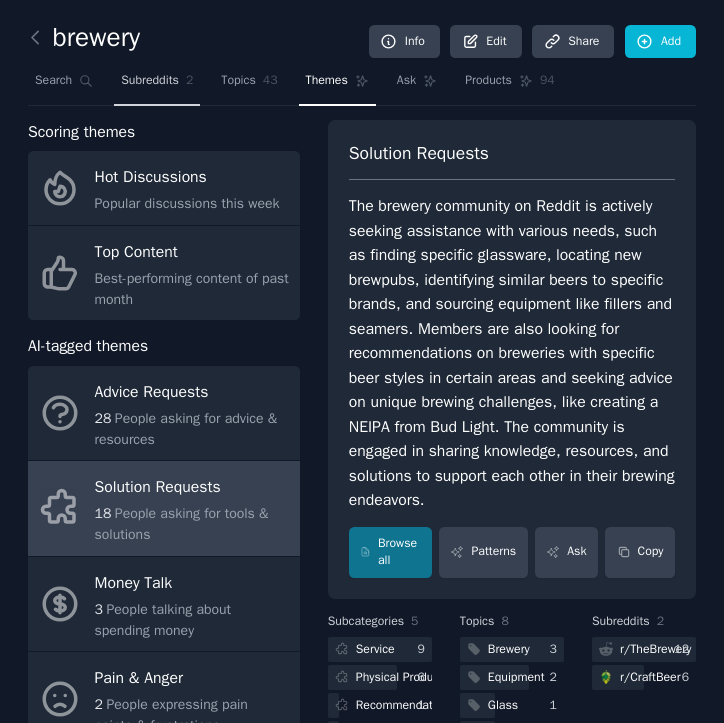 click on "Subreddits" at bounding box center [150, 81] 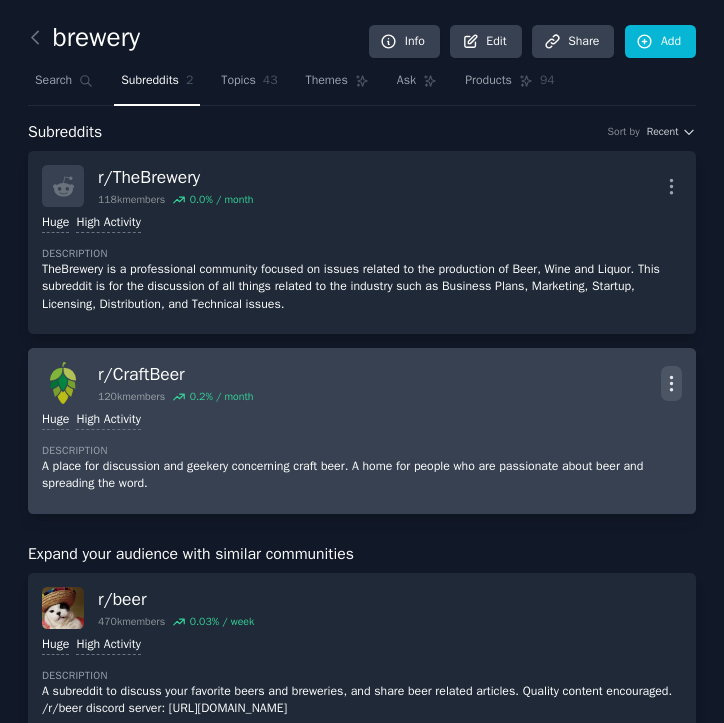 click 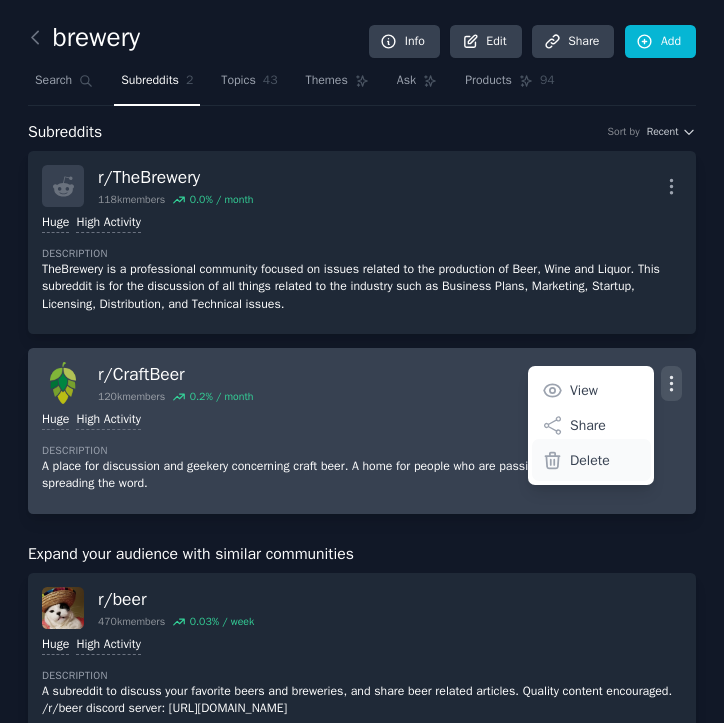 click on "Delete" at bounding box center (590, 460) 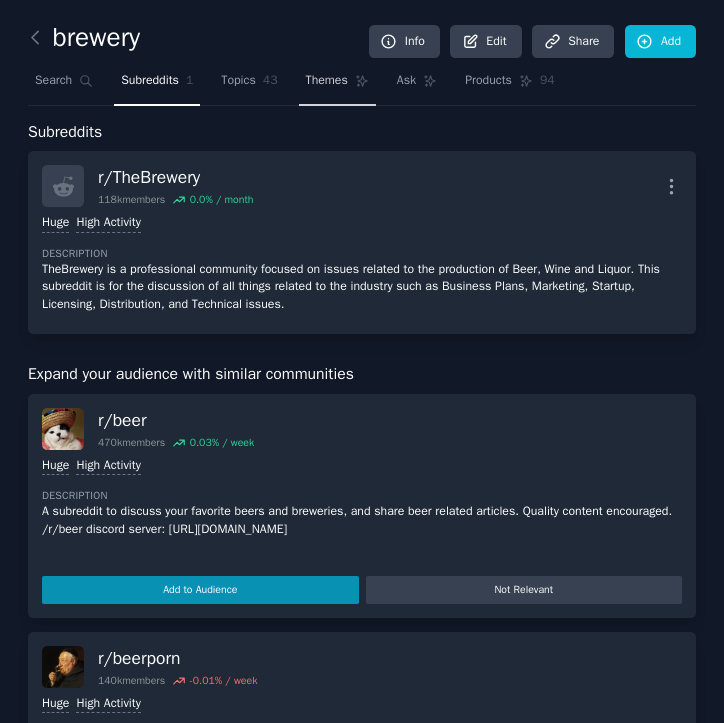 click on "Themes" at bounding box center [327, 81] 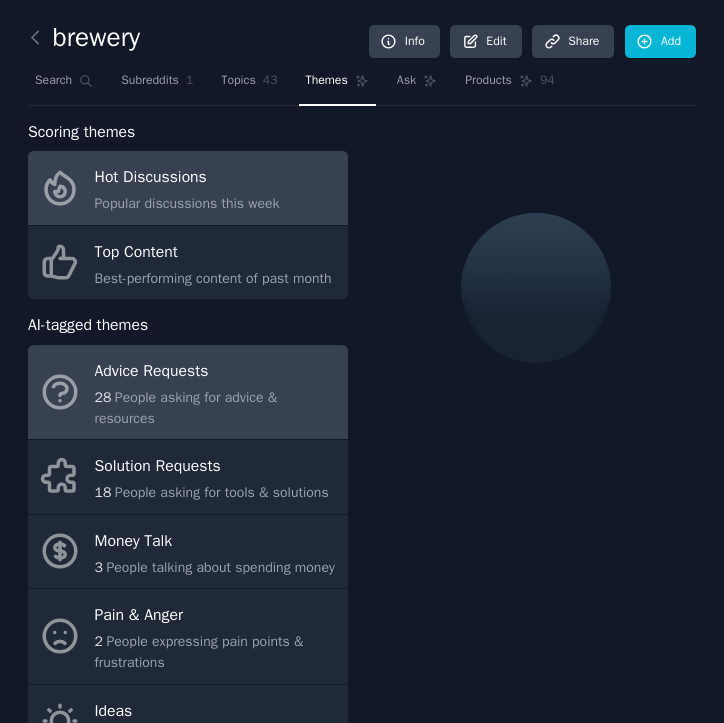 click on "People asking for advice & resources" at bounding box center (186, 408) 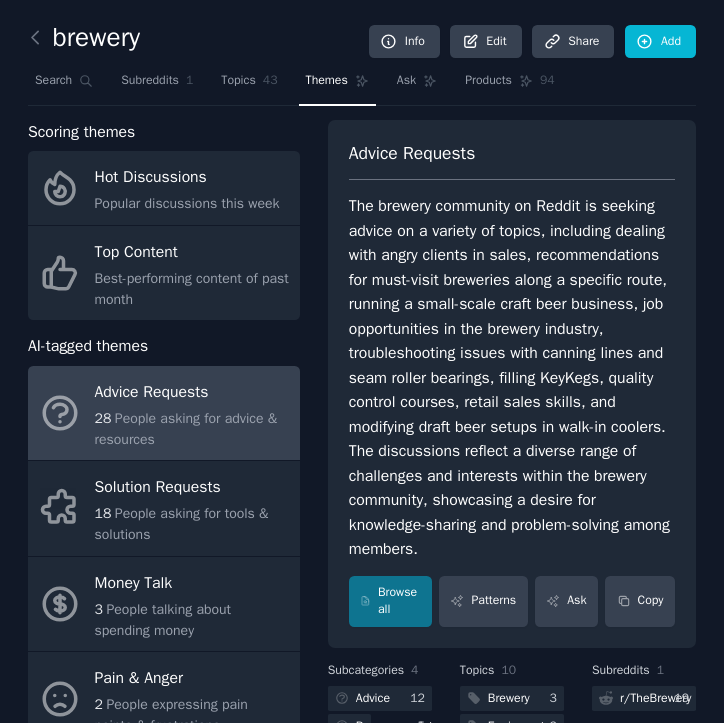 click on "Advice Requests The brewery community on Reddit is seeking advice on a variety of topics, including dealing with angry clients in sales, recommendations for must-visit breweries along a specific route, running a small-scale craft beer business, job opportunities in the brewery industry, troubleshooting issues with canning lines and seam roller bearings, filling KeyKegs, quality control courses, retail sales skills, and modifying draft beer setups in walk-in coolers. The discussions reflect a diverse range of challenges and interests within the brewery community, showcasing a desire for knowledge-sharing and problem-solving among members. Browse all Patterns Ask Copy" at bounding box center [512, 384] 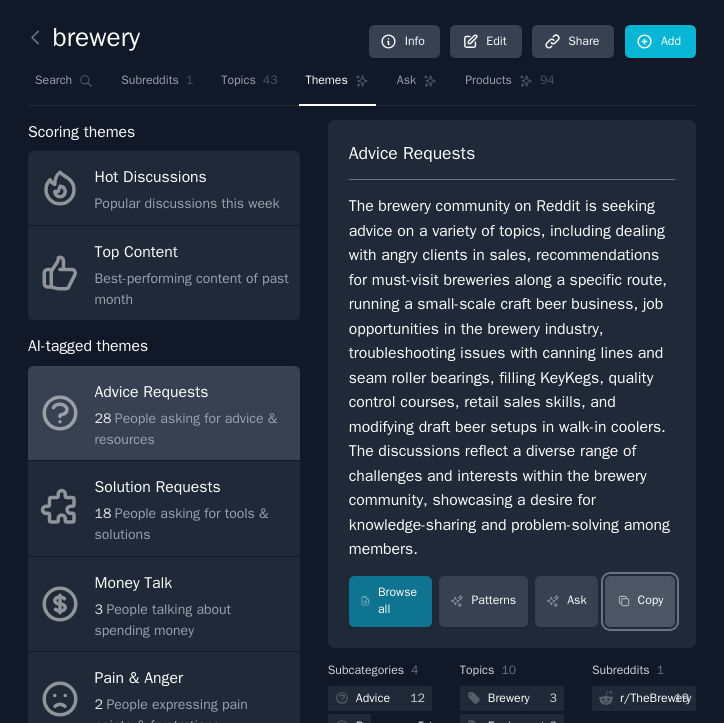 click on "Copy" at bounding box center [640, 601] 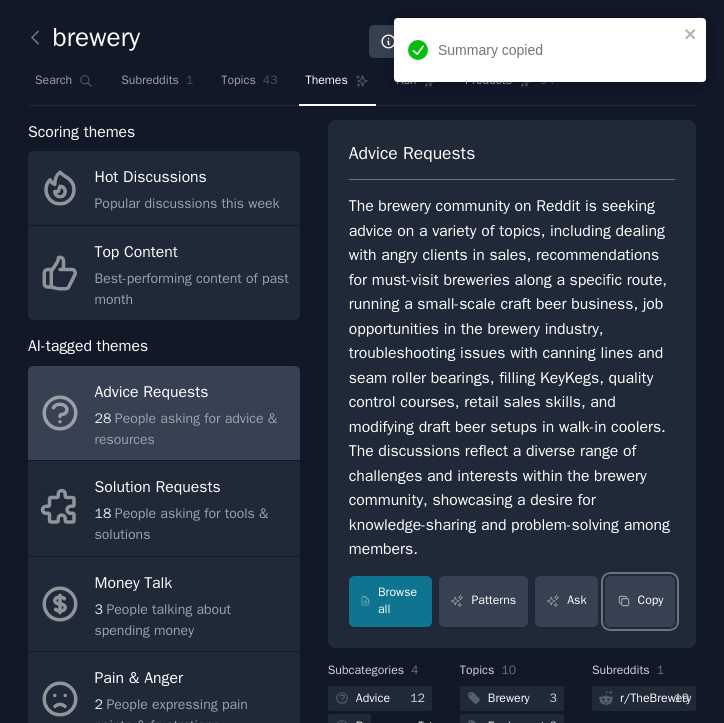 type 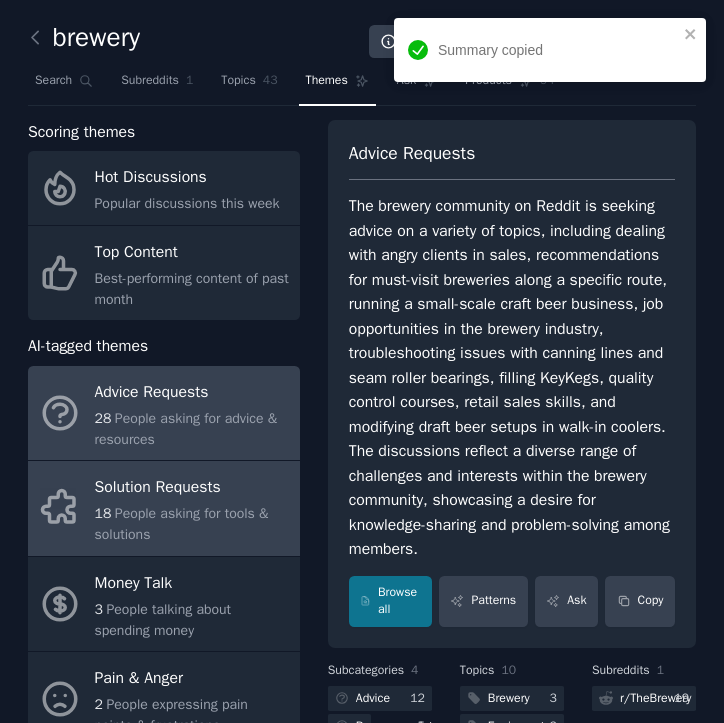 click on "People asking for tools & solutions" at bounding box center [182, 524] 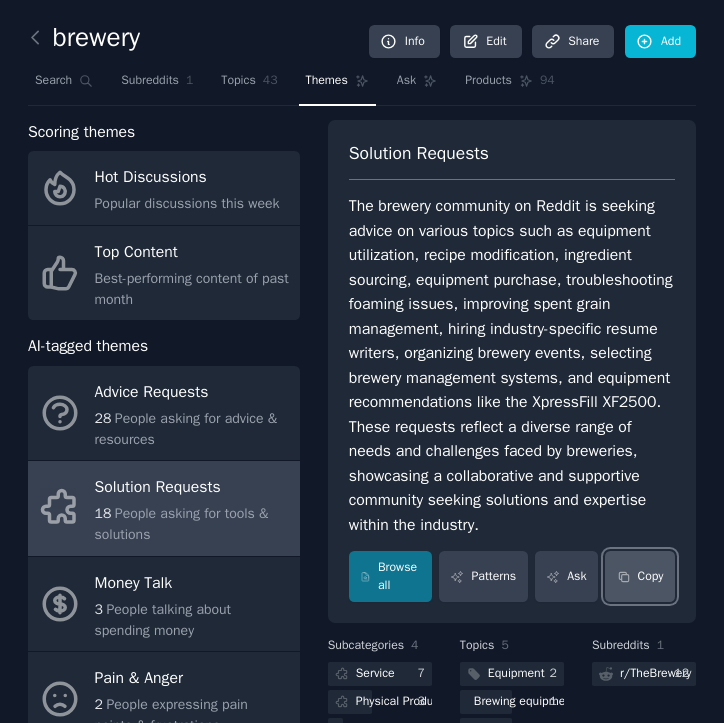 click on "Copy" at bounding box center [640, 576] 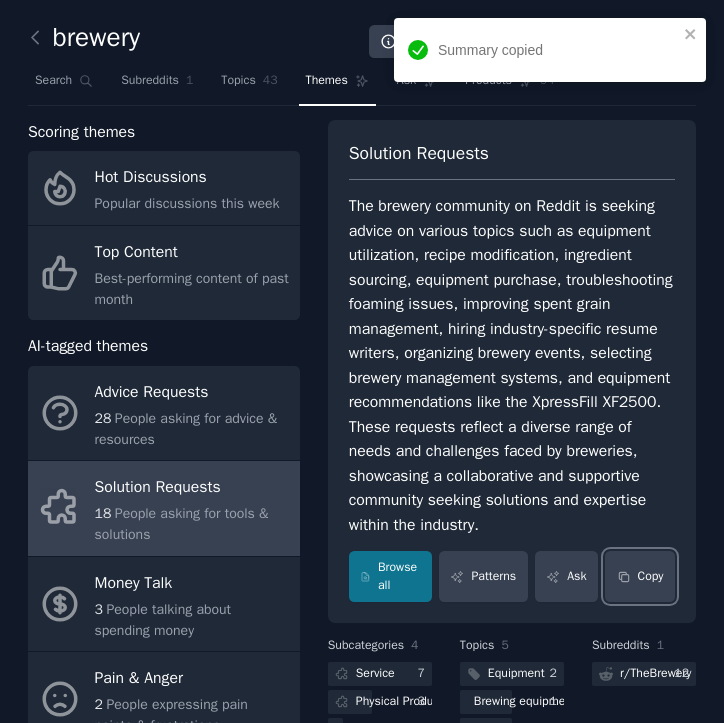 type 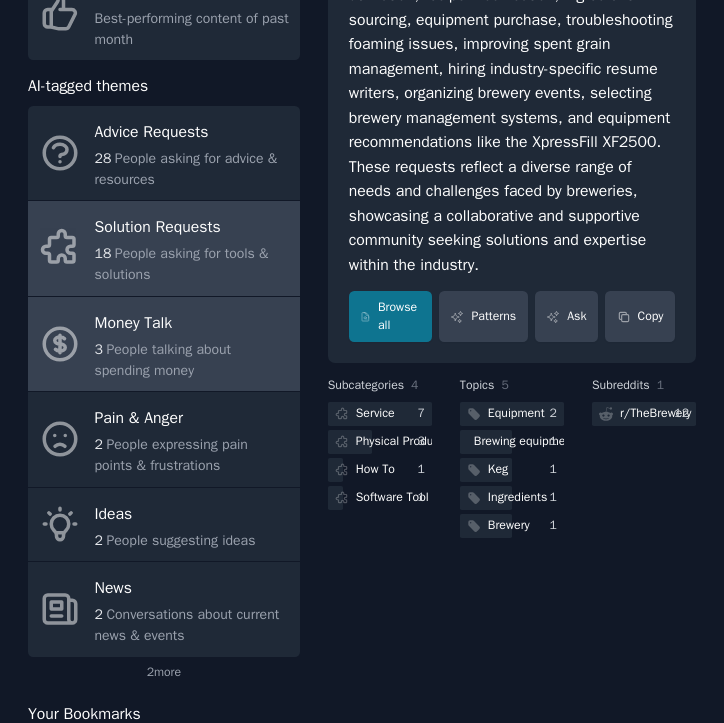 click on "Money Talk" at bounding box center [192, 323] 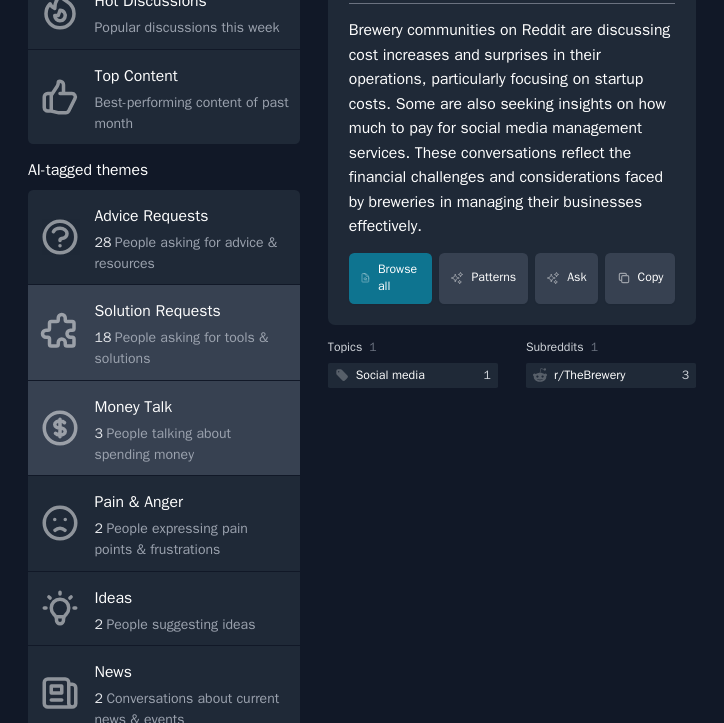 scroll, scrollTop: 190, scrollLeft: 0, axis: vertical 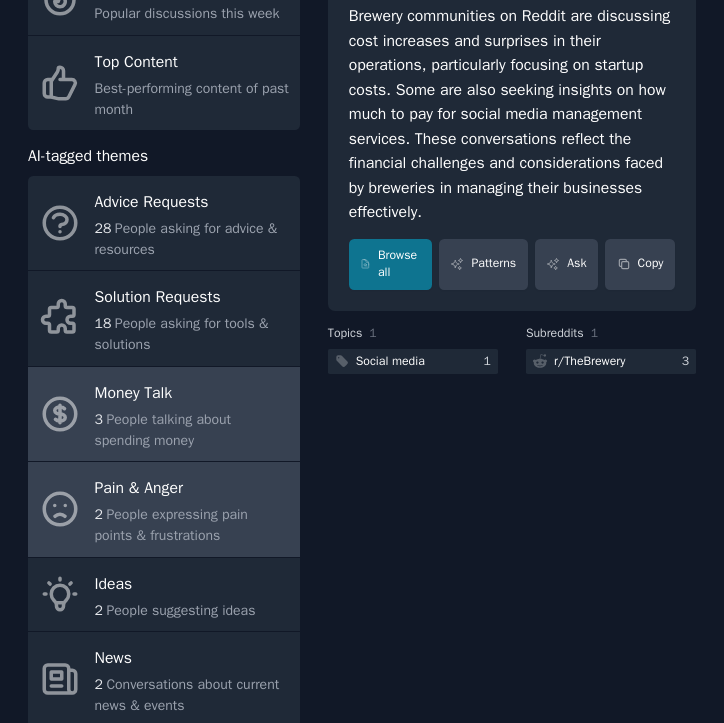 click on "People expressing pain points & frustrations" at bounding box center (171, 525) 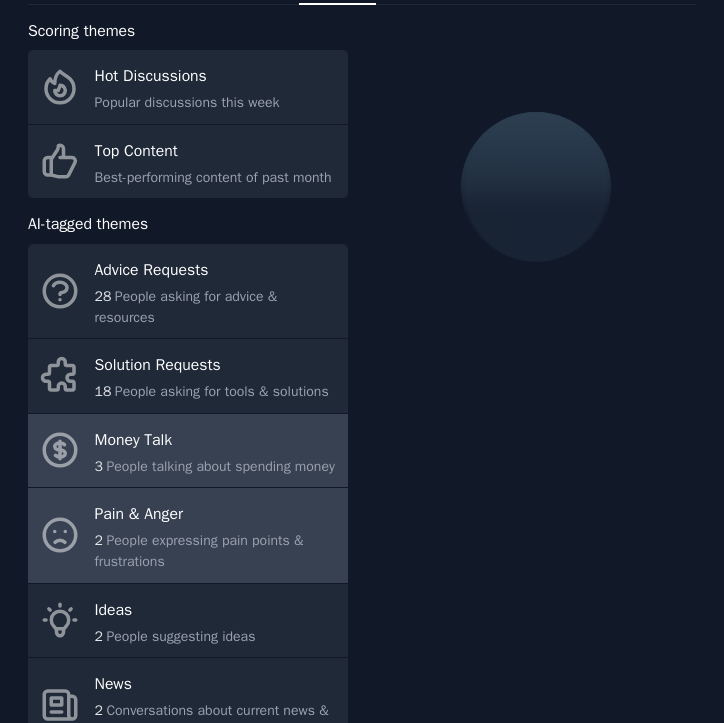scroll, scrollTop: 97, scrollLeft: 0, axis: vertical 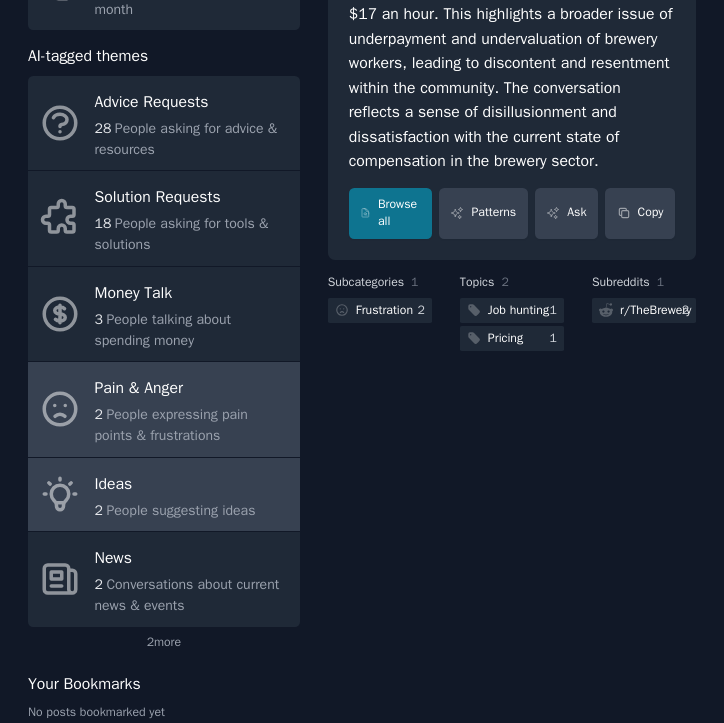 click on "Ideas 2 People suggesting ideas" at bounding box center (164, 495) 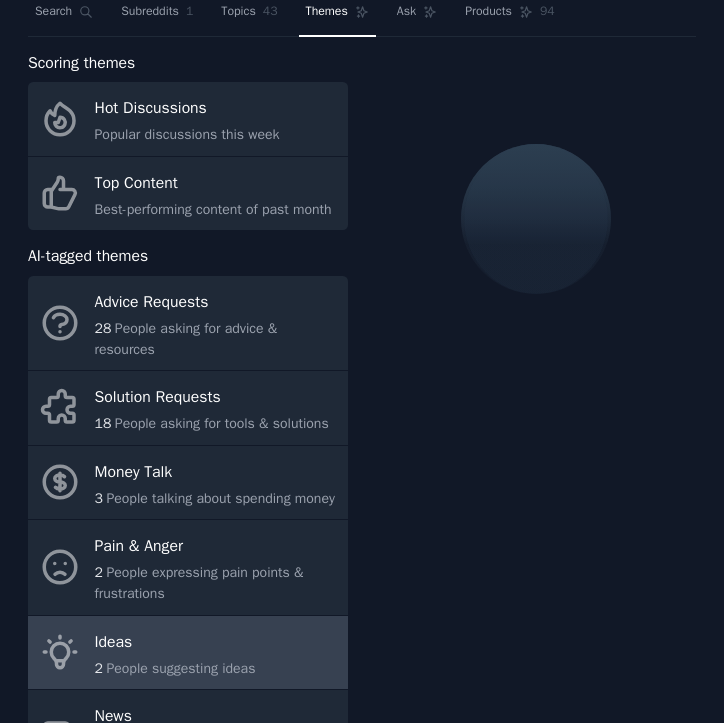 scroll, scrollTop: 69, scrollLeft: 0, axis: vertical 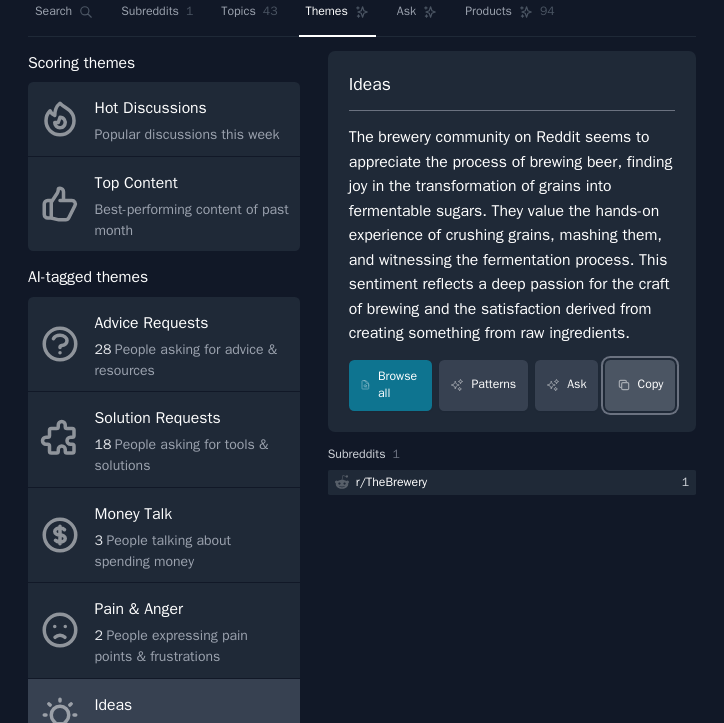click on "Copy" at bounding box center [640, 385] 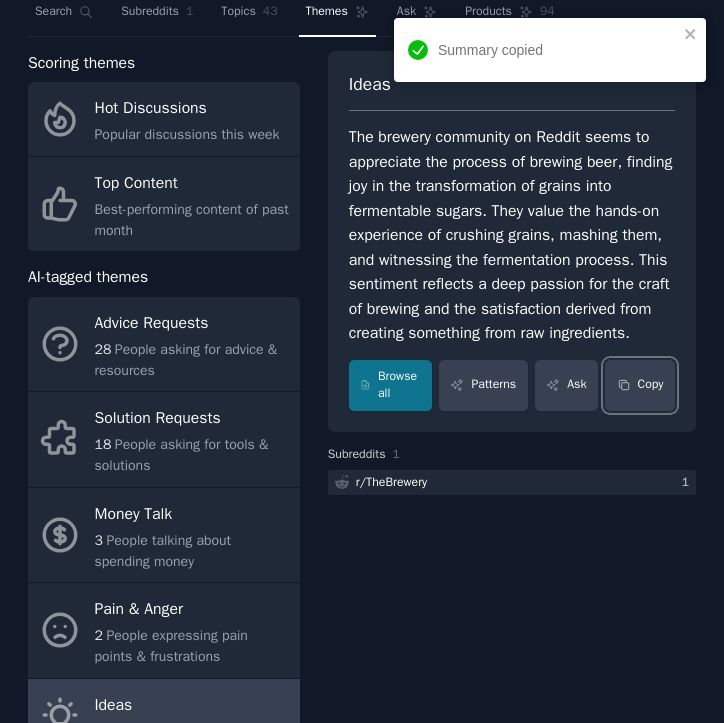 type 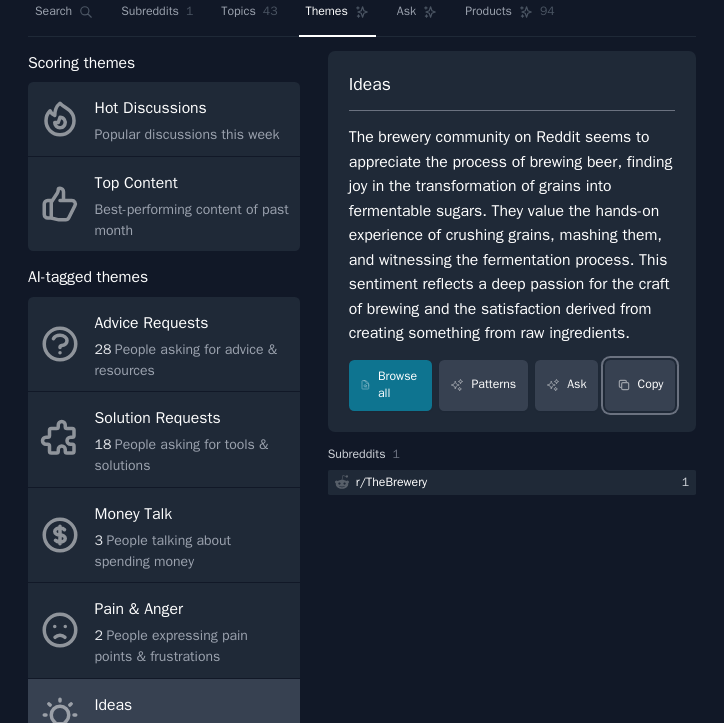 scroll, scrollTop: 0, scrollLeft: 0, axis: both 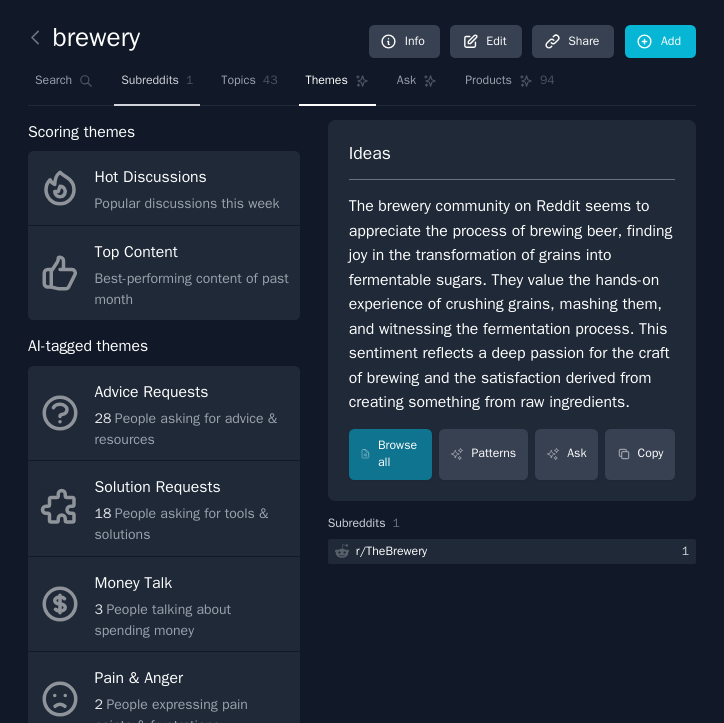 click on "Subreddits" at bounding box center [150, 81] 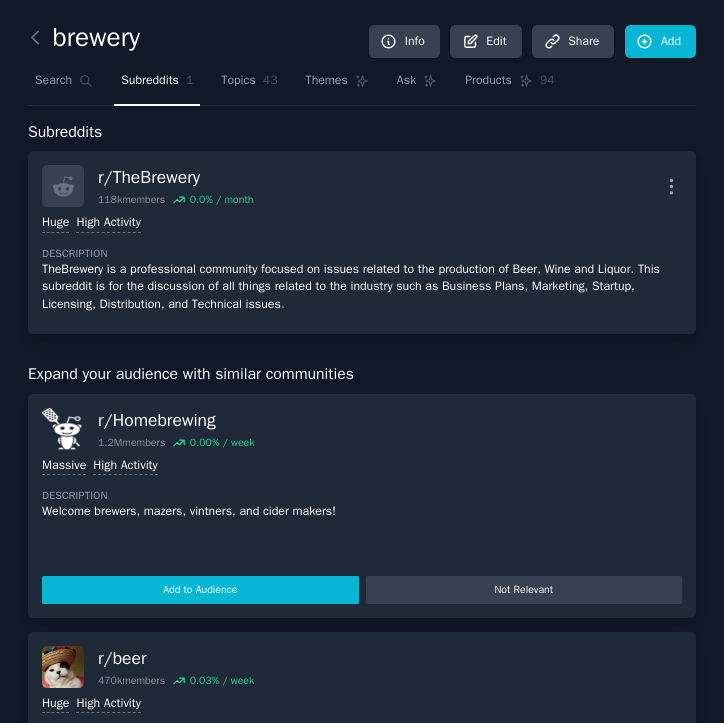 click on "Add to Audience" at bounding box center (200, 590) 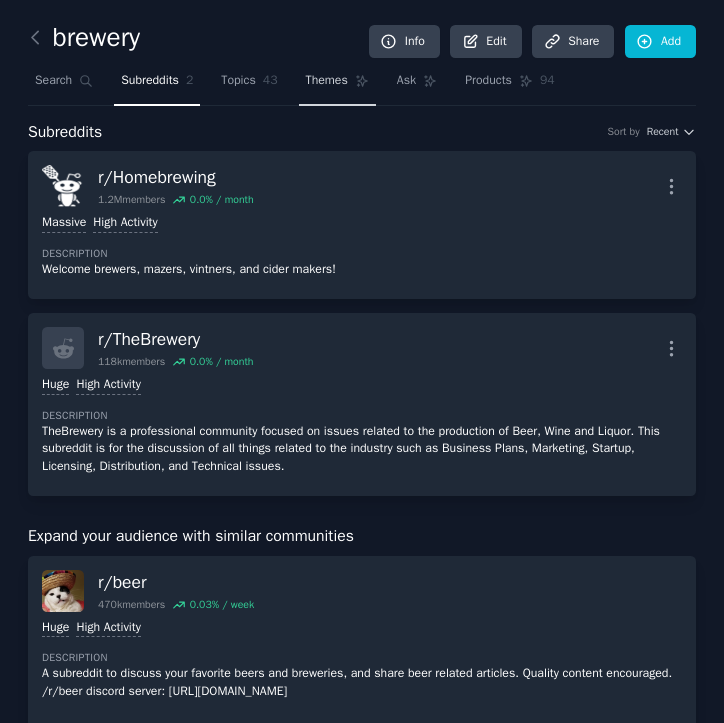 click on "Themes" at bounding box center (327, 81) 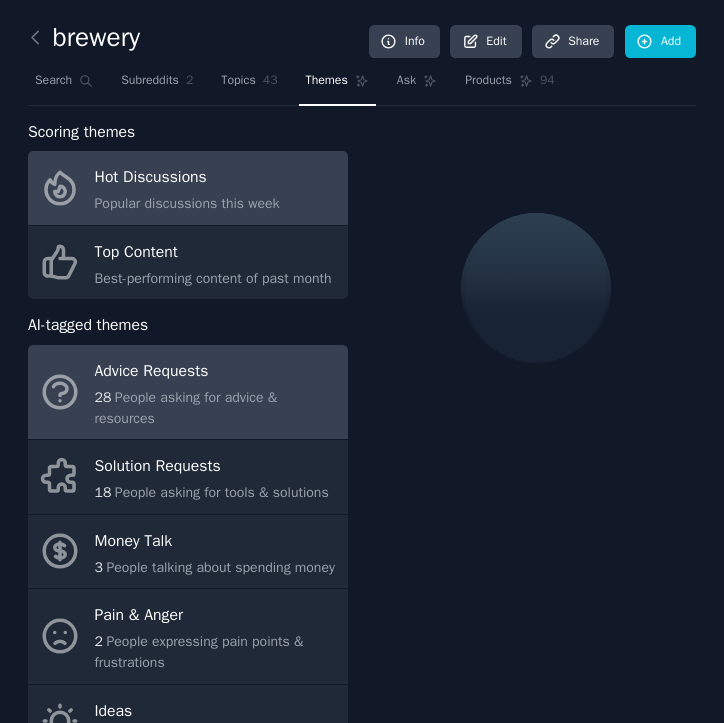 click on "28 People asking for advice & resources" at bounding box center [216, 408] 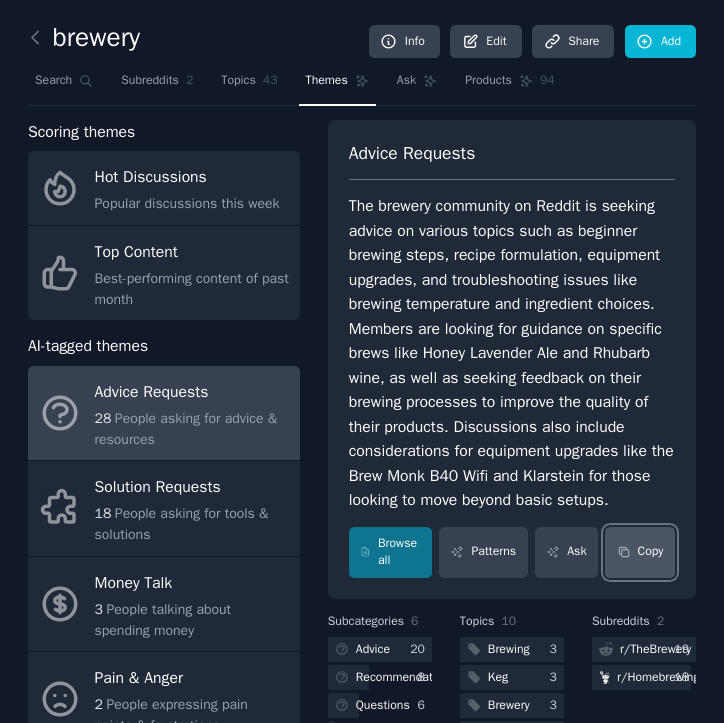 click on "Copy" at bounding box center [640, 552] 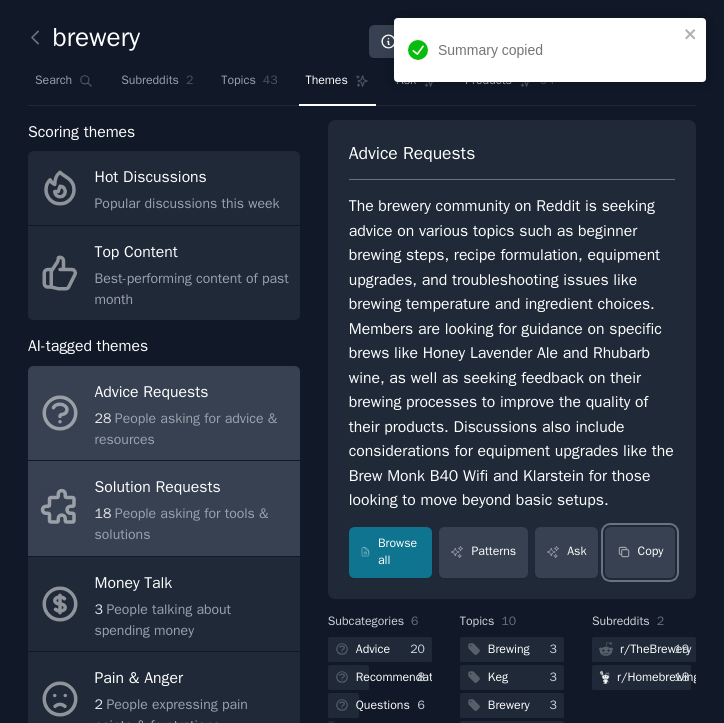 click on "People asking for tools & solutions" at bounding box center [182, 524] 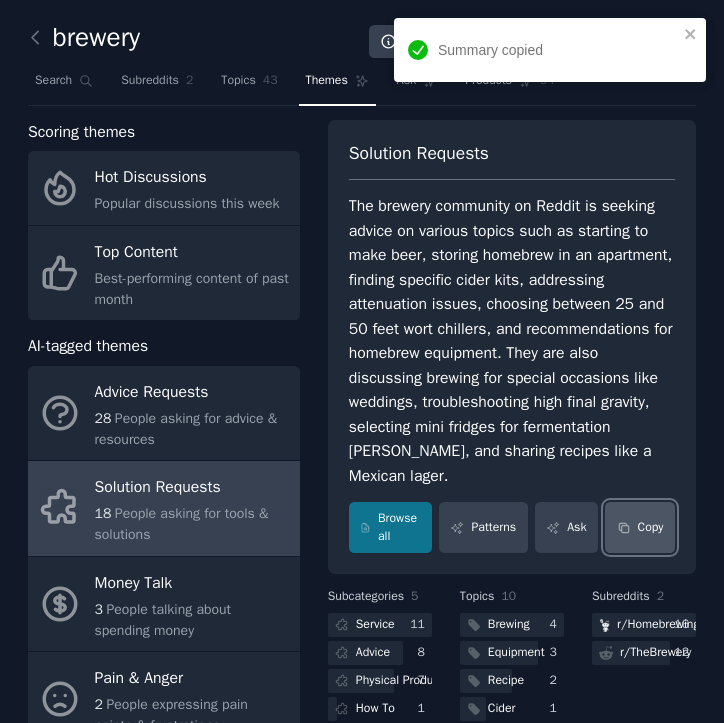 click 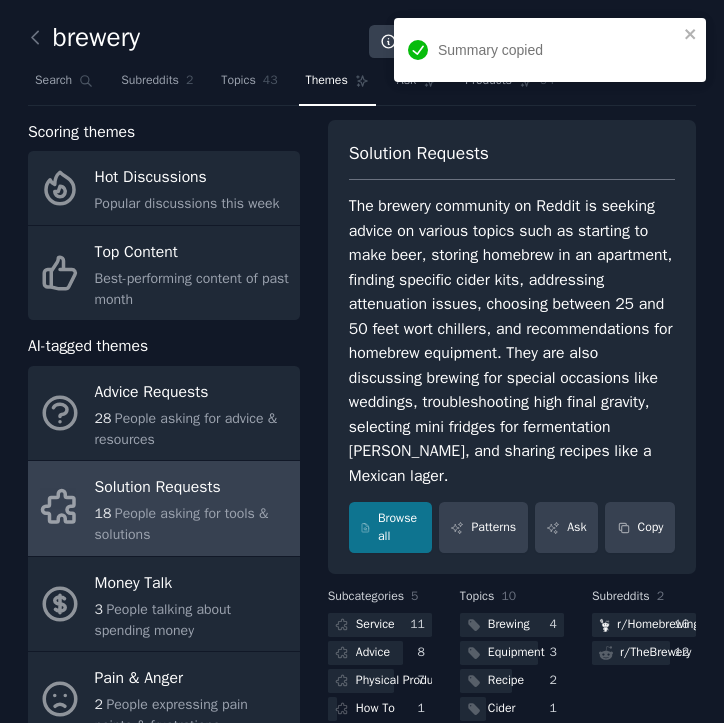 scroll, scrollTop: 301, scrollLeft: 0, axis: vertical 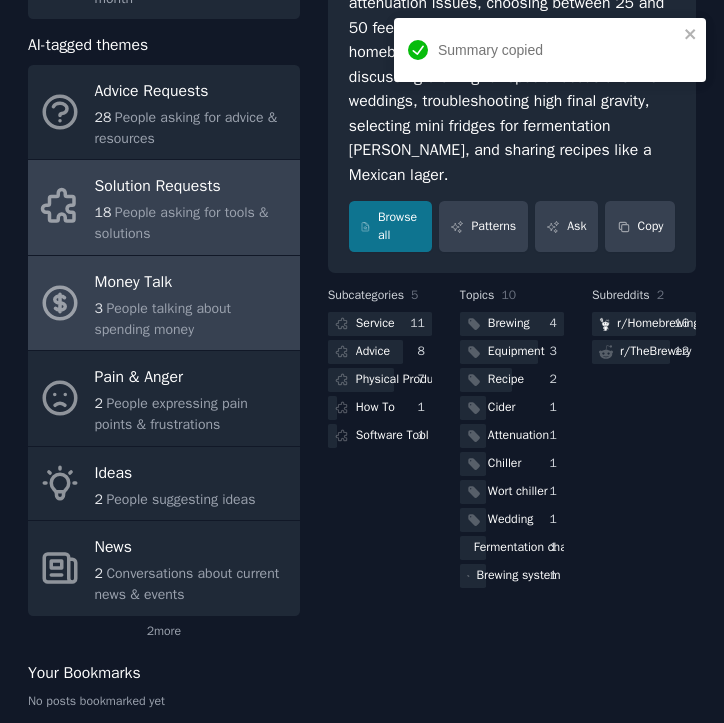 click on "People talking about spending money" at bounding box center (163, 319) 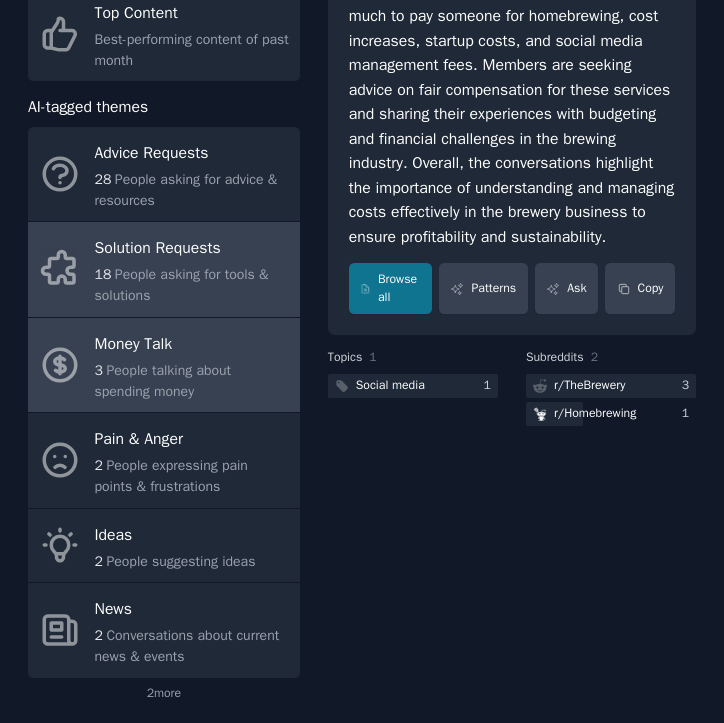scroll, scrollTop: 248, scrollLeft: 0, axis: vertical 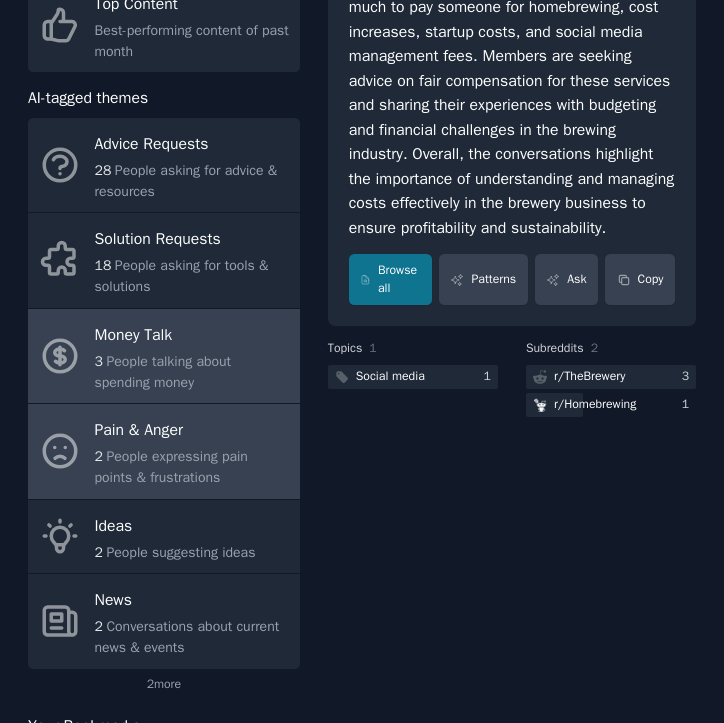 click on "2 People expressing pain points & frustrations" at bounding box center [192, 467] 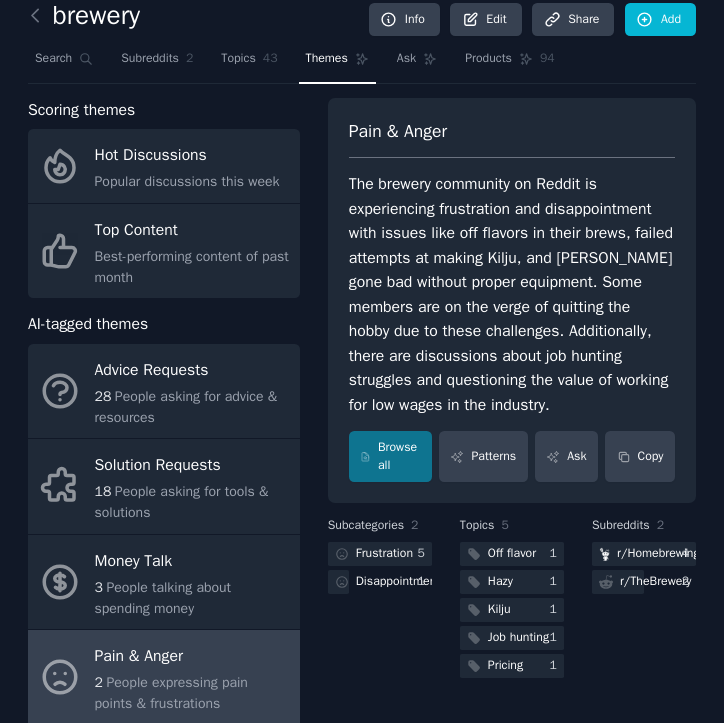 scroll, scrollTop: 26, scrollLeft: 0, axis: vertical 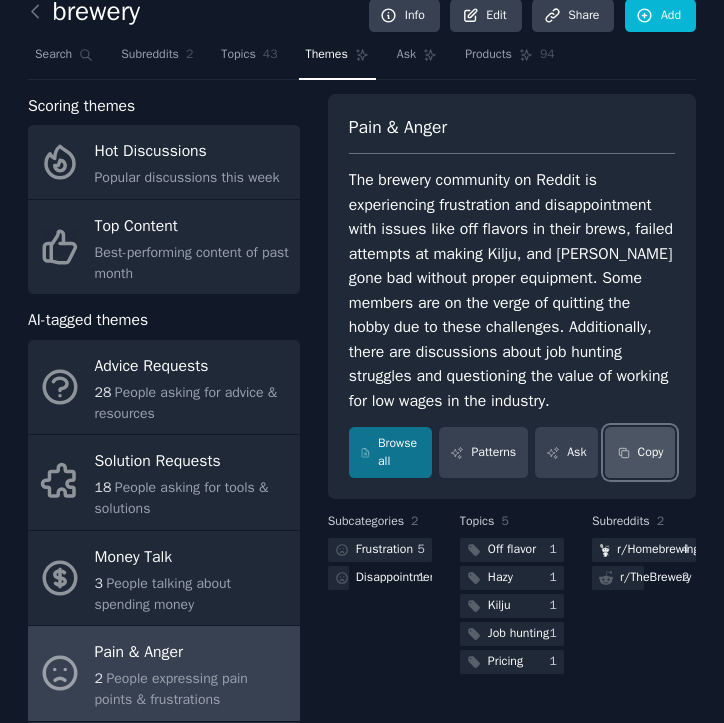 click on "Copy" at bounding box center [640, 452] 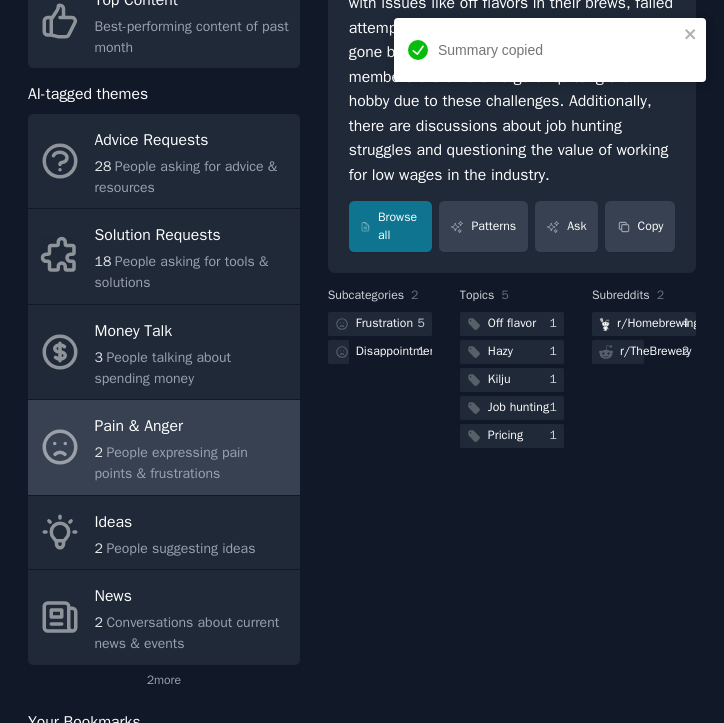 scroll, scrollTop: 302, scrollLeft: 0, axis: vertical 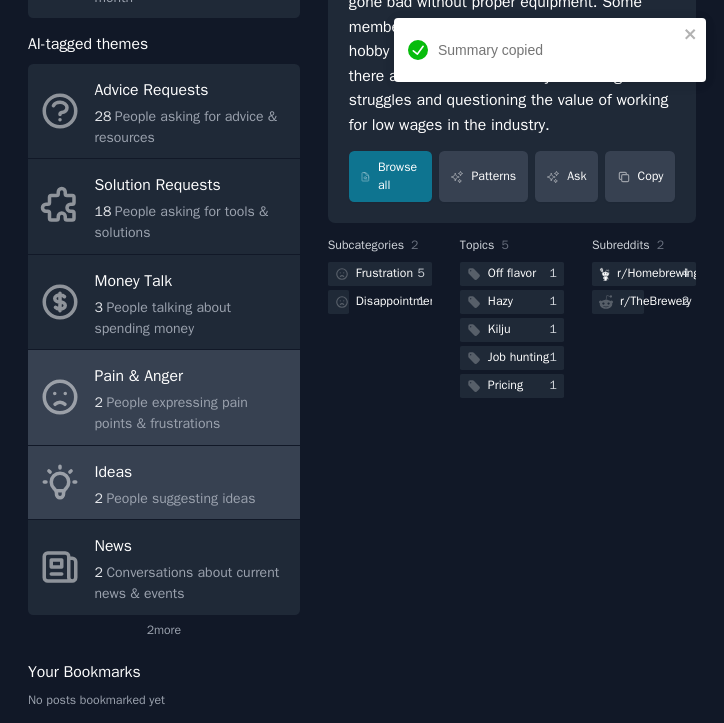 click on "Ideas" at bounding box center [175, 472] 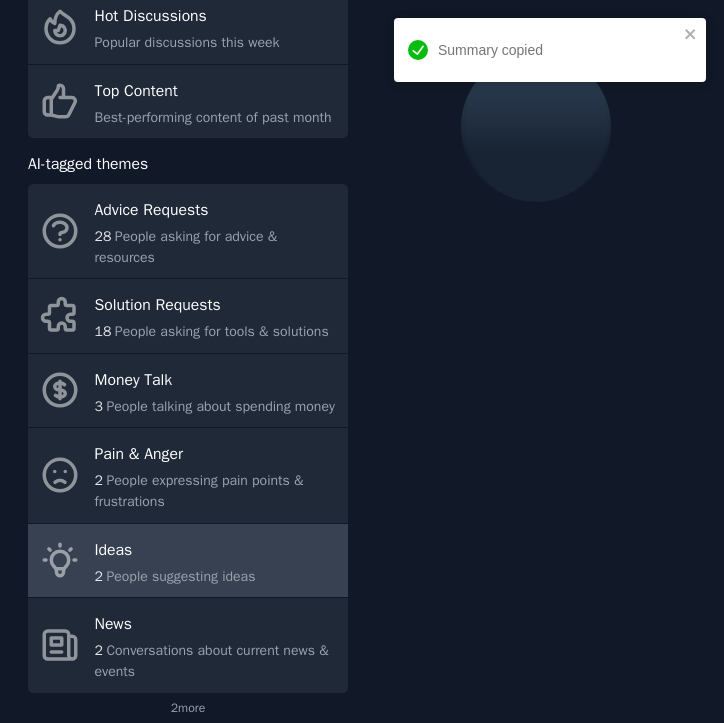 scroll, scrollTop: 0, scrollLeft: 0, axis: both 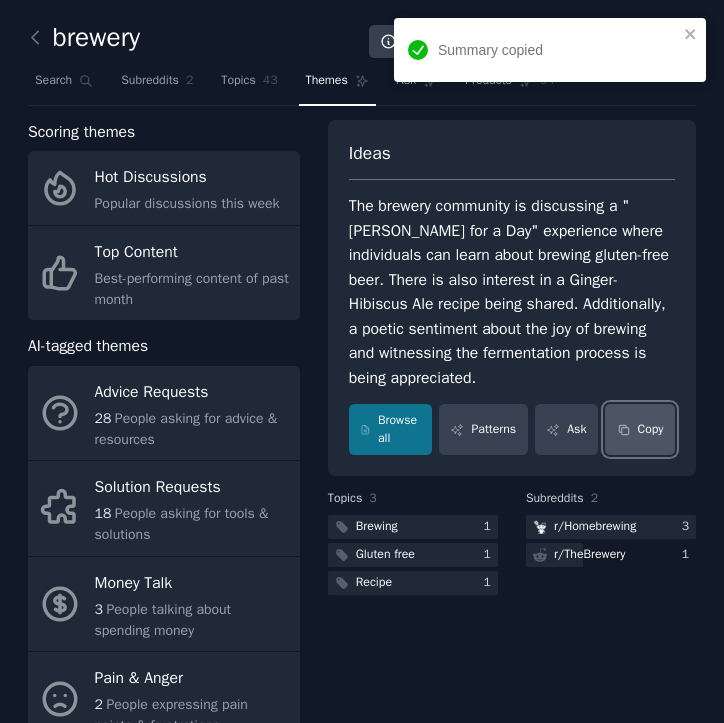 click on "Copy" at bounding box center [640, 429] 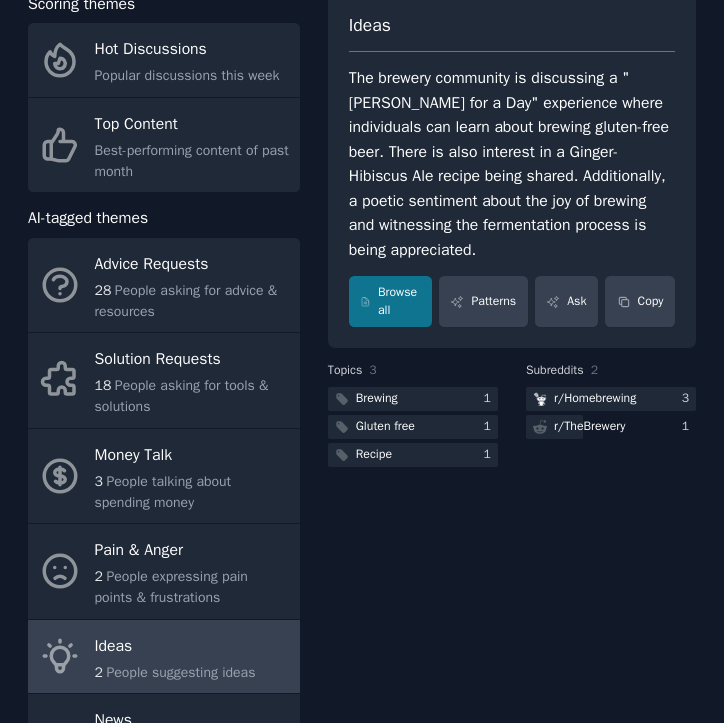 scroll, scrollTop: 351, scrollLeft: 0, axis: vertical 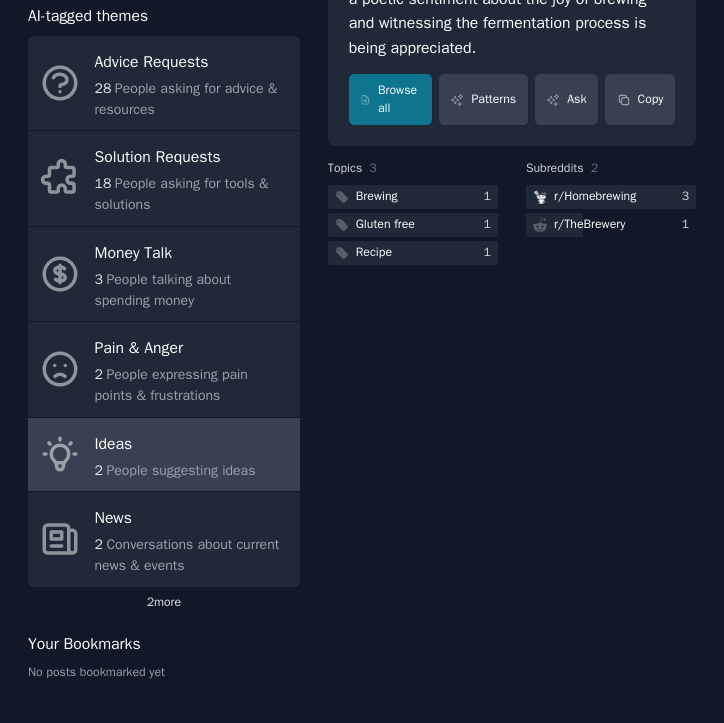 click on "2  more" 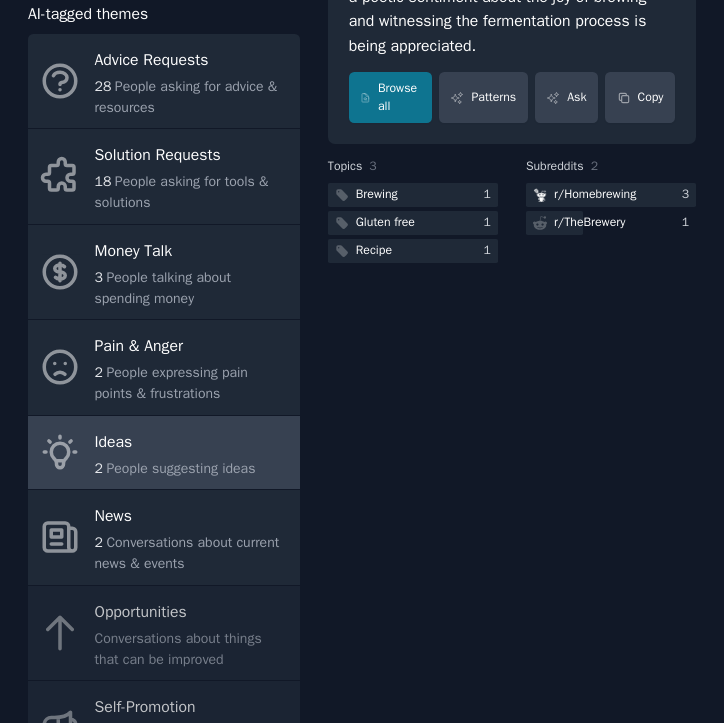 scroll, scrollTop: 79, scrollLeft: 0, axis: vertical 